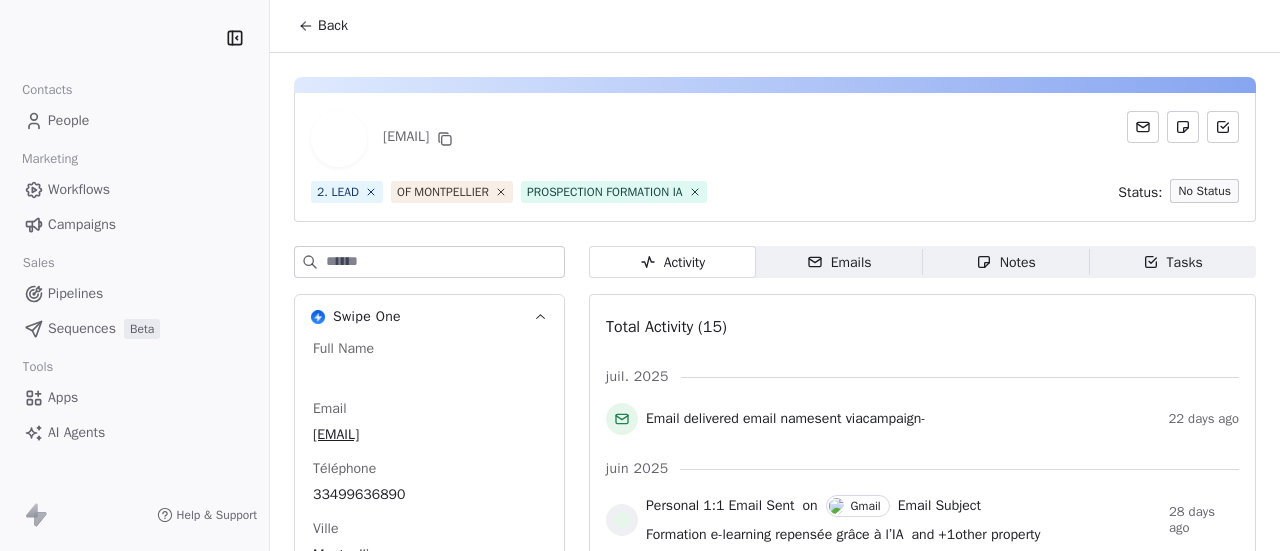 scroll, scrollTop: 0, scrollLeft: 0, axis: both 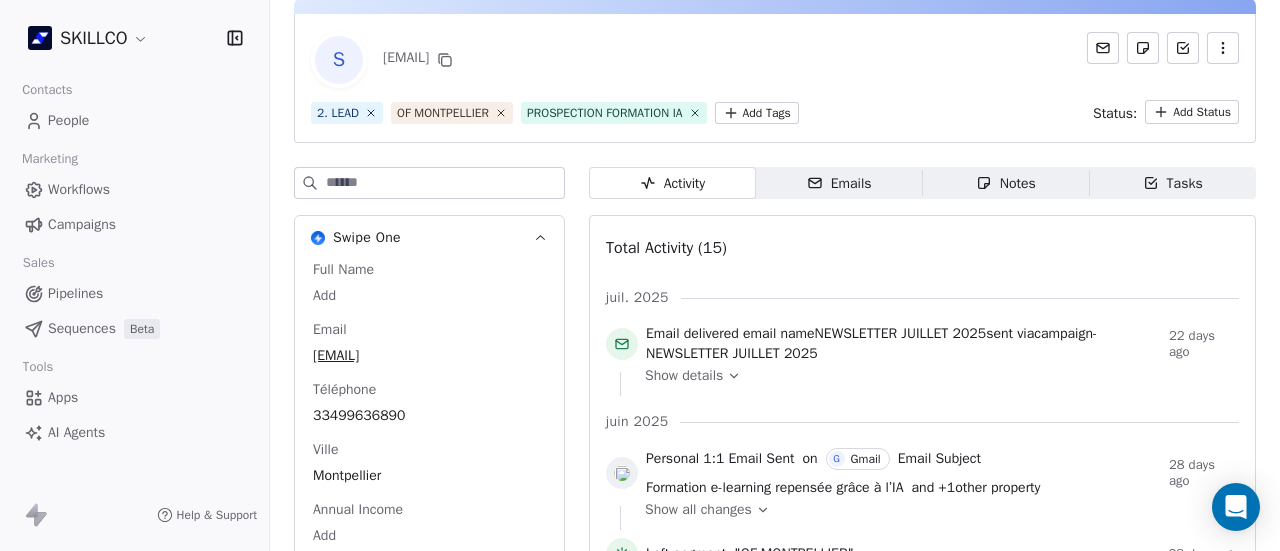 click on "Emails" at bounding box center (839, 183) 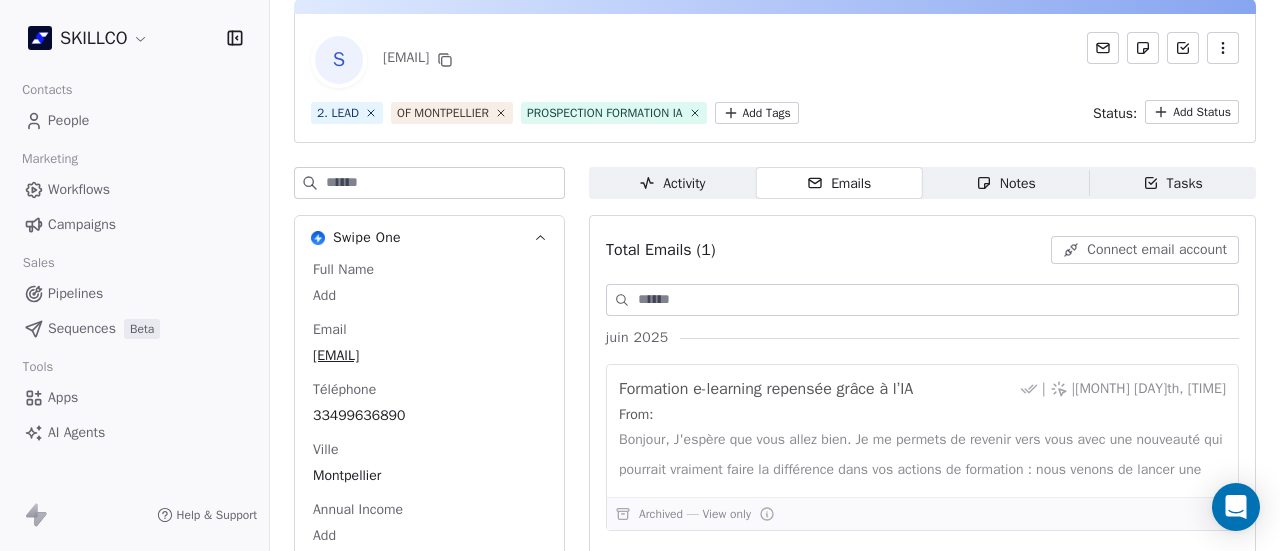click 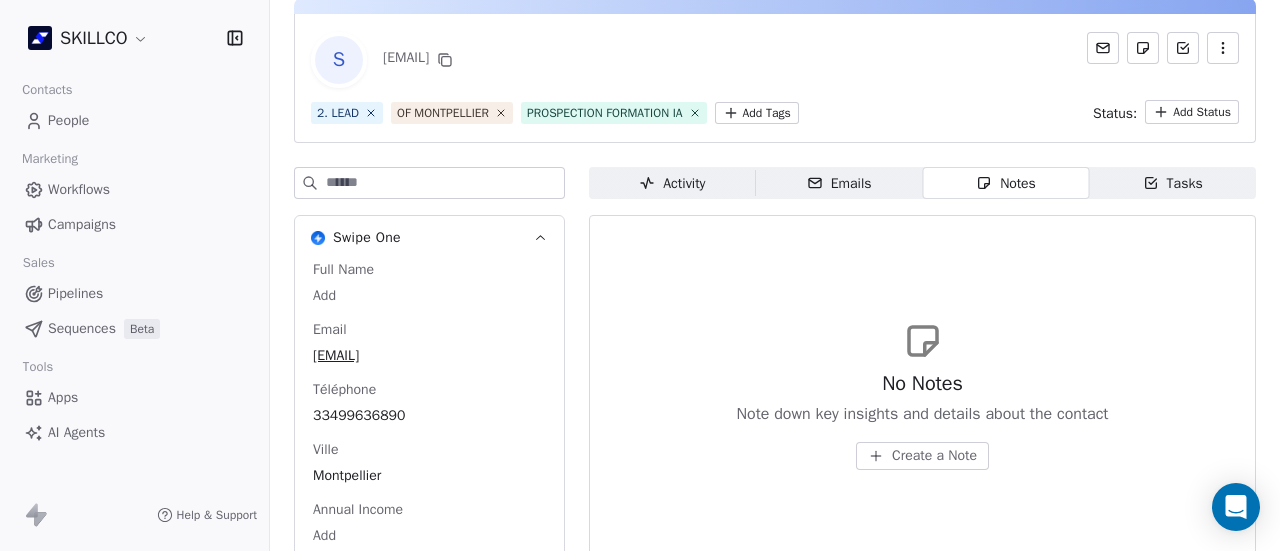 click on "Activity" at bounding box center (672, 183) 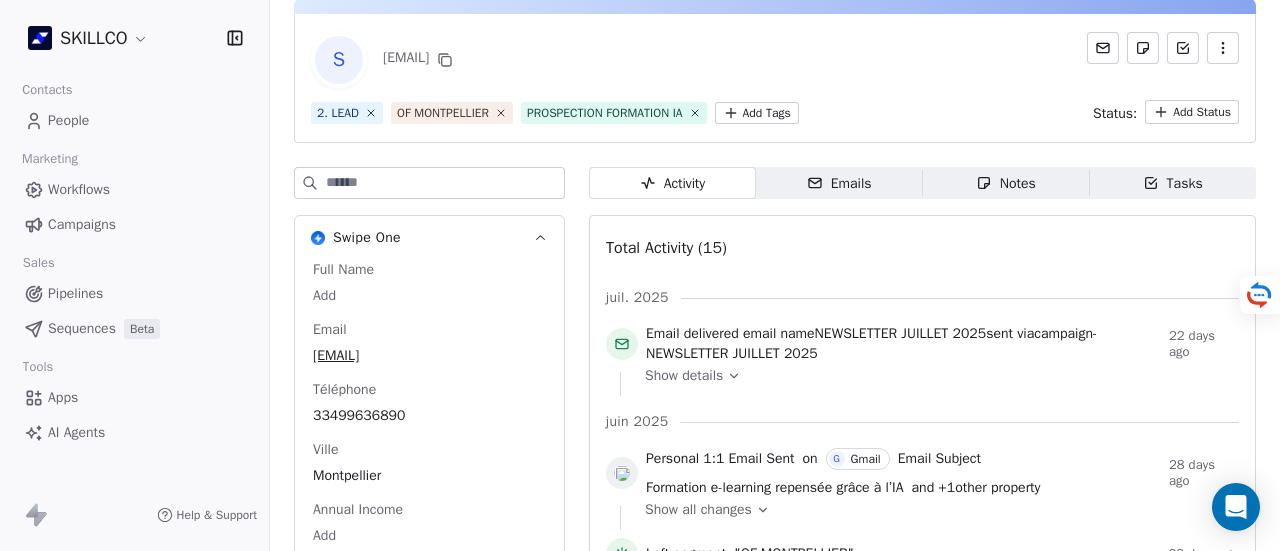drag, startPoint x: 778, startPoint y: 119, endPoint x: 795, endPoint y: 111, distance: 18.788294 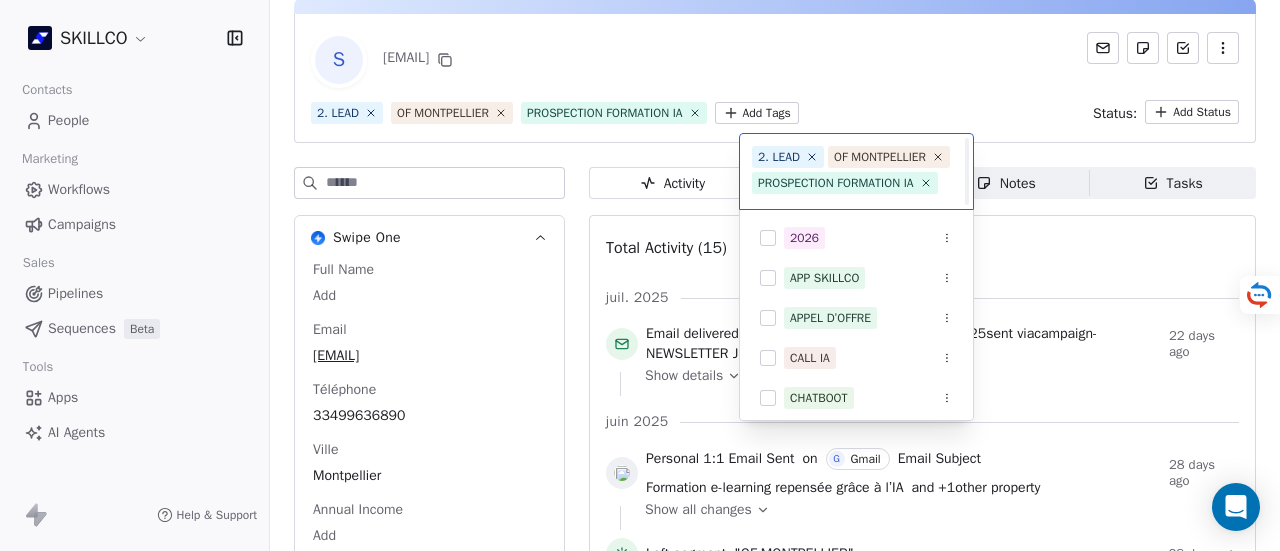 scroll, scrollTop: 22, scrollLeft: 0, axis: vertical 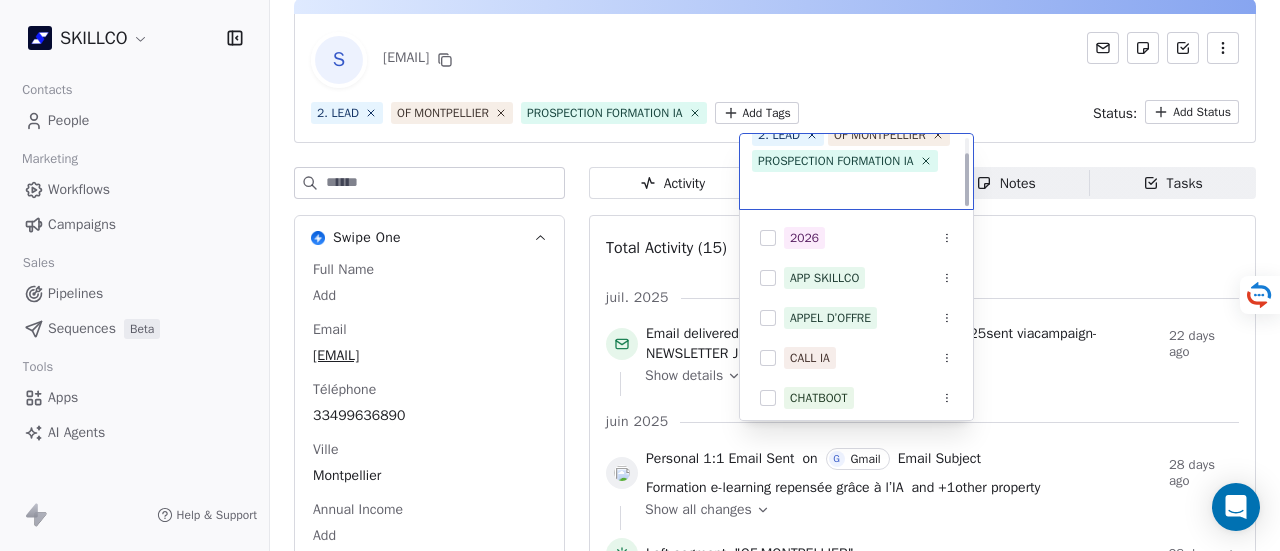 click on "SKILLCO Contacts People Marketing Workflows Campaigns Sales Pipelines Sequences Beta Tools Apps AI Agents Help & Support Back S cfabtp.lezignan@btpcfa-occitanie.fr 2. LEAD OF MONTPELLIER PROSPECTION FORMATION IA  Add Tags Status:   Add Status Swipe One Full Name Add Email cfabtp.lezignan@btpcfa-occitanie.fr Téléphone 33499636890 Ville Montpellier Annual Income Add Annual Revenue Add See   46   More   Calendly Activity Activity Emails Emails   Notes   Notes Tasks Tasks Total Activity (15) juil. 2025 Email delivered   email name  NEWSLETTER JUILLET 2025  sent via  campaign  -   NEWSLETTER JUILLET 2025 22 days ago Show details juin 2025 Personal 1:1 Email Sent on G Gmail Email Subject   Formation e-learning repensée grâce à l’IA and + 1  other   property   28 days ago   Show all changes Left segment "OF MONTPELLIER"   28 days ago Tag Removed 1. NOUVEAU by M MAJ TAG workflow   28 days ago Tag Added as PROSPECTION FORMATION IA by M MAJ TAG workflow   28 days ago Entered a segment "OF MONTPELLIER"      -" at bounding box center [640, 275] 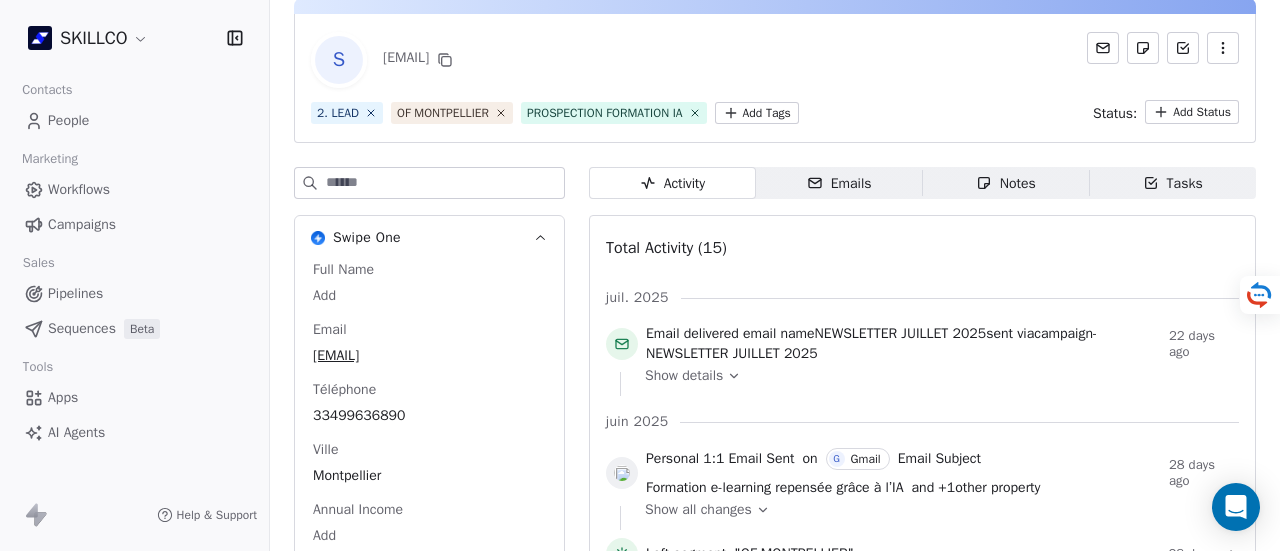 click on "SKILLCO Contacts People Marketing Workflows Campaigns Sales Pipelines Sequences Beta Tools Apps AI Agents Help & Support Back S cfabtp.lezignan@btpcfa-occitanie.fr 2. LEAD OF MONTPELLIER PROSPECTION FORMATION IA  Add Tags Status:   Add Status Swipe One Full Name Add Email cfabtp.lezignan@btpcfa-occitanie.fr Téléphone 33499636890 Ville Montpellier Annual Income Add Annual Revenue Add See   46   More   Calendly Activity Activity Emails Emails   Notes   Notes Tasks Tasks Total Activity (15) juil. 2025 Email delivered   email name  NEWSLETTER JUILLET 2025  sent via  campaign  -   NEWSLETTER JUILLET 2025 22 days ago Show details juin 2025 Personal 1:1 Email Sent on G Gmail Email Subject   Formation e-learning repensée grâce à l’IA and + 1  other   property   28 days ago   Show all changes Left segment "OF MONTPELLIER"   28 days ago Tag Removed 1. NOUVEAU by M MAJ TAG workflow   28 days ago Tag Added as PROSPECTION FORMATION IA by M MAJ TAG workflow   28 days ago Entered a segment "OF MONTPELLIER"      -" at bounding box center [640, 275] 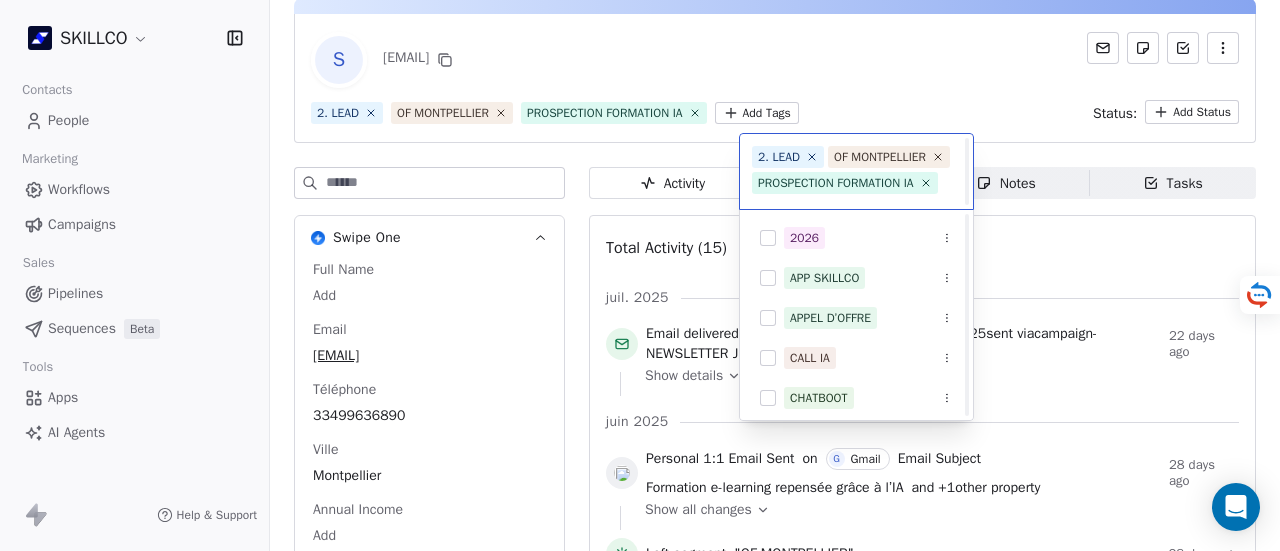 scroll, scrollTop: 22, scrollLeft: 0, axis: vertical 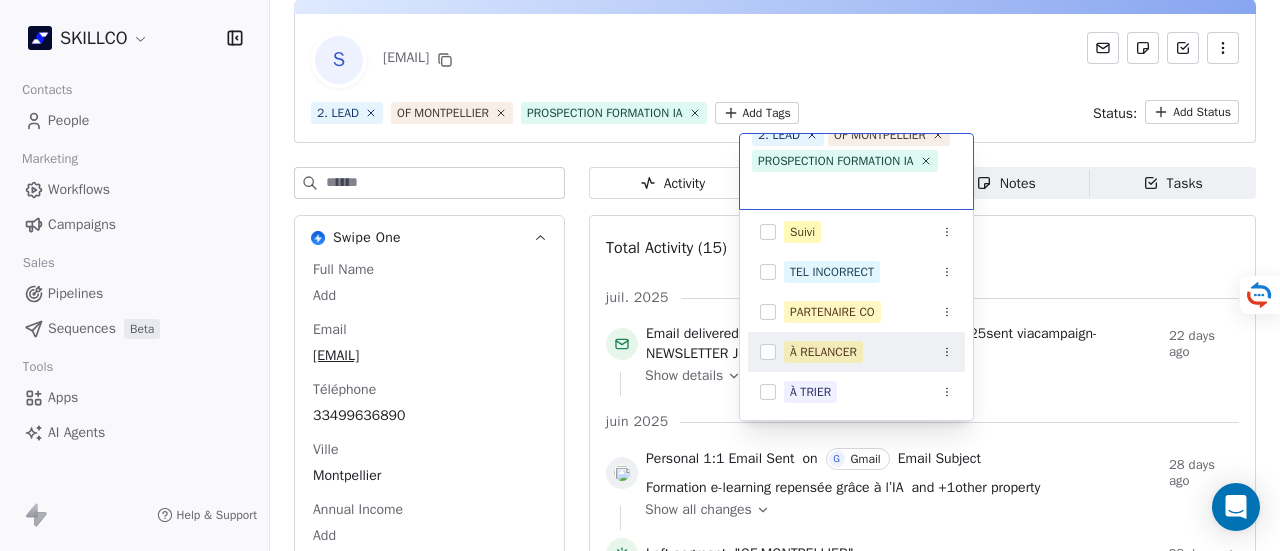 click on "À RELANCER" at bounding box center [823, 352] 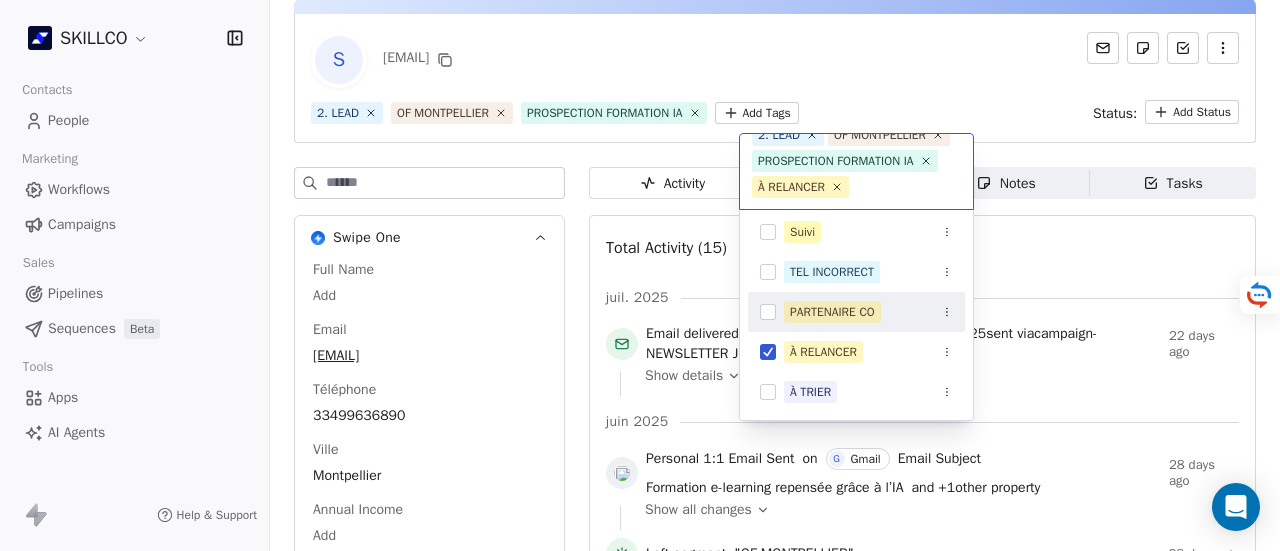 drag, startPoint x: 820, startPoint y: 41, endPoint x: 811, endPoint y: 2, distance: 40.024994 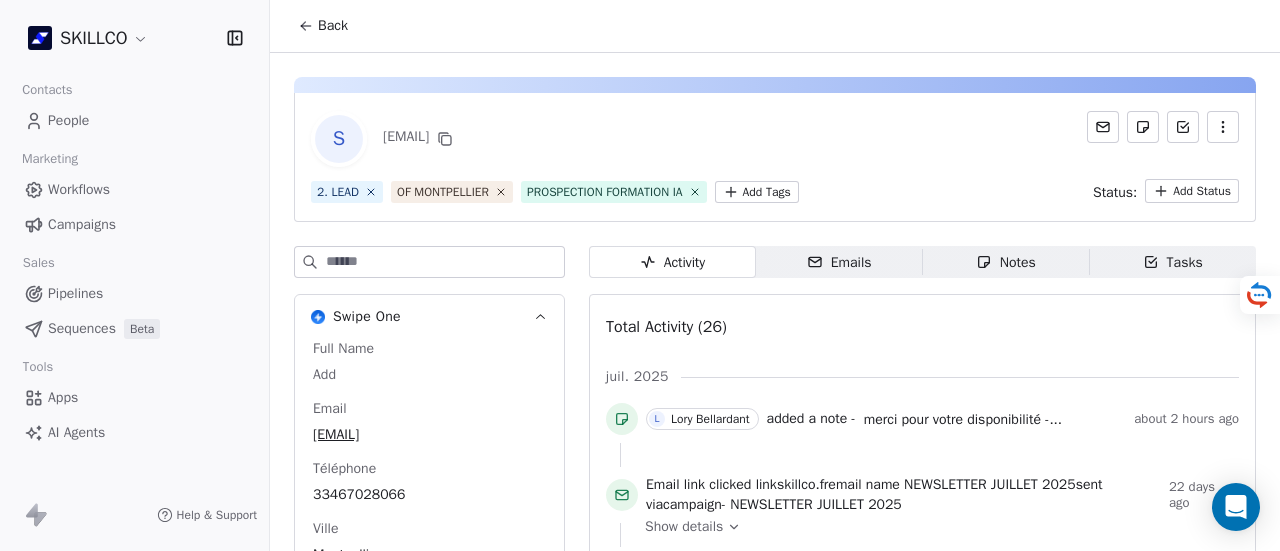 scroll, scrollTop: 0, scrollLeft: 0, axis: both 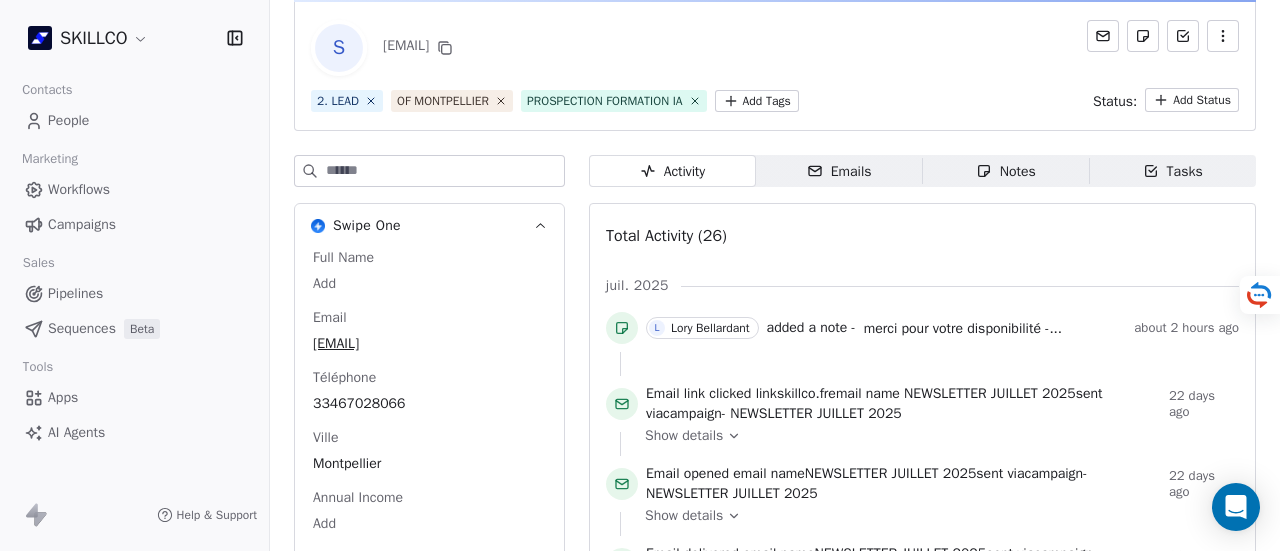 click on "SKILLCO Contacts People Marketing Workflows Campaigns Sales Pipelines Sequences Beta Tools Apps AI Agents Help & Support Back S contact@acfamultimedia.com 2. LEAD OF MONTPELLIER PROSPECTION FORMATION IA  Add Tags Status:   Add Status Swipe One Full Name Add Email contact@acfamultimedia.com Téléphone 33467028066 Ville Montpellier Annual Income Add Annual Revenue Add See   46   More   Calendly Activity Activity Emails Emails   Notes   Notes Tasks Tasks Total Activity (26) juil. 2025 L Lory Bellardant added a note - merci pour votre disponibilité -...   about 2 hours ago Email link clicked   link  skillco.fr  email name   NEWSLETTER JUILLET 2025  sent via  campaign  -   NEWSLETTER JUILLET 2025 22 days ago Show details Email opened   email name  NEWSLETTER JUILLET 2025  sent via  campaign  -   NEWSLETTER JUILLET 2025 22 days ago Show details Email delivered   email name  NEWSLETTER JUILLET 2025  sent via  campaign  -   NEWSLETTER JUILLET 2025 22 days ago Show details juin 2025 Personal 1:1 Email Opened   2" at bounding box center [640, 275] 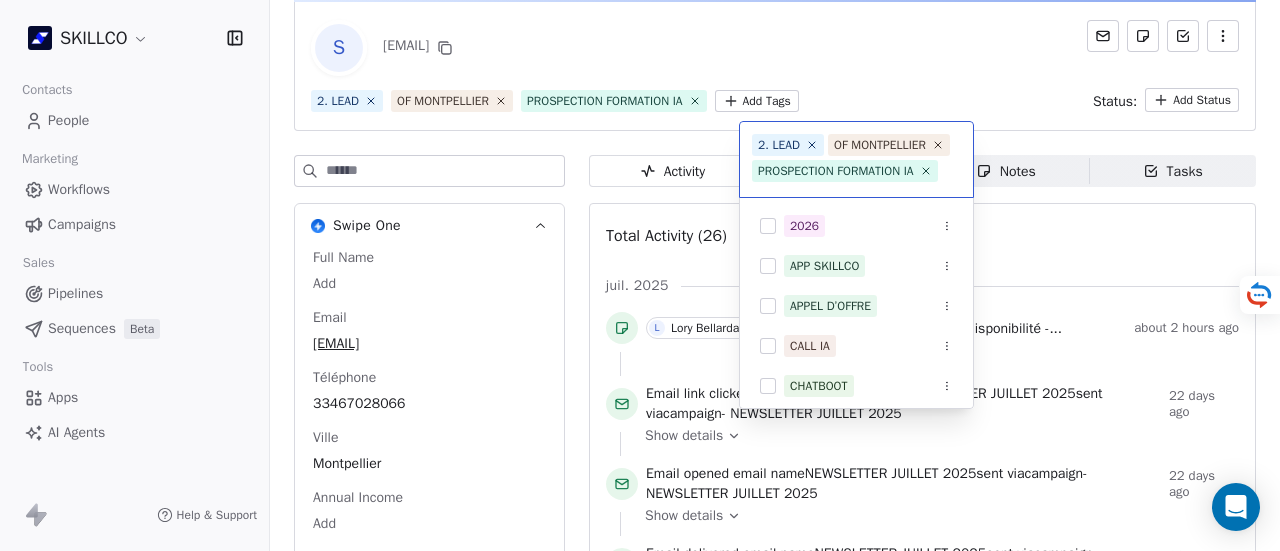 scroll, scrollTop: 22, scrollLeft: 0, axis: vertical 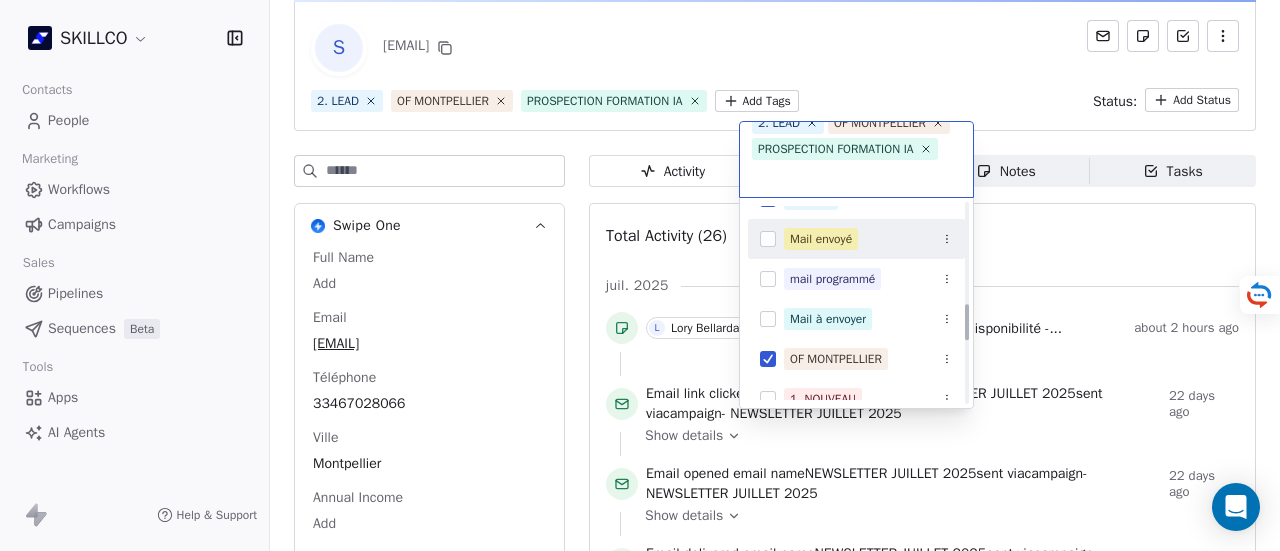 click on "Mail envoyé" at bounding box center [821, 239] 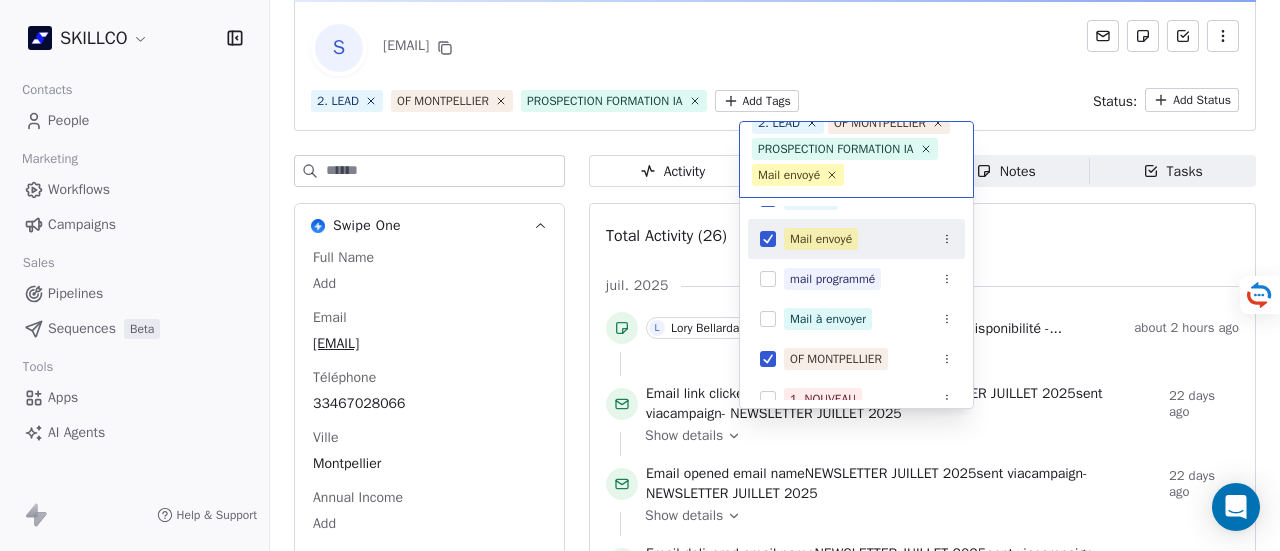 click on "SKILLCO Contacts People Marketing Workflows Campaigns Sales Pipelines Sequences Beta Tools Apps AI Agents Help & Support Back S contact@acfamultimedia.com 2. LEAD OF MONTPELLIER PROSPECTION FORMATION IA  Add Tags Status:   Add Status Swipe One Full Name Add Email contact@acfamultimedia.com Téléphone 33467028066 Ville Montpellier Annual Income Add Annual Revenue Add See   46   More   Calendly Activity Activity Emails Emails   Notes   Notes Tasks Tasks Total Activity (26) juil. 2025 L Lory Bellardant added a note - merci pour votre disponibilité -...   about 2 hours ago Email link clicked   link  skillco.fr  email name   NEWSLETTER JUILLET 2025  sent via  campaign  -   NEWSLETTER JUILLET 2025 22 days ago Show details Email opened   email name  NEWSLETTER JUILLET 2025  sent via  campaign  -   NEWSLETTER JUILLET 2025 22 days ago Show details Email delivered   email name  NEWSLETTER JUILLET 2025  sent via  campaign  -   NEWSLETTER JUILLET 2025 22 days ago Show details juin 2025 Personal 1:1 Email Opened   2" at bounding box center [640, 275] 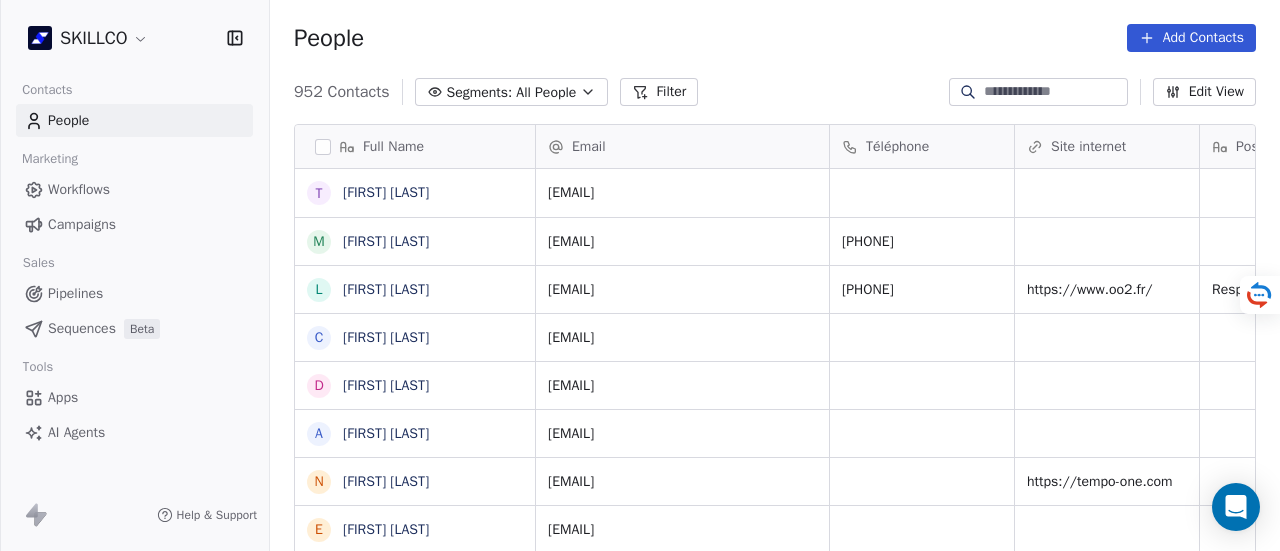 scroll, scrollTop: 0, scrollLeft: 0, axis: both 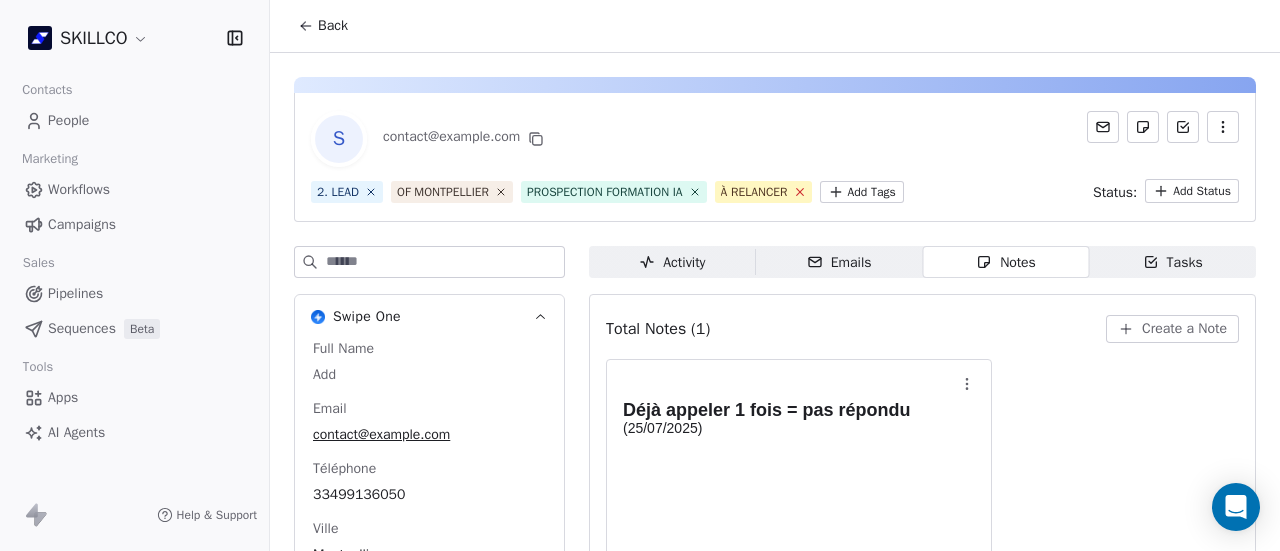 click 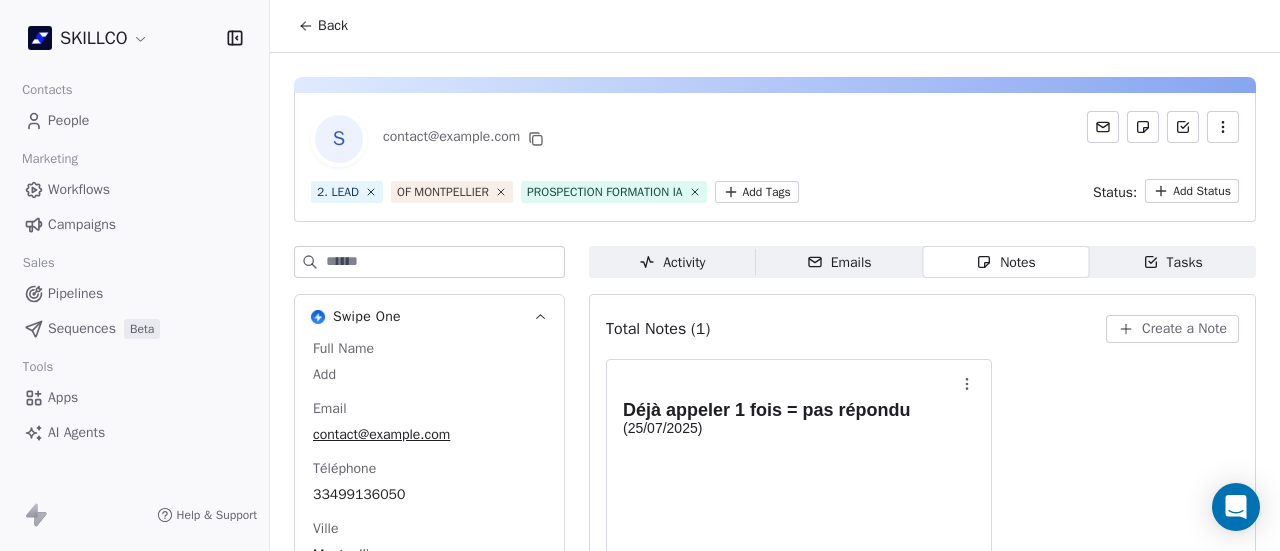 click on "SKILLCO Contacts People Marketing Workflows Campaigns Sales Pipelines Sequences Beta Tools Apps AI Agents Help & Support Back S contact@example.com 2. LEAD OF MONTPELLIER PROSPECTION FORMATION IA Add Tags Status: Add Status Swipe One Full Name Add Email contact@example.com Téléphone 33-555-136050 Ville [CITY] Annual Income Add Annual Revenue Add See 46 More Calendly Activity Activity Emails Emails Notes Notes Tasks Tasks Total Notes (1) Create a Note Déjà appeler 1 fois = pas répondu (07/25/2025) L [FIRST] [LAST] about 2 hours ago" at bounding box center [640, 275] 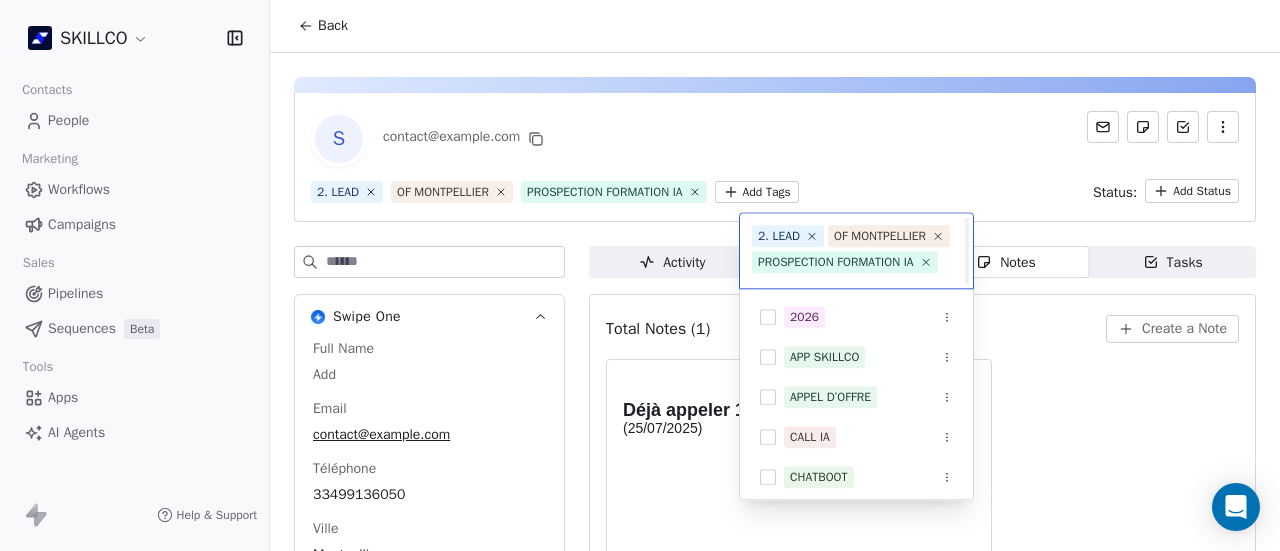 scroll, scrollTop: 22, scrollLeft: 0, axis: vertical 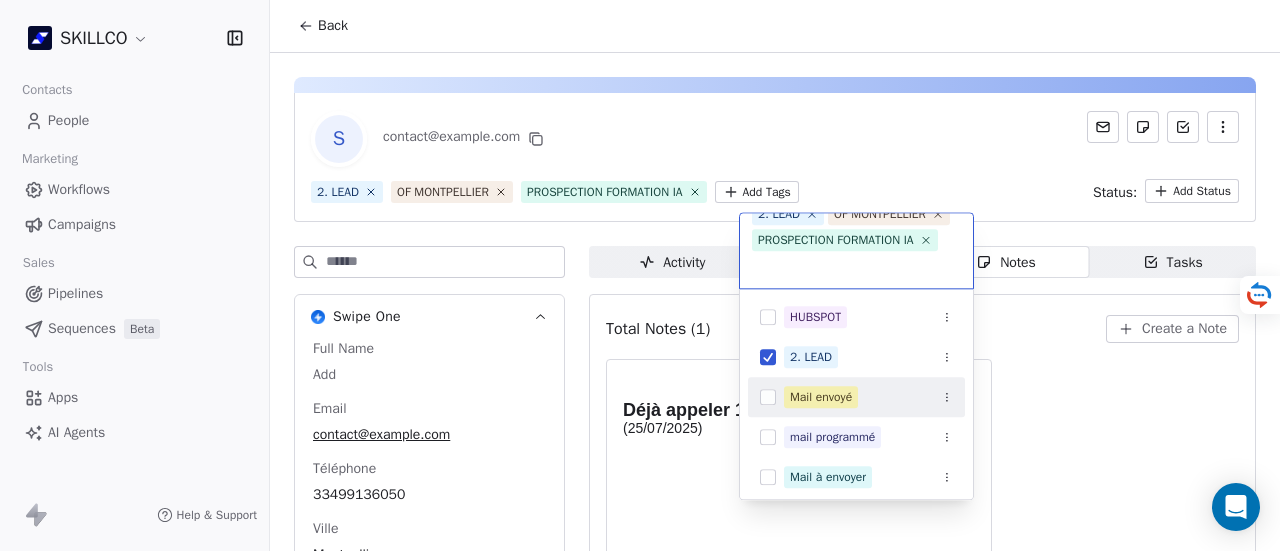 click on "Mail envoyé" at bounding box center [821, 397] 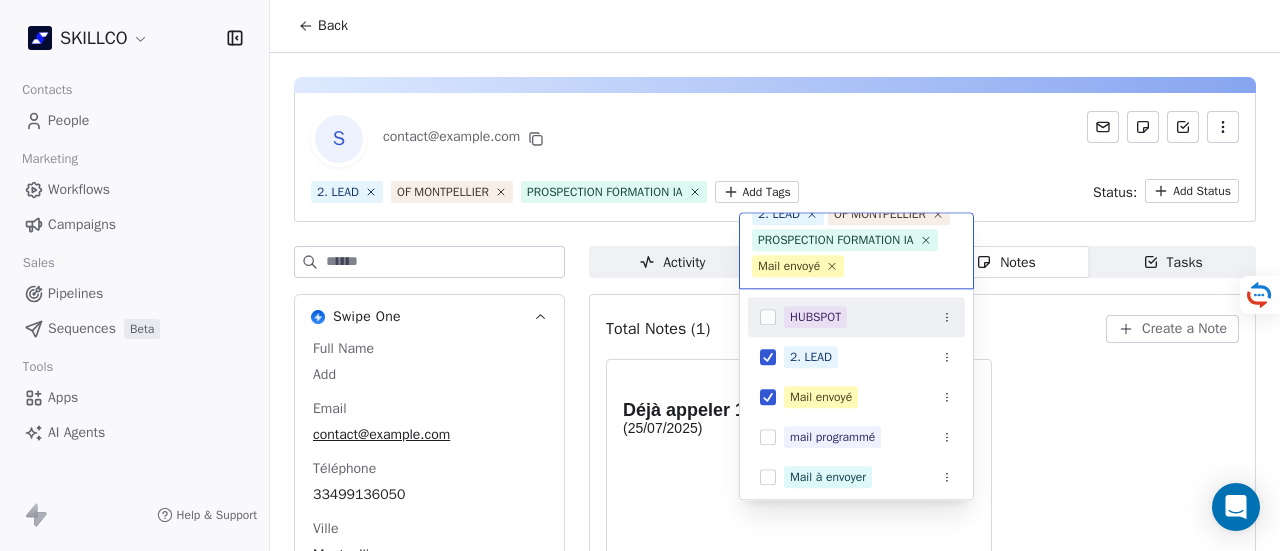 click on "SKILLCO Contacts People Marketing Workflows Campaigns Sales Pipelines Sequences Beta Tools Apps AI Agents Help & Support Back S contact@cesegh.fr 2. LEAD OF MONTPELLIER PROSPECTION FORMATION IA  Add Tags Status:   Add Status Swipe One Full Name Add Email contact@cesegh.fr Téléphone 33499136050 Ville Montpellier Annual Income Add Annual Revenue Add See   46   More   Calendly Activity Activity Emails Emails   Notes   Notes Tasks Tasks Total Notes (1)   Create a Note Déjà appeler 1 fois = pas répondu (25/07/2025) L Lory Bellardant about 2 hours ago
2. LEAD OF MONTPELLIER PROSPECTION FORMATION IA Mail envoyé Contacté sur Linkedin CLIENT DÉCIDEUR FILLOUT SOLUTIONS IA HUBSPOT 2. LEAD Mail envoyé mail programmé Mail à envoyer OF MONTPELLIER 1. NOUVEAU PROSPECTION FORMATION IA RECAP VISIO SITE" at bounding box center [640, 275] 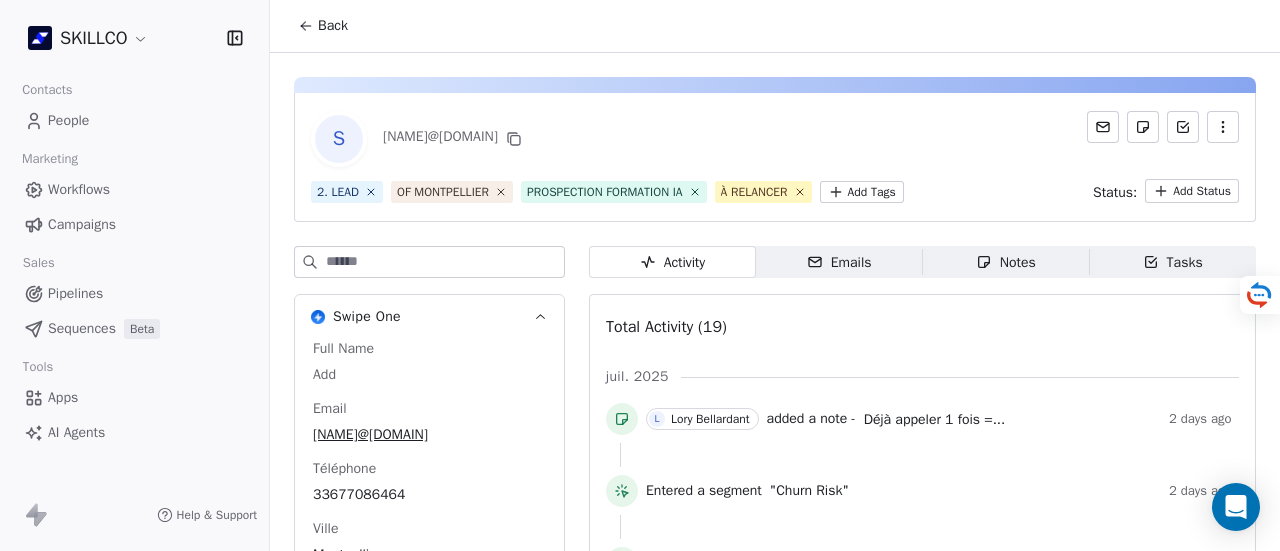 scroll, scrollTop: 0, scrollLeft: 0, axis: both 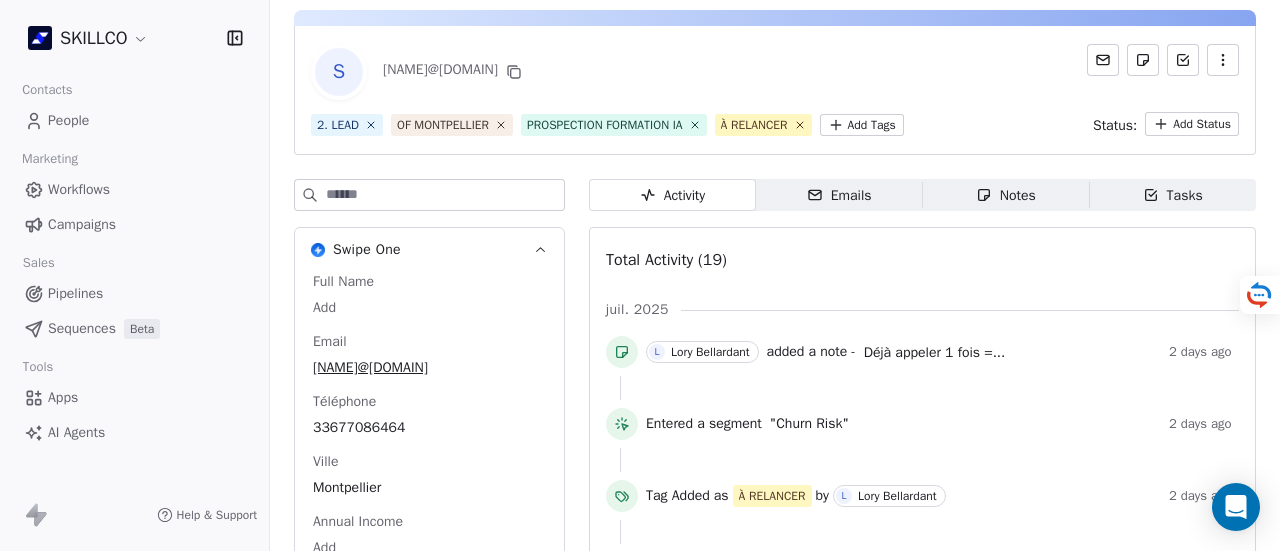 click on "Notes" at bounding box center [1006, 195] 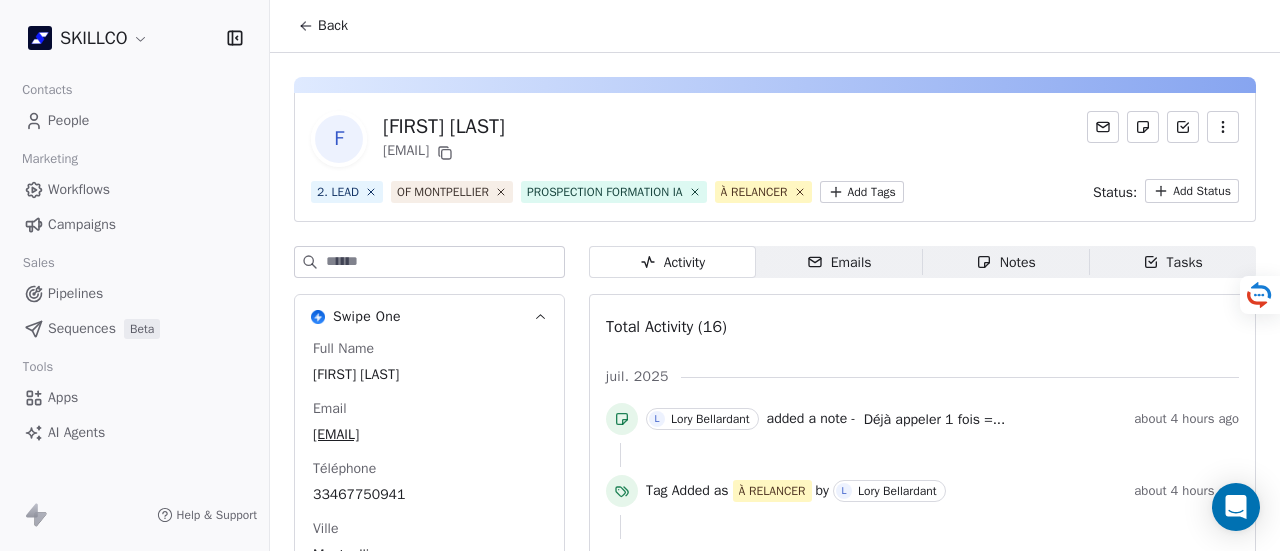 scroll, scrollTop: 0, scrollLeft: 0, axis: both 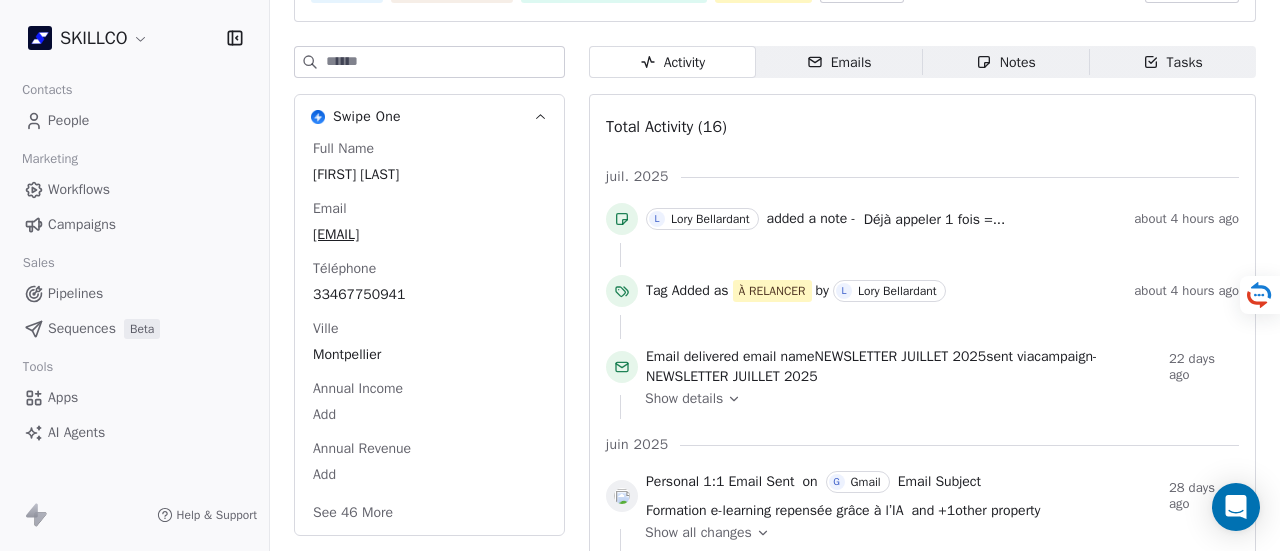 click on "Emails" at bounding box center [839, 62] 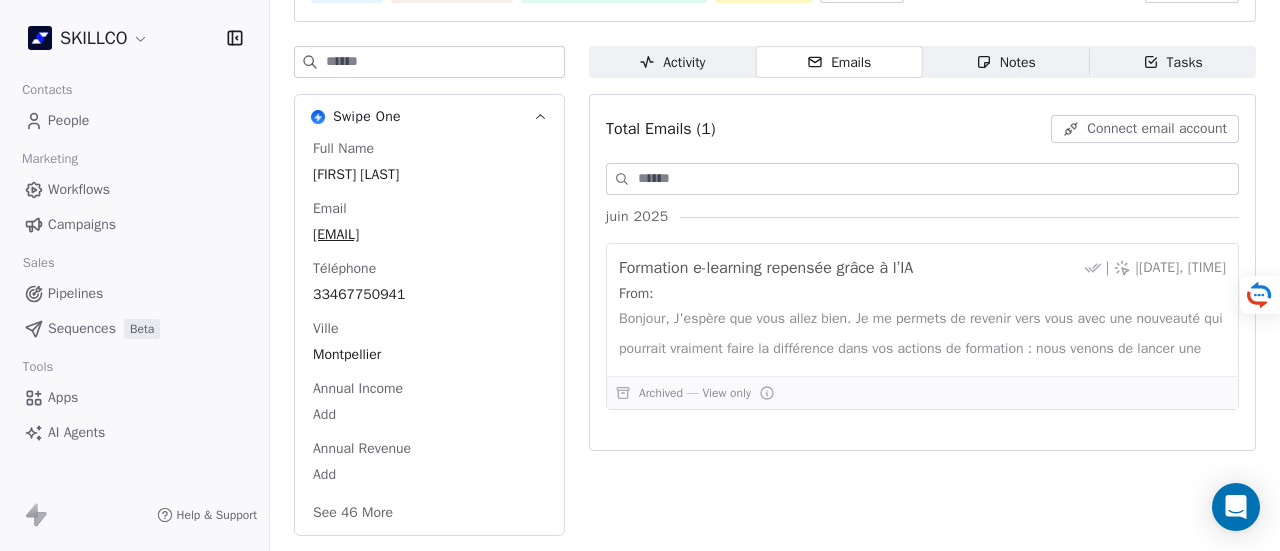 click on "Notes" at bounding box center (1006, 62) 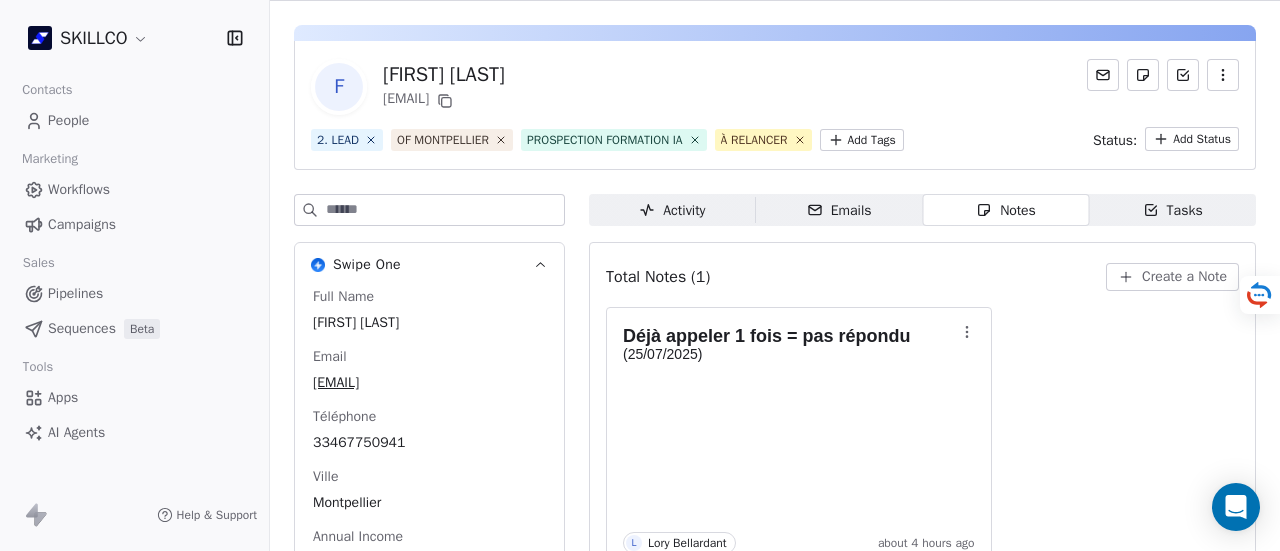 scroll, scrollTop: 0, scrollLeft: 0, axis: both 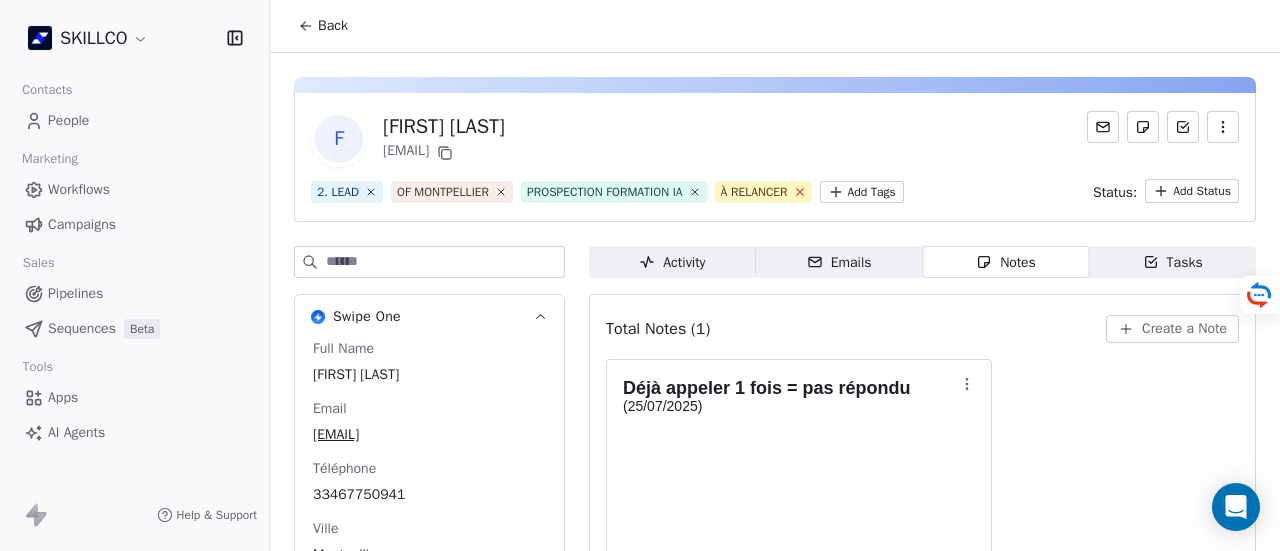 click 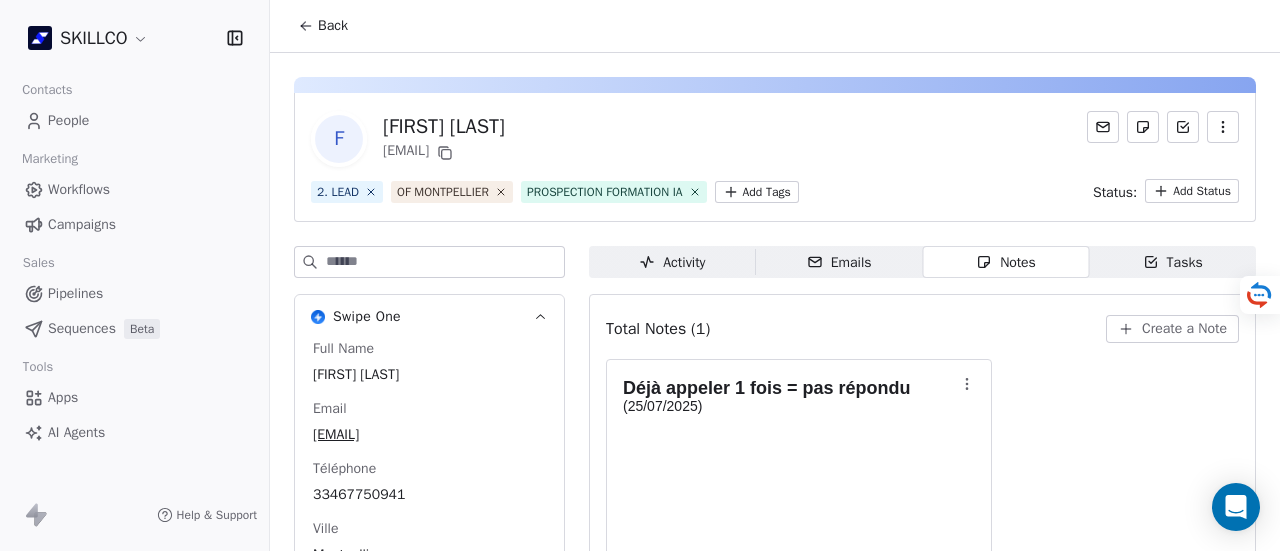 click on "Activity" at bounding box center [672, 262] 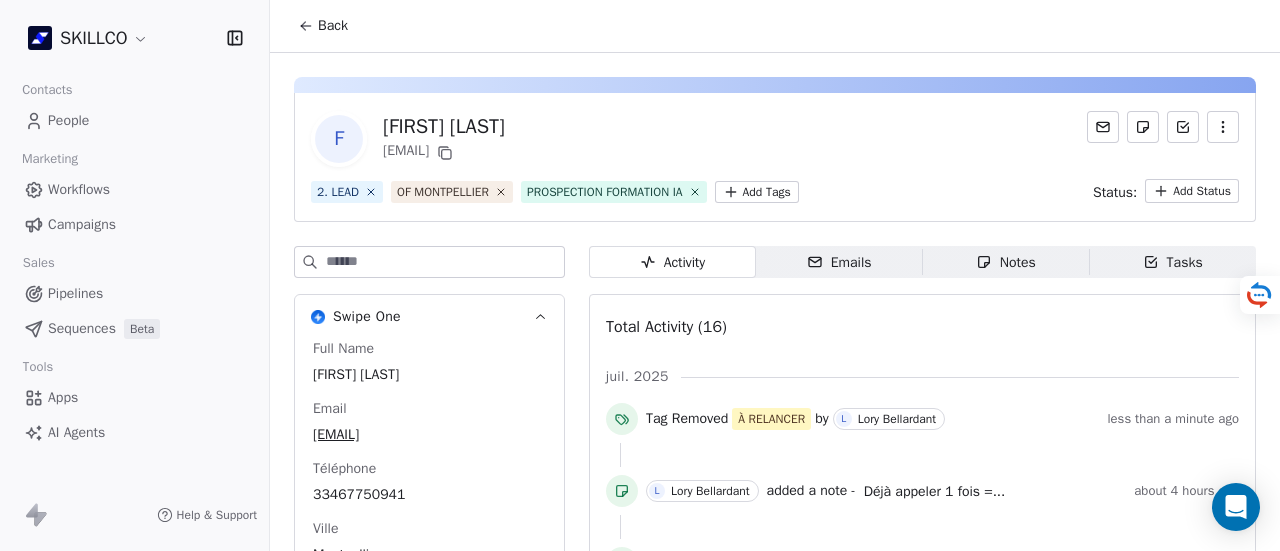 click on "Emails Emails" at bounding box center (839, 262) 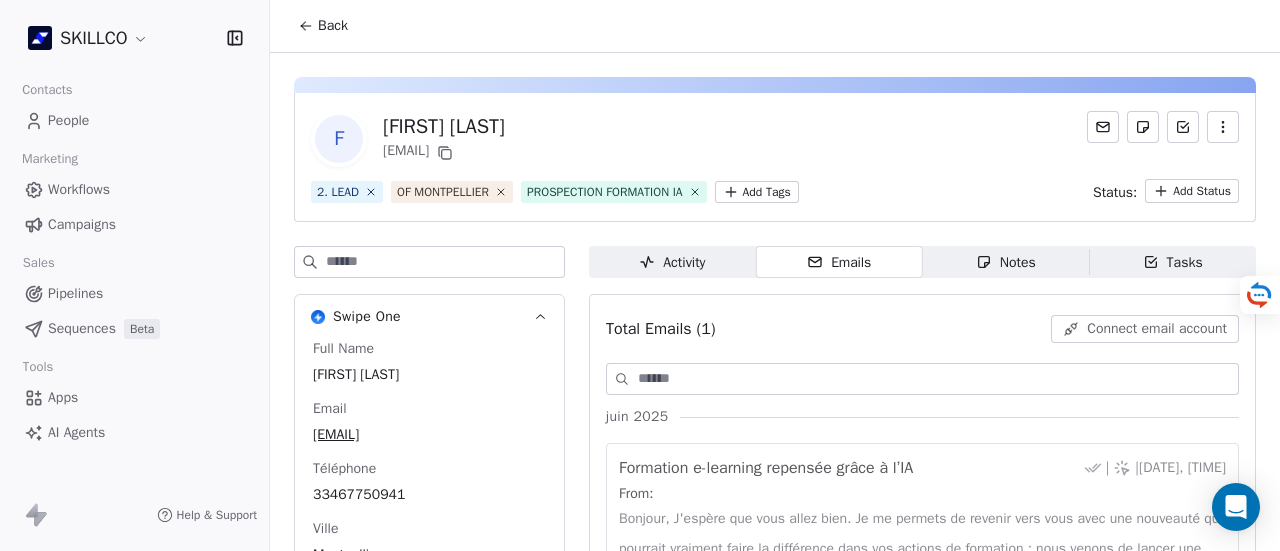 click 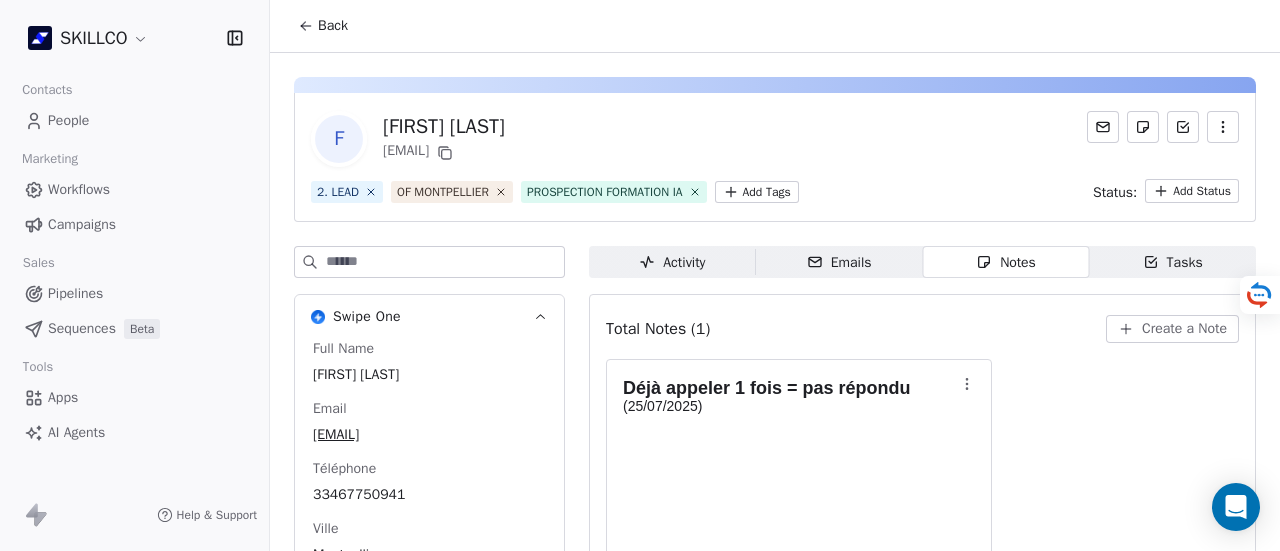 click at bounding box center [1223, 127] 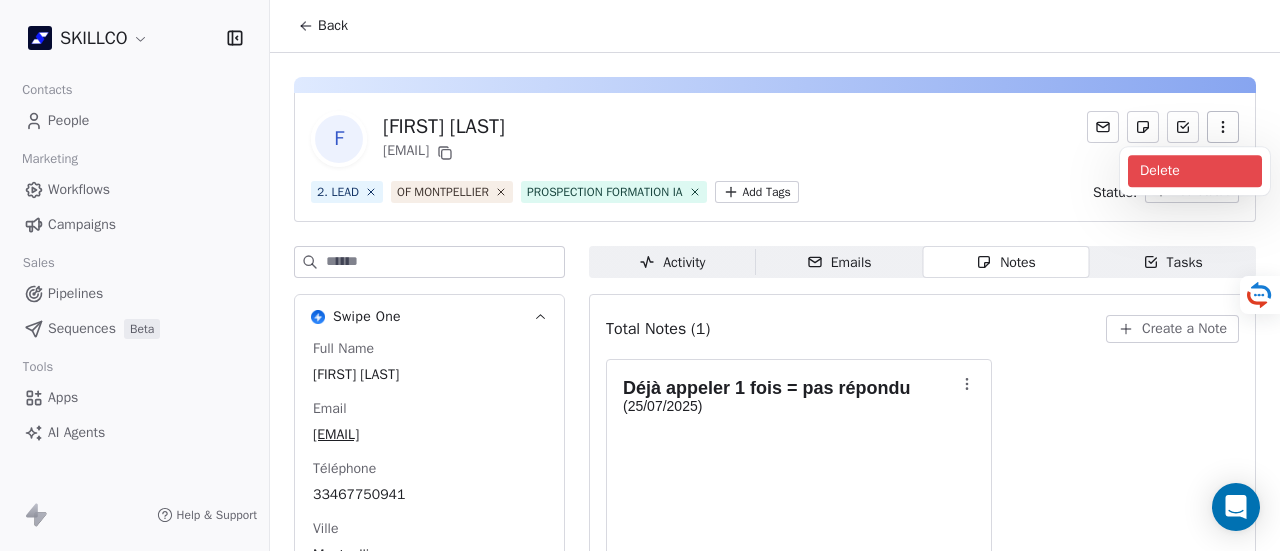 click on "Delete" at bounding box center (1195, 171) 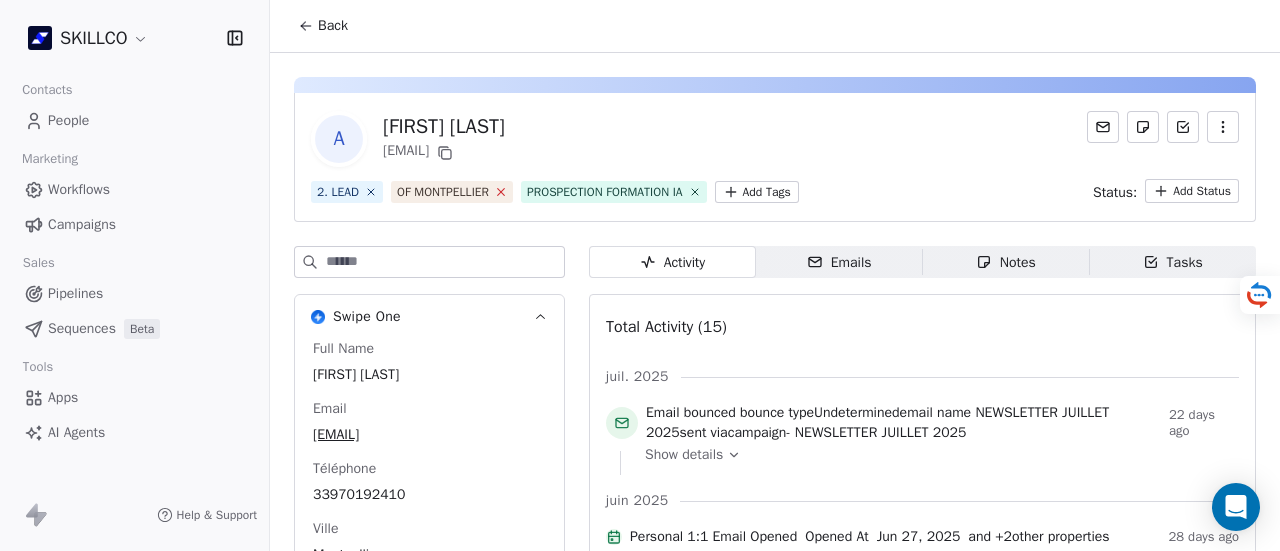 scroll, scrollTop: 0, scrollLeft: 0, axis: both 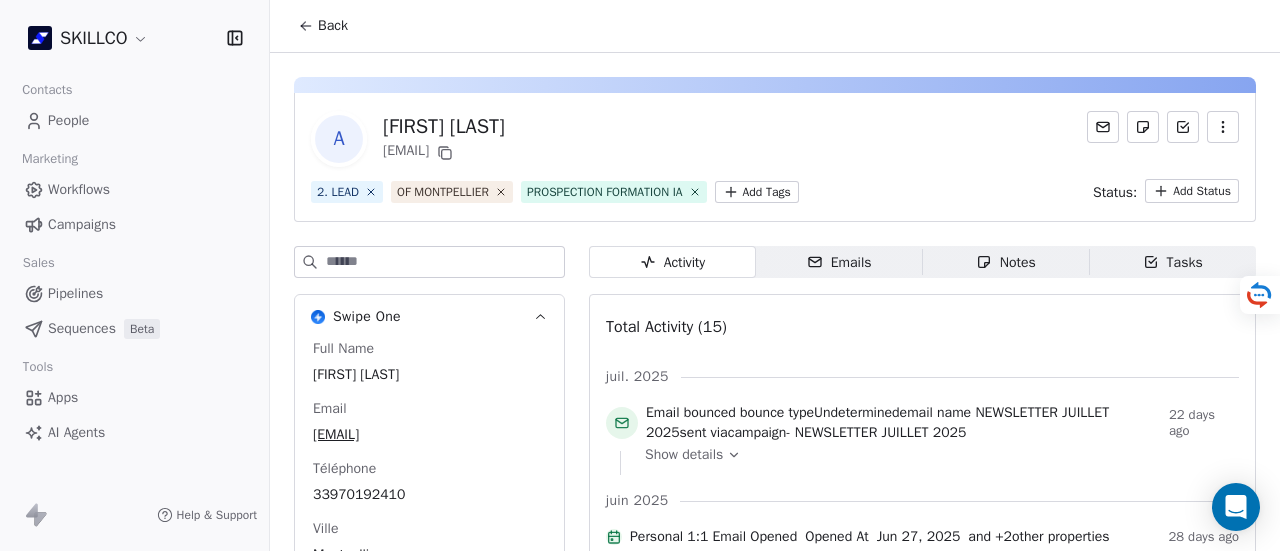 click on "Notes" at bounding box center [1006, 262] 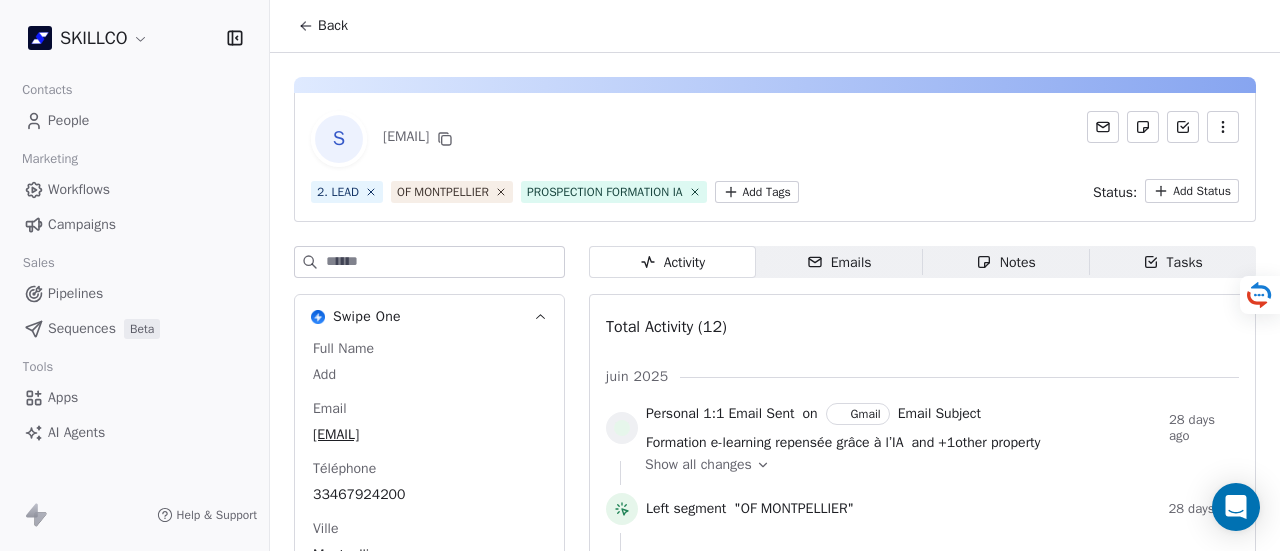scroll, scrollTop: 0, scrollLeft: 0, axis: both 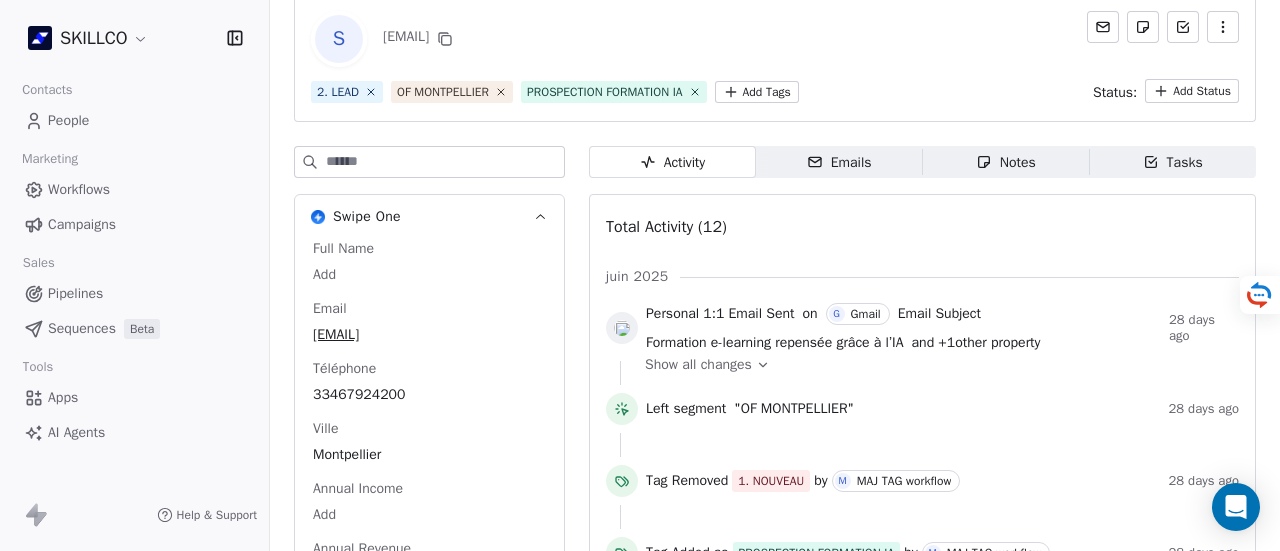 click on "Notes" at bounding box center (1006, 162) 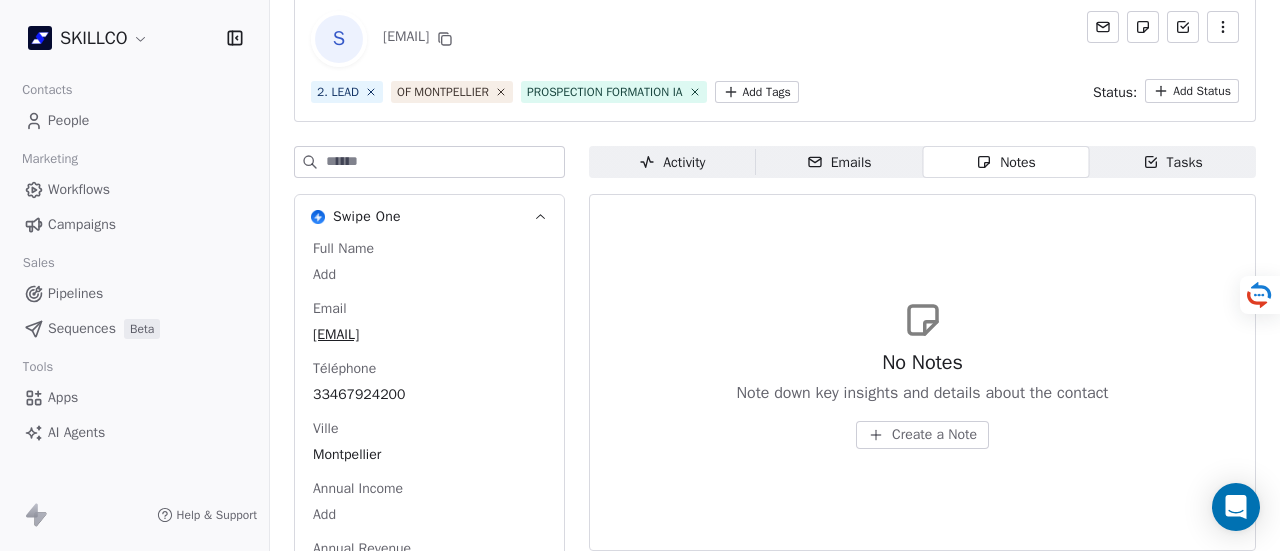 click on "Activity Activity" at bounding box center [672, 162] 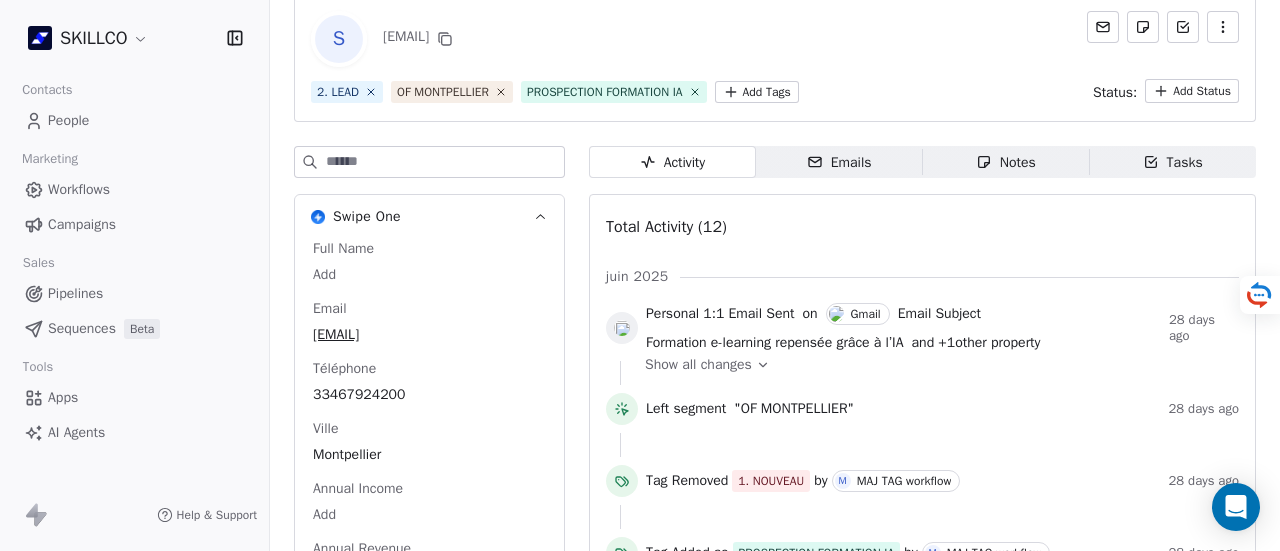 click on "Emails" at bounding box center (839, 162) 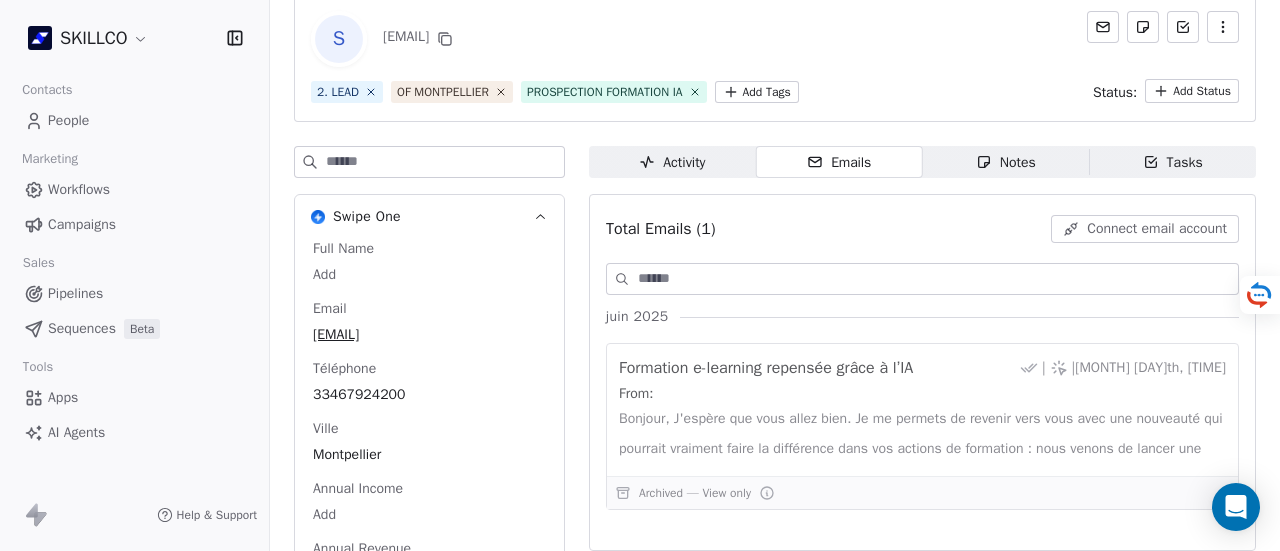 click on "Notes" at bounding box center [1006, 162] 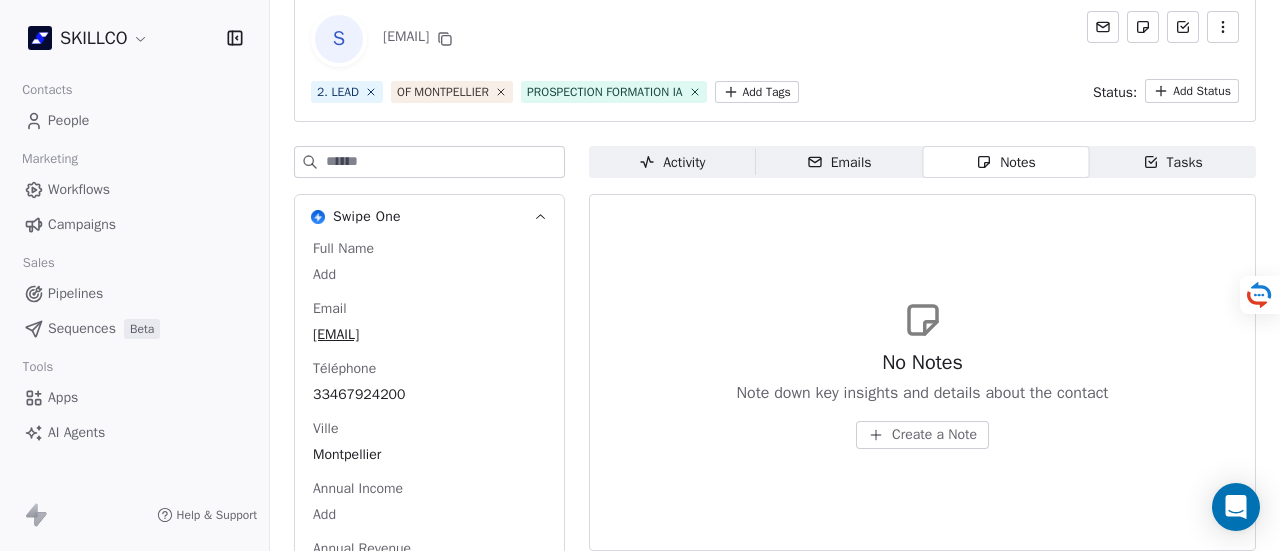 drag, startPoint x: 874, startPoint y: 167, endPoint x: 845, endPoint y: 203, distance: 46.227695 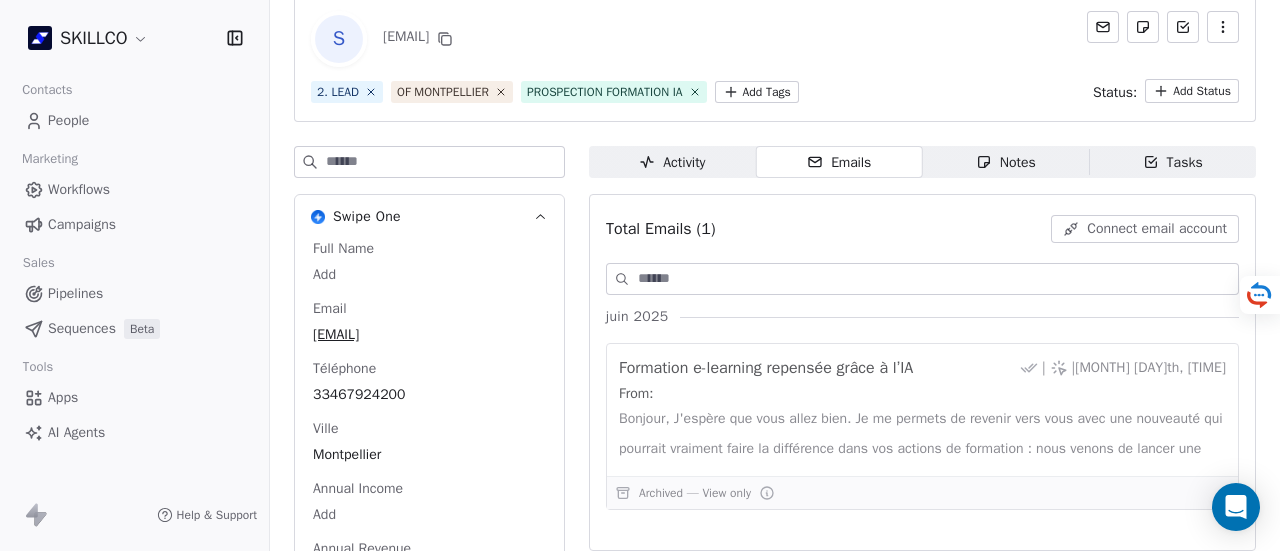 drag, startPoint x: 662, startPoint y: 173, endPoint x: 744, endPoint y: 204, distance: 87.66413 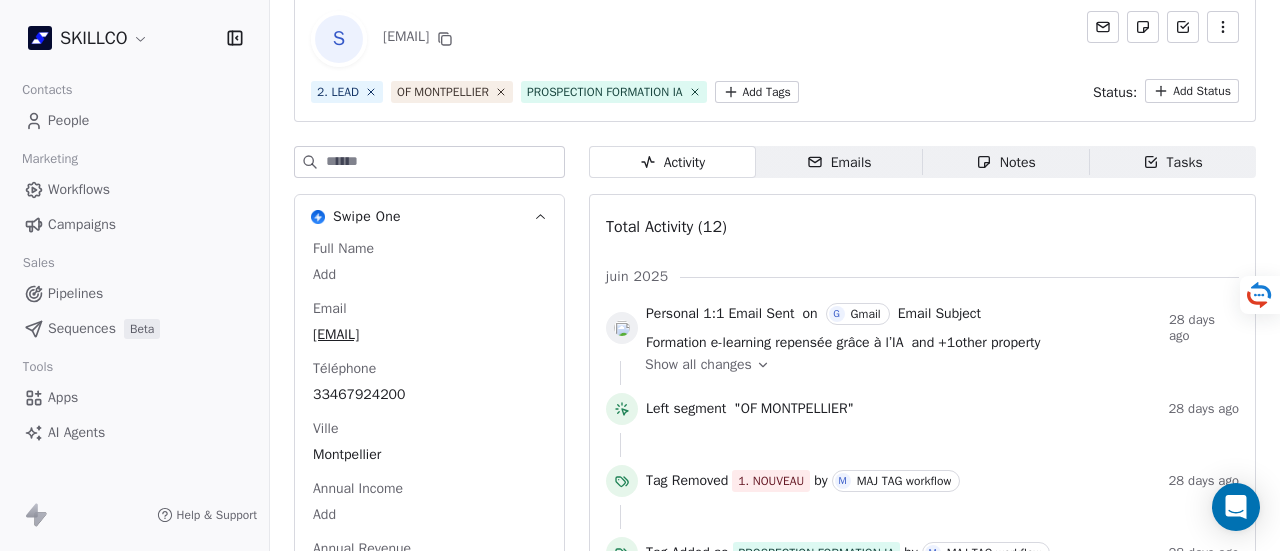 click 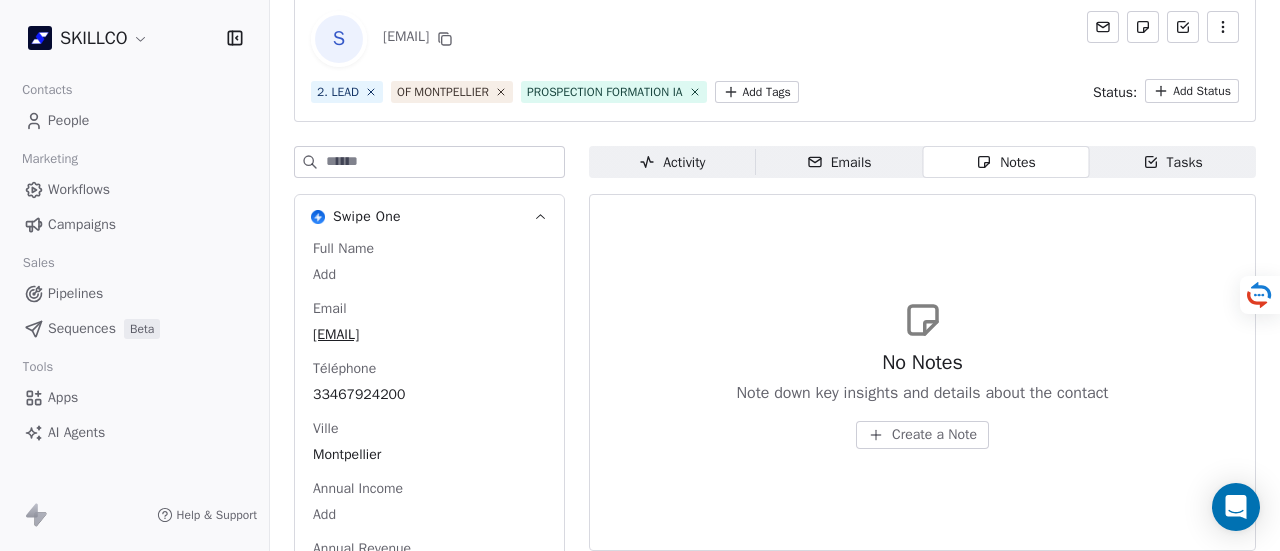 click on "SKILLCO Contacts People Marketing Workflows Campaigns Sales Pipelines Sequences Beta Tools Apps AI Agents Help & Support Back S moreau@passerelles34.fr 2. LEAD OF MONTPELLIER PROSPECTION FORMATION IA  Add Tags Status:   Add Status Swipe One Full Name Add Email moreau@passerelles34.fr Téléphone 33467924200 Ville Montpellier Annual Income Add Annual Revenue Add See   46   More   Calendly Activity Activity Emails Emails   Notes   Notes Tasks Tasks No Notes Note down key insights and details about the contact   Create a Note" at bounding box center [640, 275] 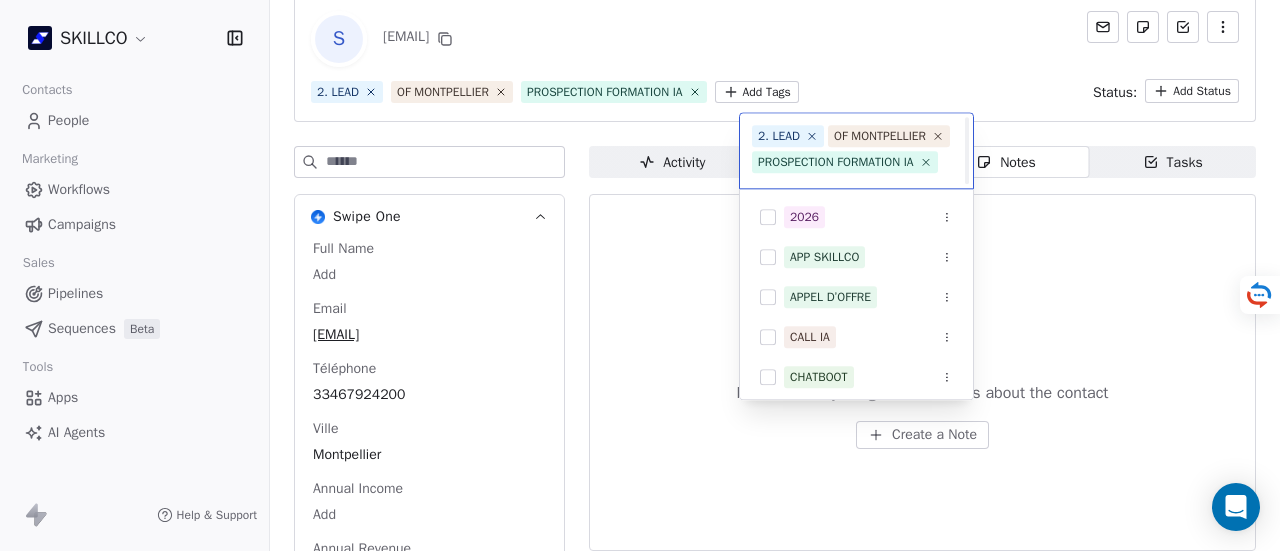 scroll, scrollTop: 22, scrollLeft: 0, axis: vertical 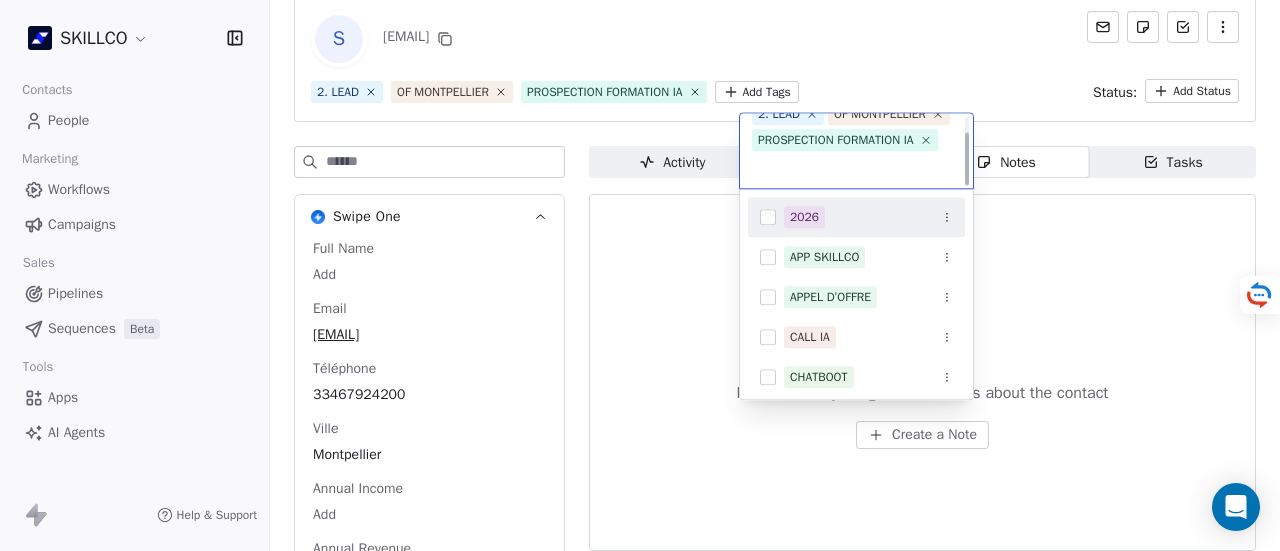 drag, startPoint x: 960, startPoint y: 51, endPoint x: 957, endPoint y: 41, distance: 10.440307 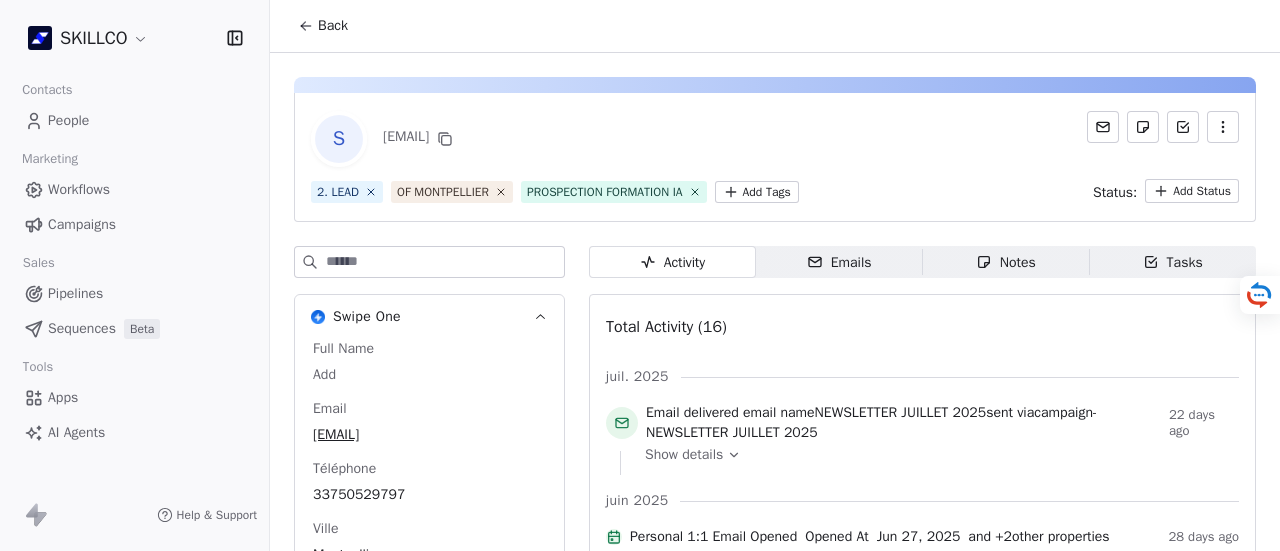 scroll, scrollTop: 0, scrollLeft: 0, axis: both 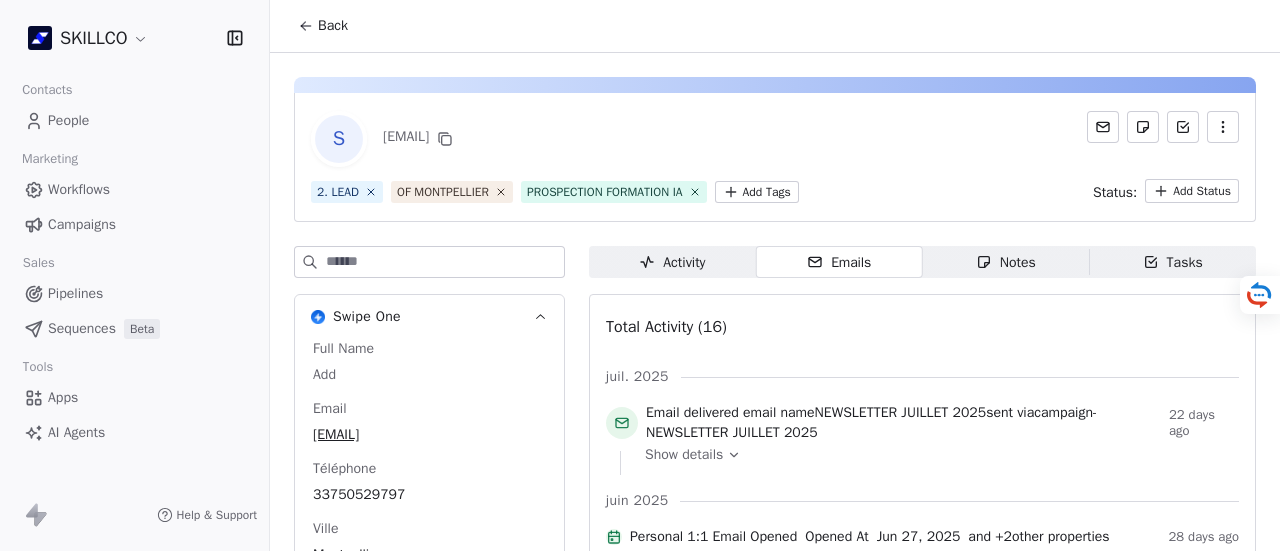click 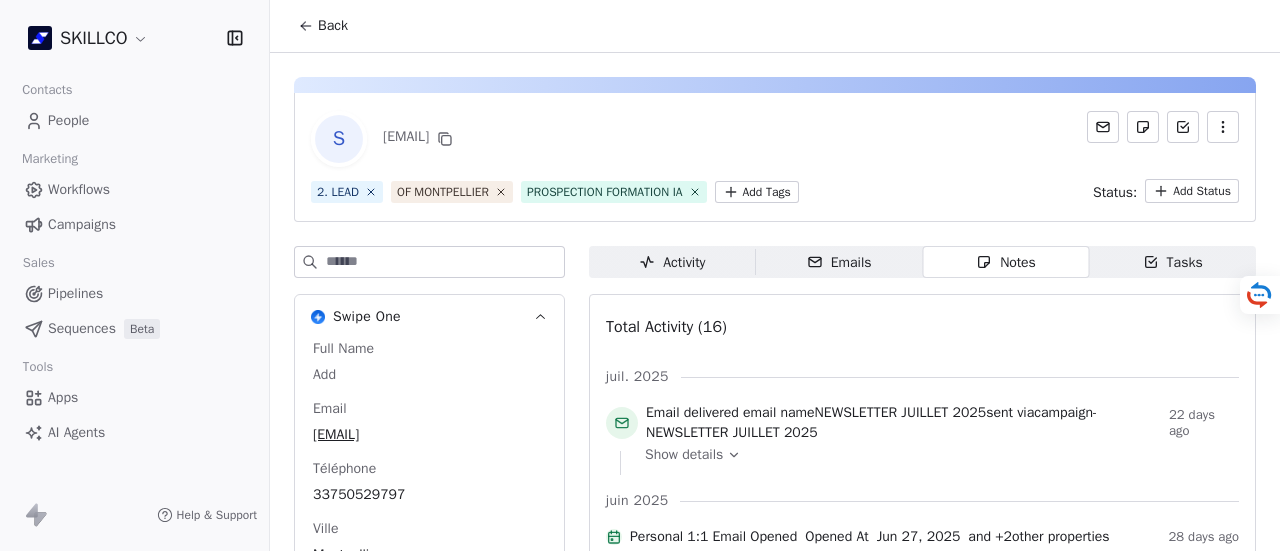click 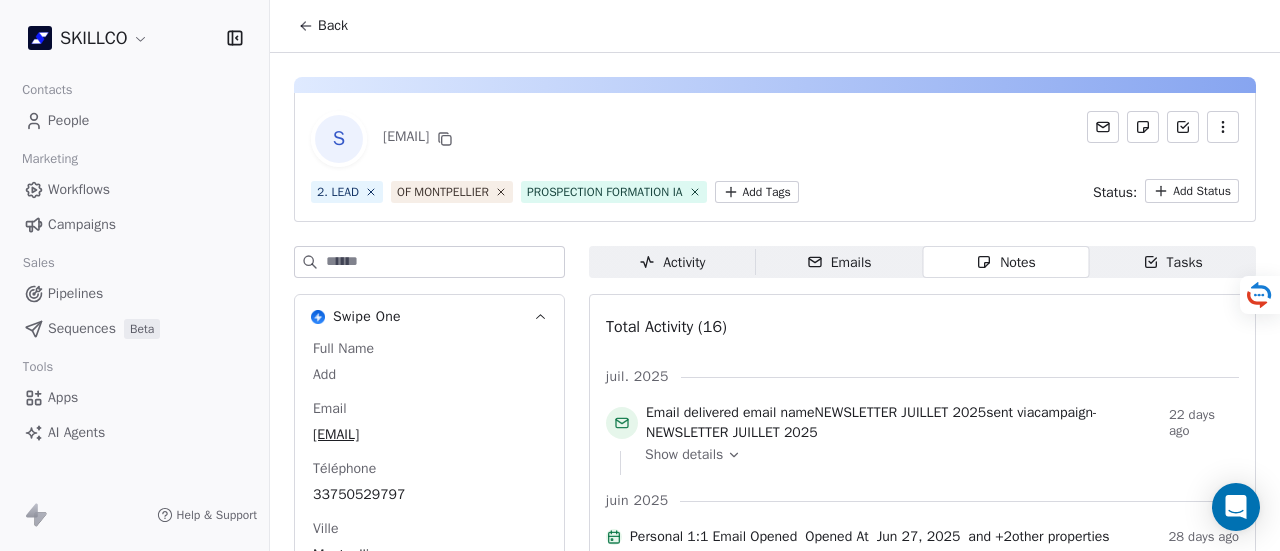click on "Notes" at bounding box center [1006, 262] 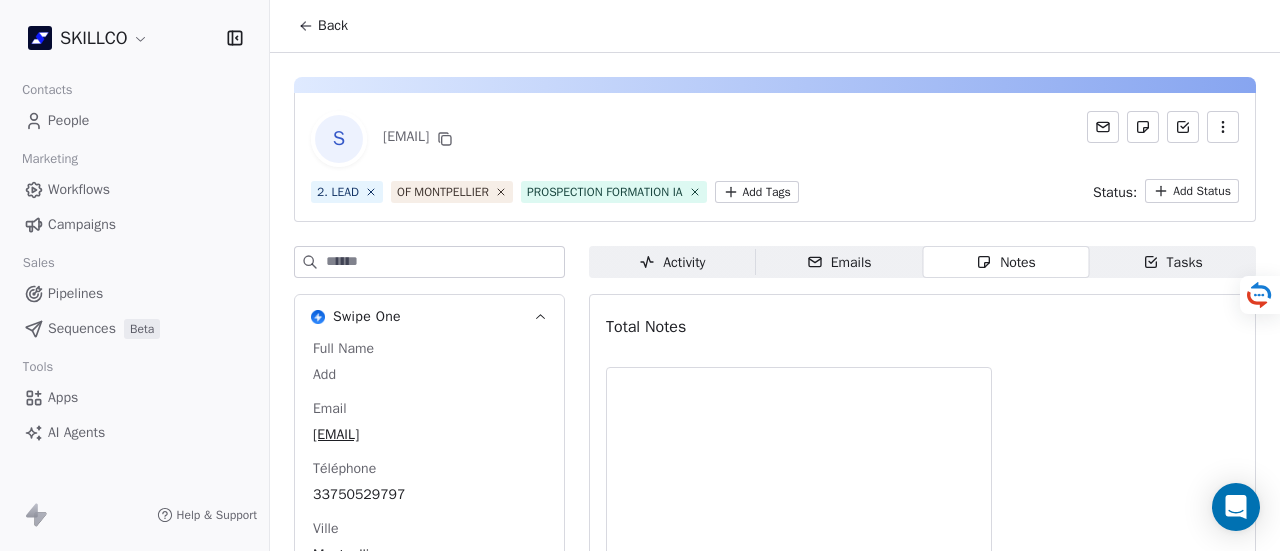 click on "Notes" at bounding box center [1006, 262] 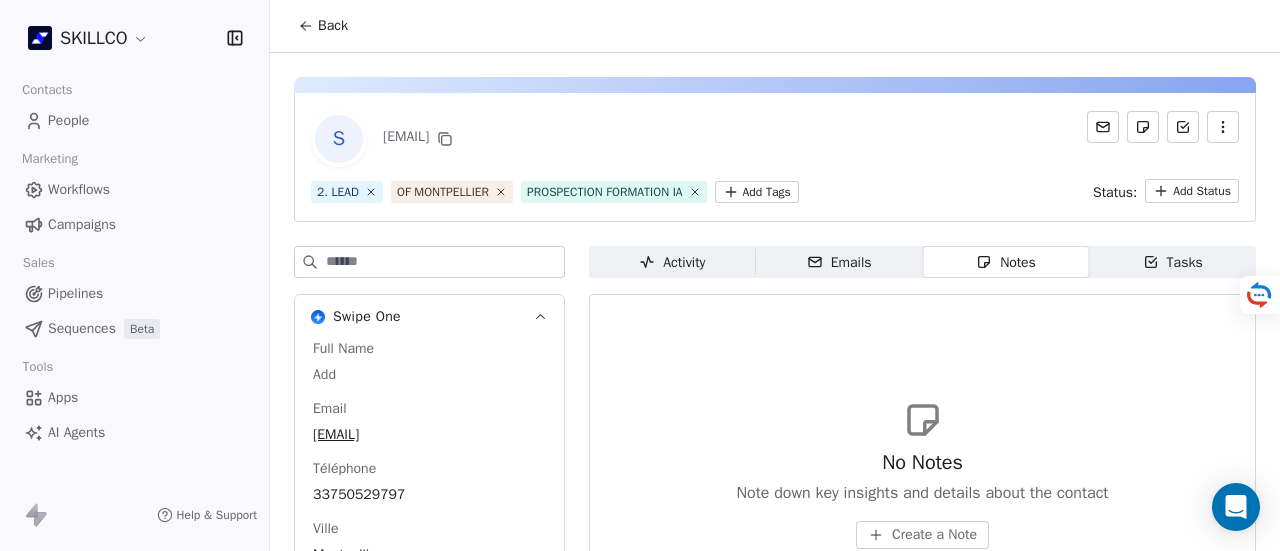 click on "Notes" at bounding box center (1006, 262) 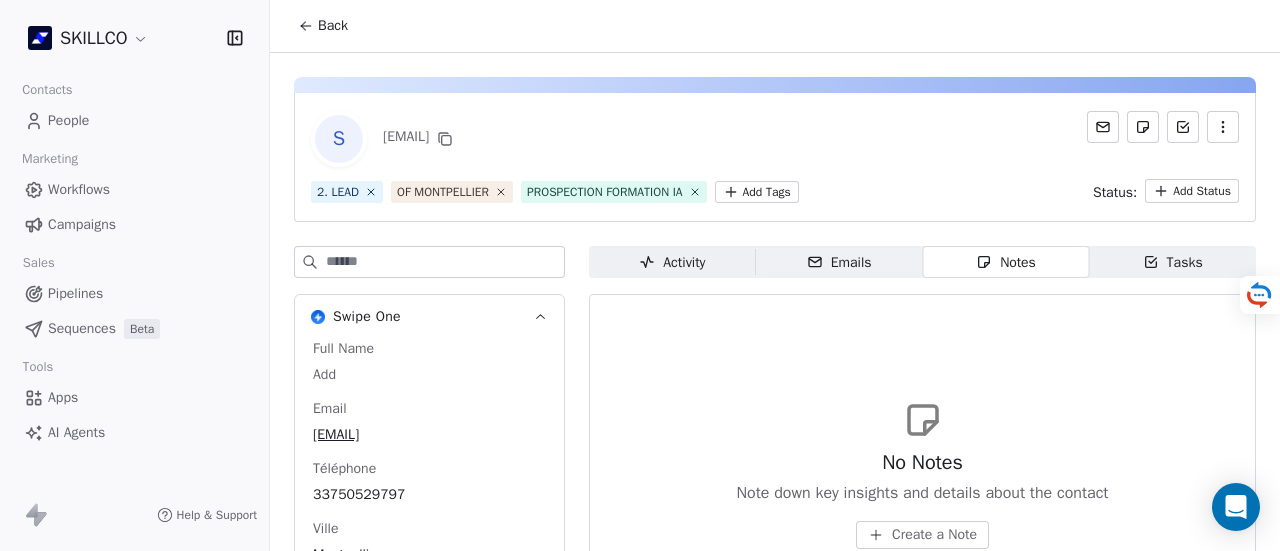 click on "S contact@aqua-love.com 2. LEAD OF MONTPELLIER PROSPECTION FORMATION IA  Add Tags Status:   Add Status" at bounding box center [775, 157] 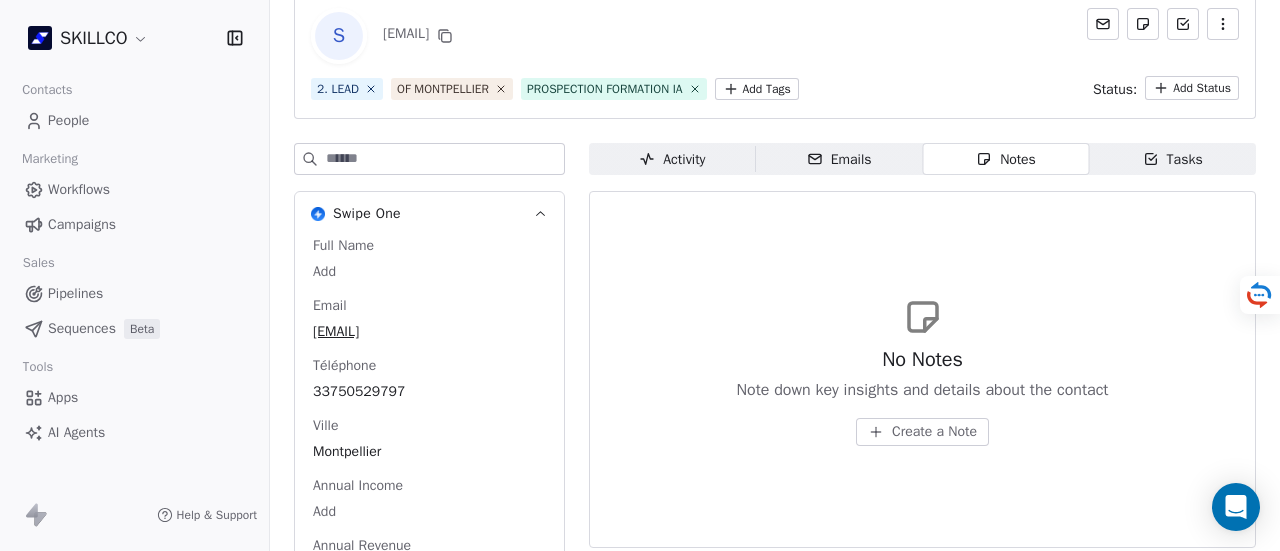scroll, scrollTop: 57, scrollLeft: 0, axis: vertical 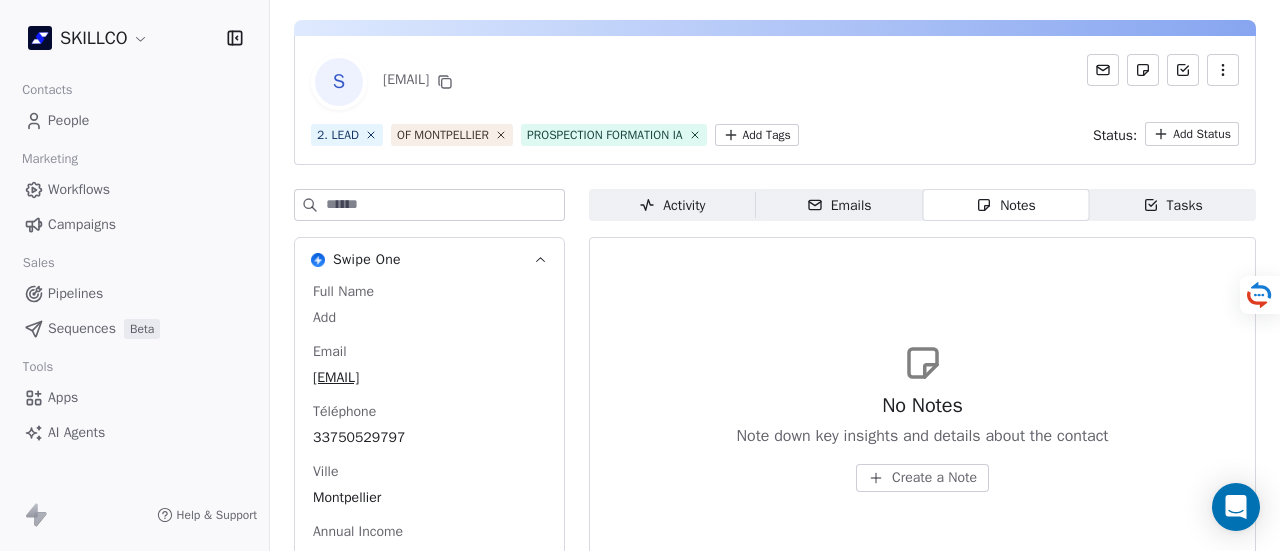 click on "Create a Note" at bounding box center (934, 478) 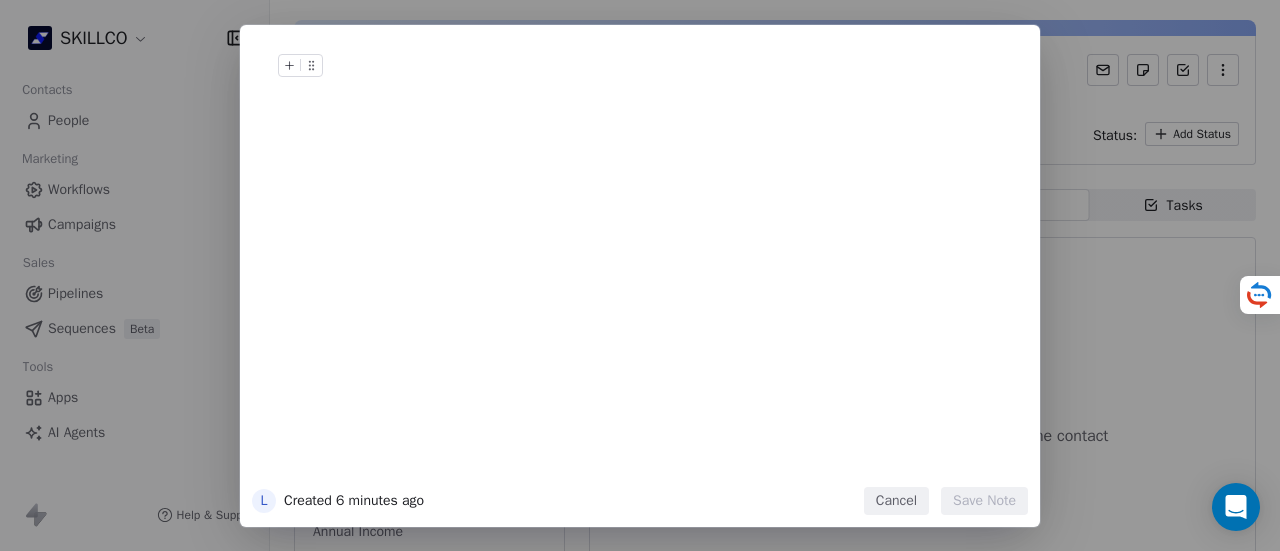 click at bounding box center [670, 86] 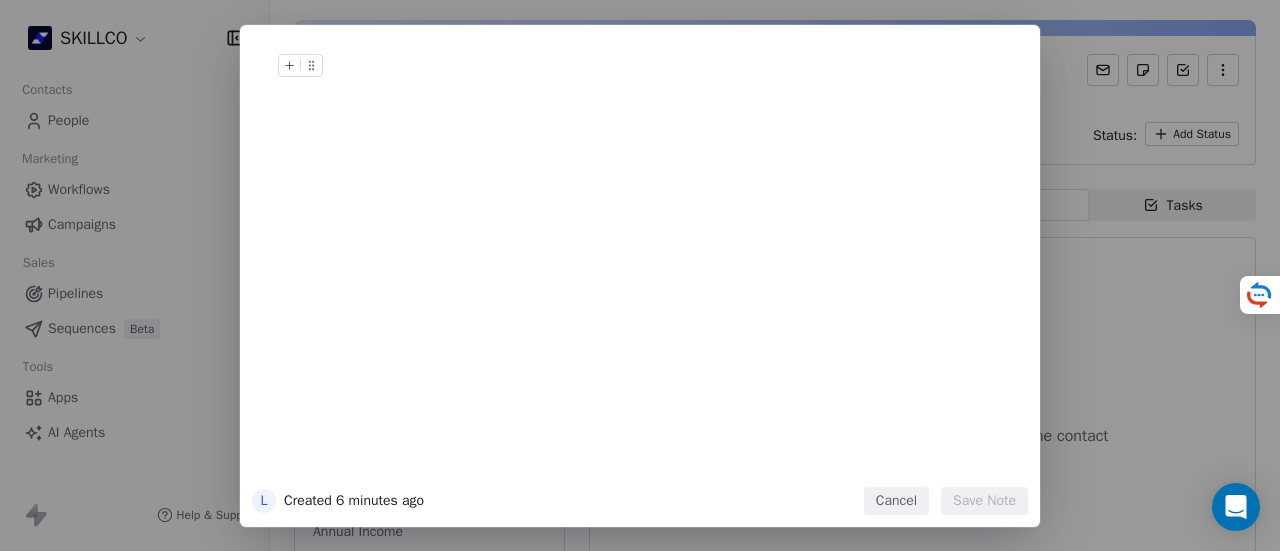 type 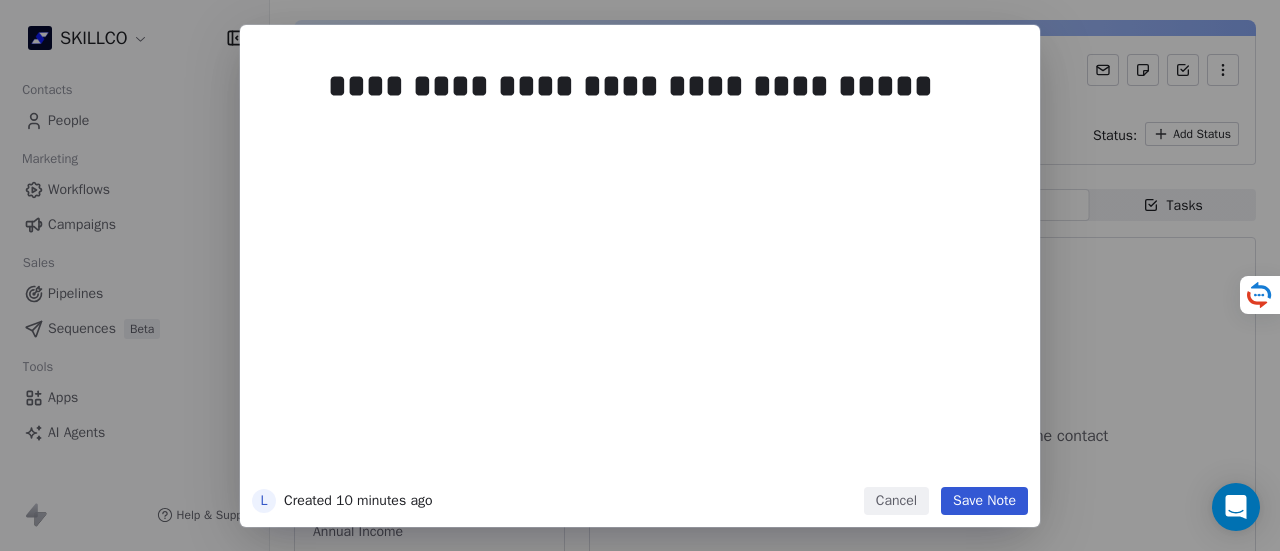 click on "Save Note" at bounding box center [984, 501] 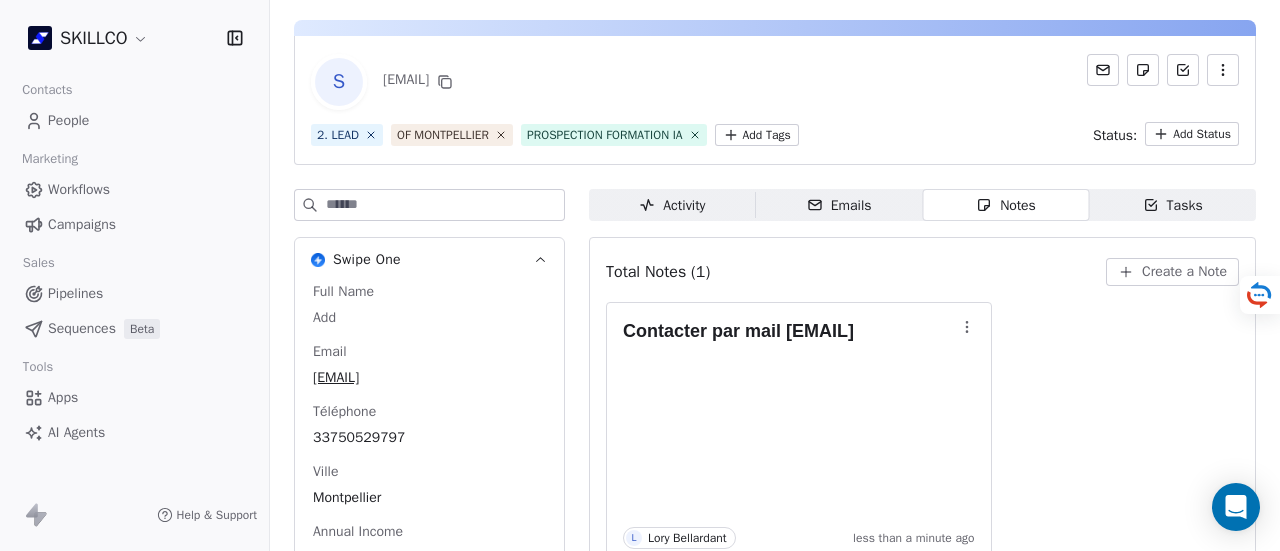 click on "Total Notes (1)   Create a Note" at bounding box center (922, 272) 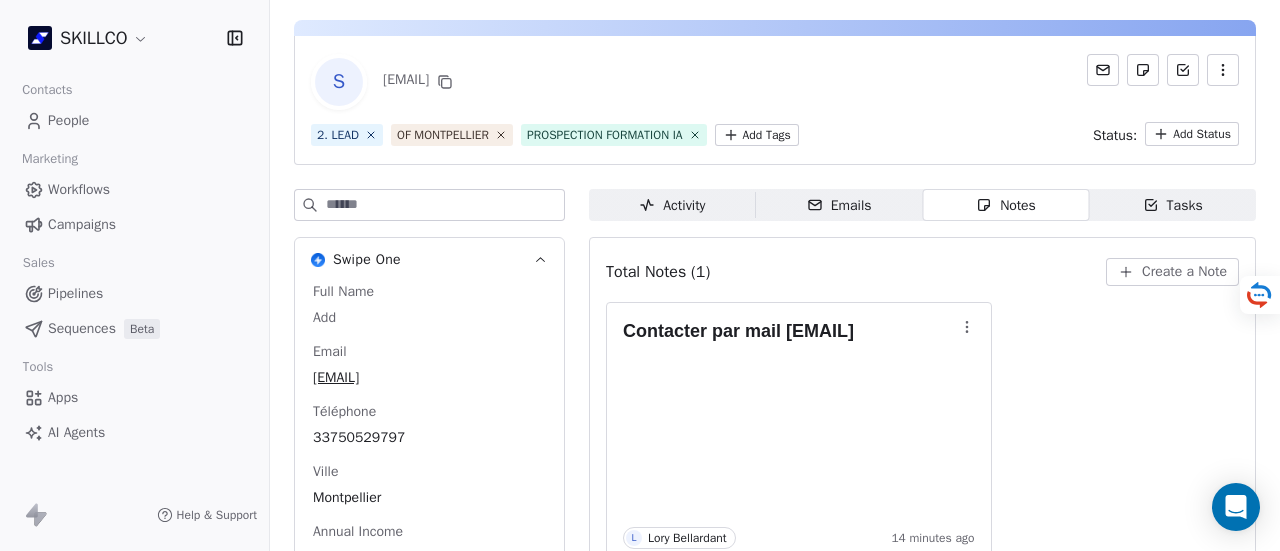 click on "Total Notes (1)   Create a Note" at bounding box center [922, 272] 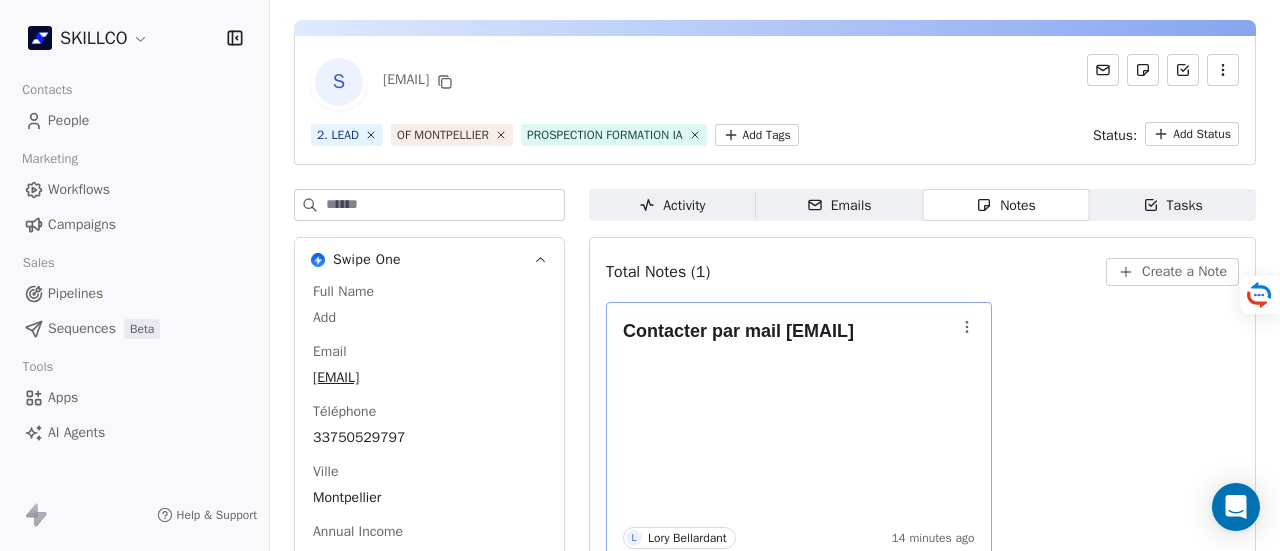 click on "Contacter par mail dtf@aqualove.com L Lory Bellardant 14 minutes ago" at bounding box center [799, 432] 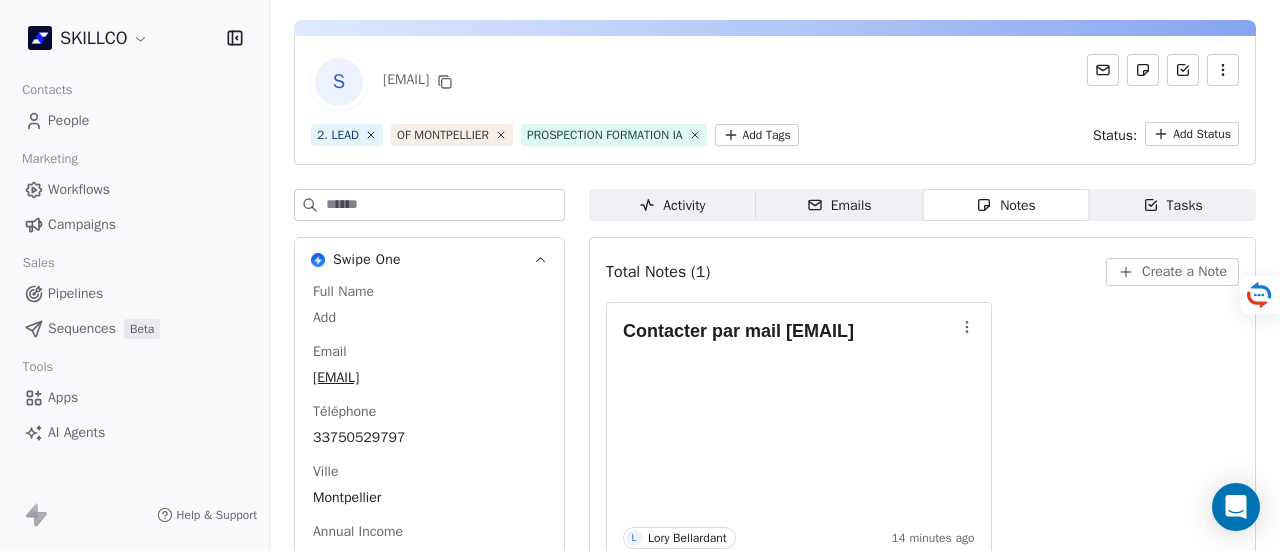 click on "Contacter par mail dtf@aqualove.com L Lory Bellardant 14 minutes ago" at bounding box center [922, 432] 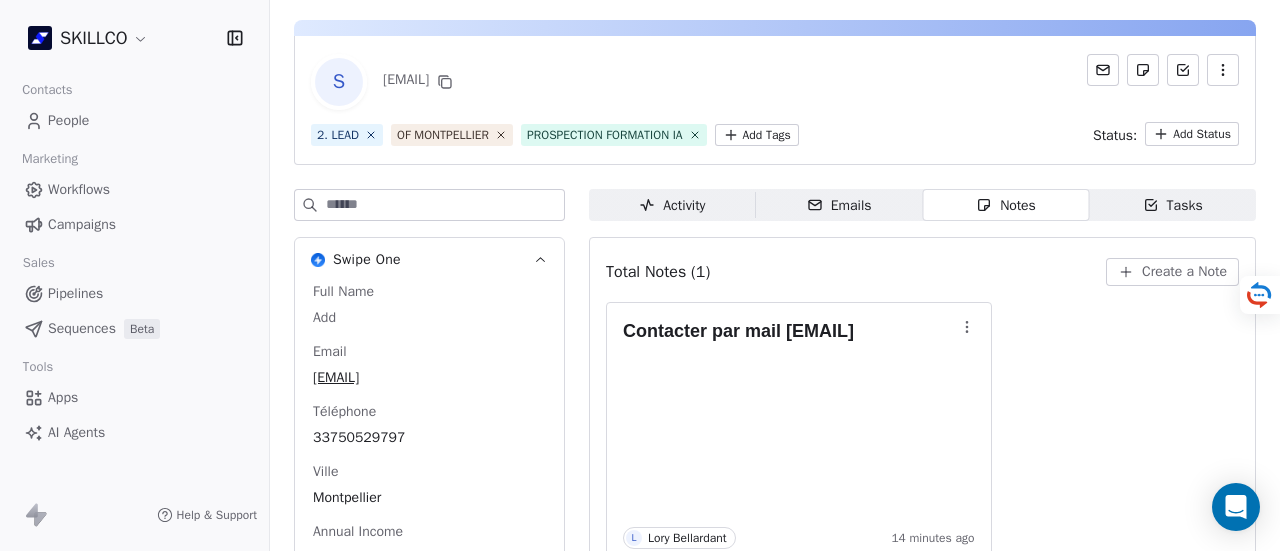 click on "Contacter par mail dtf@aqualove.com L Lory Bellardant 14 minutes ago" at bounding box center [922, 432] 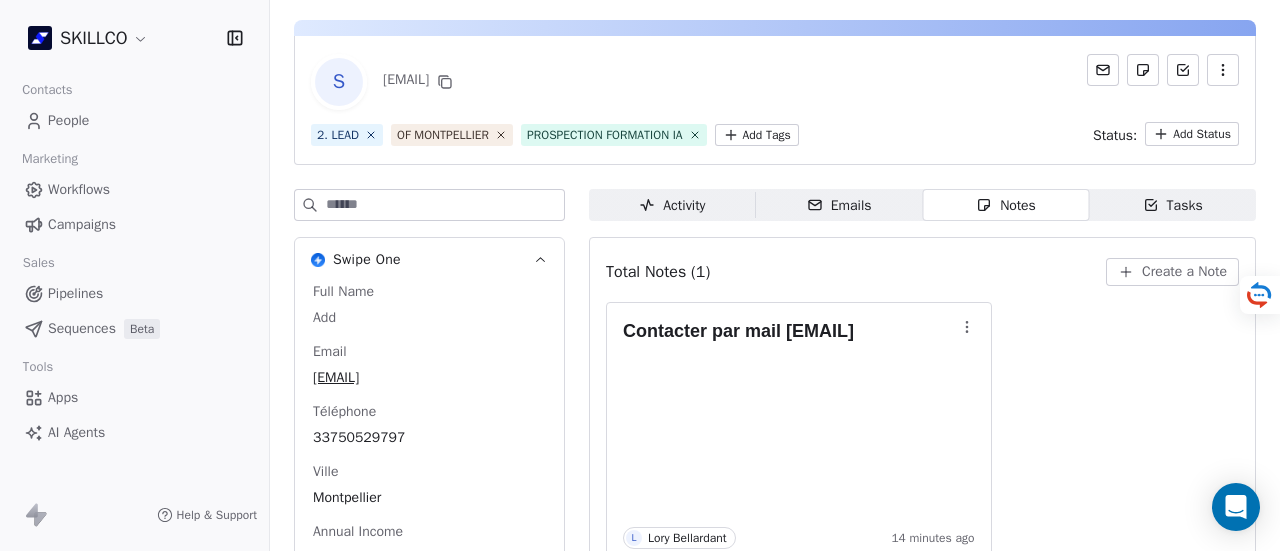 click on "Contacter par mail dtf@aqualove.com L Lory Bellardant 14 minutes ago" at bounding box center [922, 432] 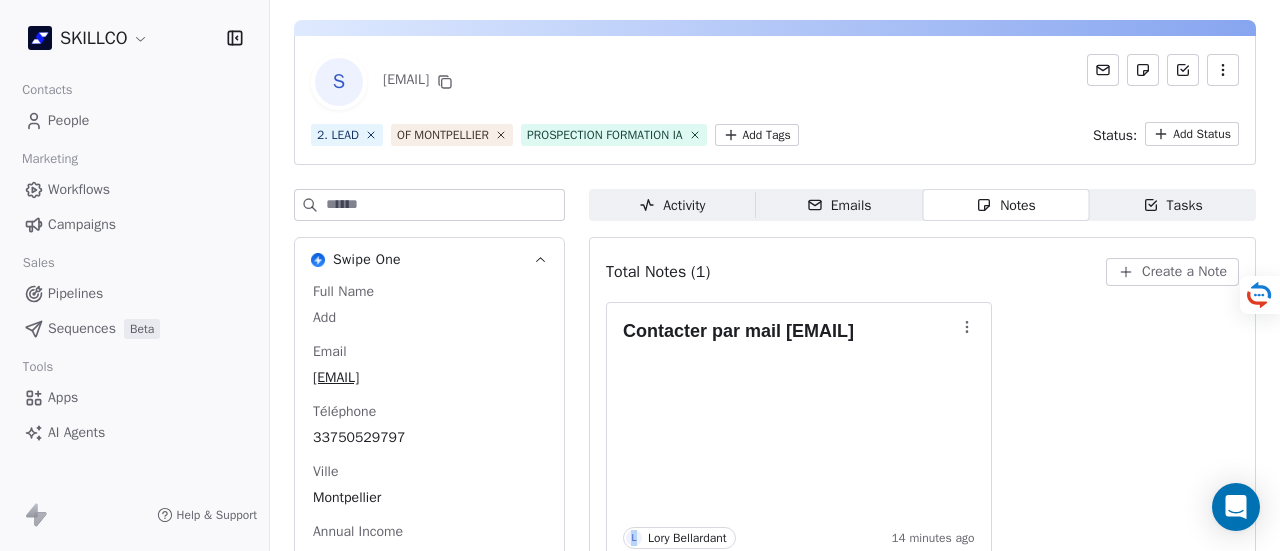 drag, startPoint x: 1086, startPoint y: 397, endPoint x: 941, endPoint y: 6, distance: 417.0204 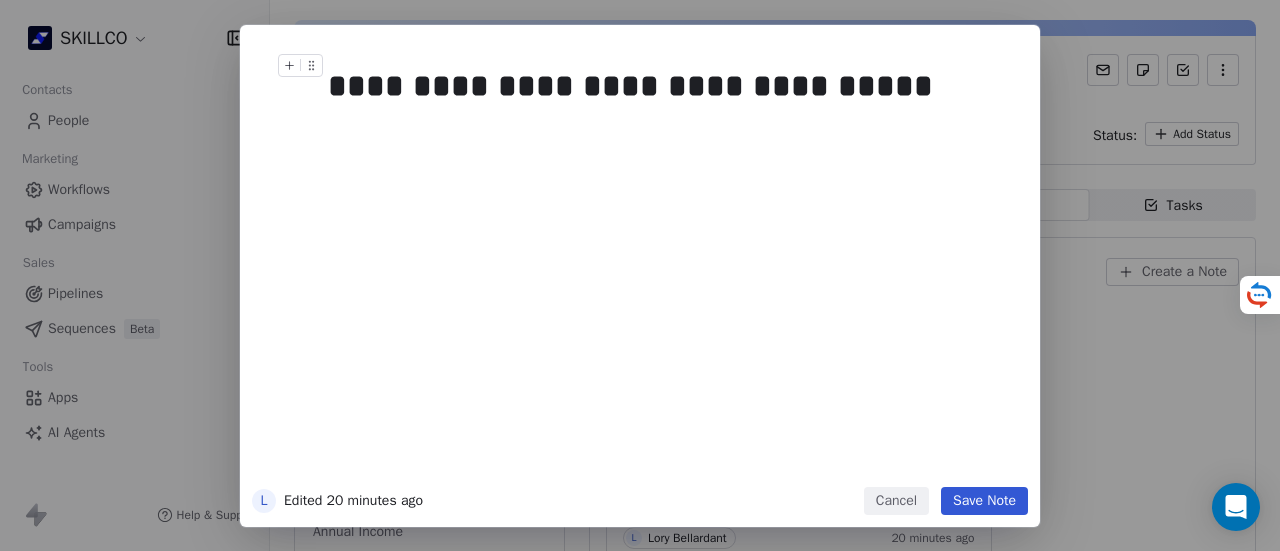 click on "Cancel" at bounding box center [896, 501] 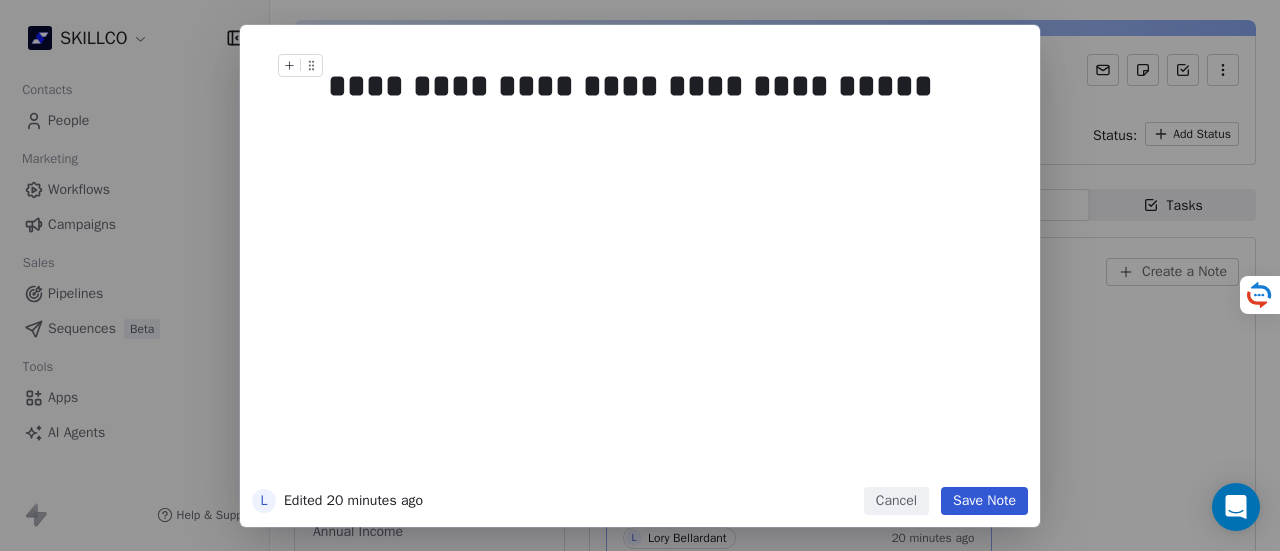 scroll, scrollTop: 67, scrollLeft: 0, axis: vertical 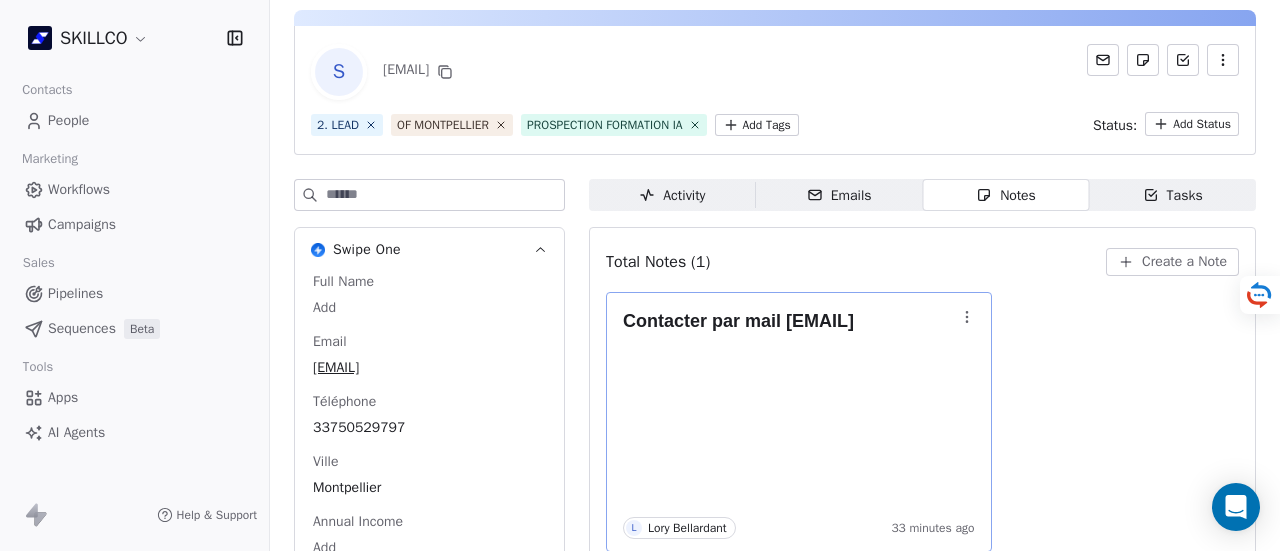 drag, startPoint x: 873, startPoint y: 349, endPoint x: 874, endPoint y: 337, distance: 12.0415945 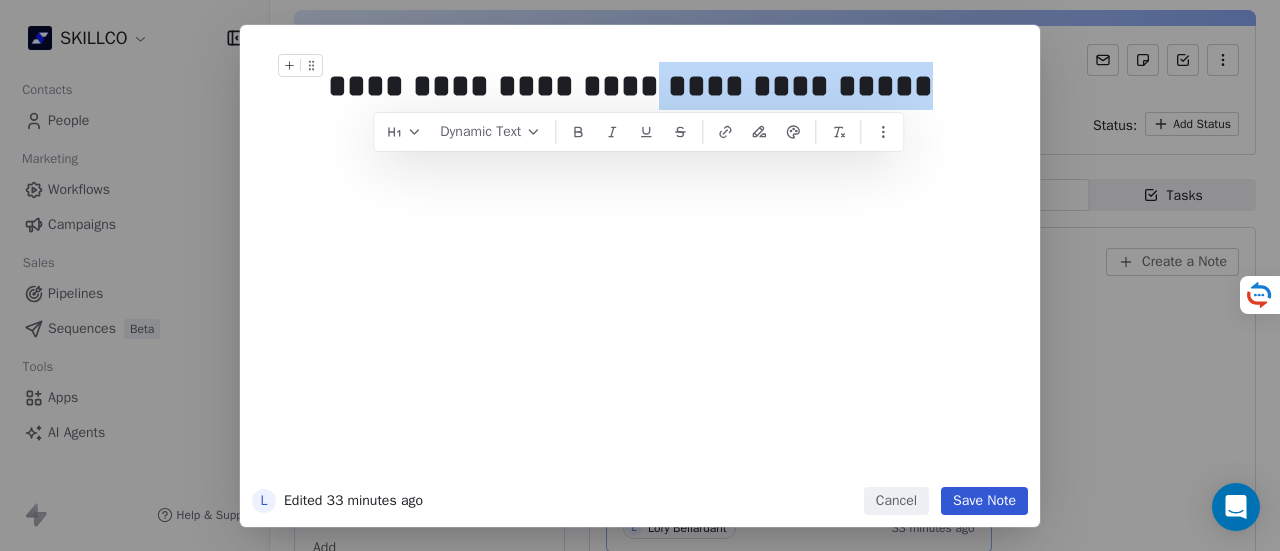 drag, startPoint x: 618, startPoint y: 87, endPoint x: 896, endPoint y: 92, distance: 278.04495 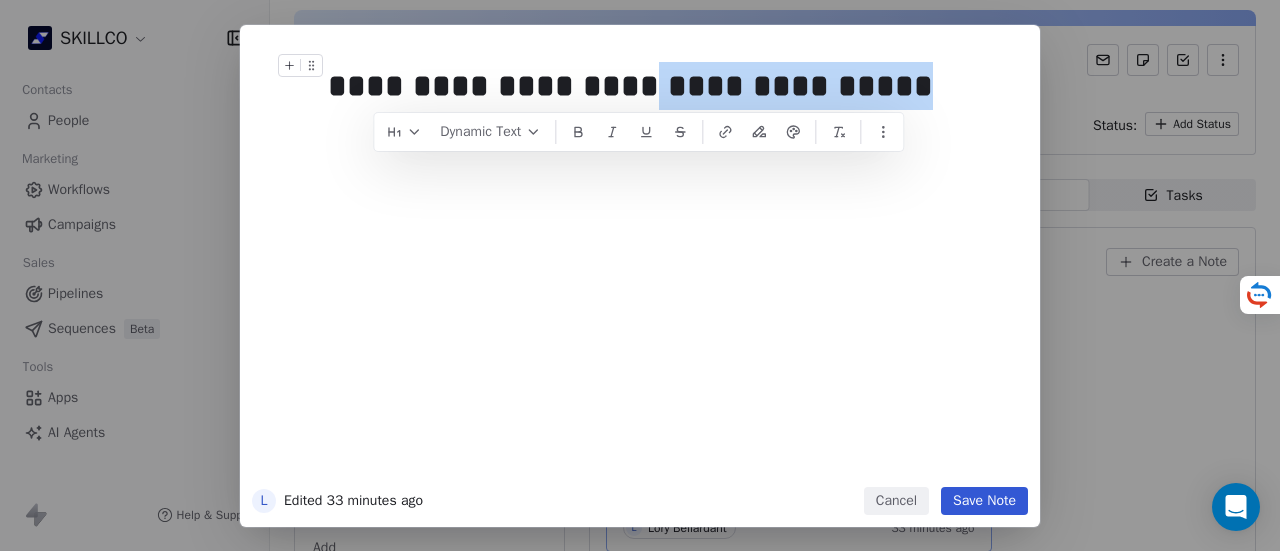 click on "**********" at bounding box center (662, 86) 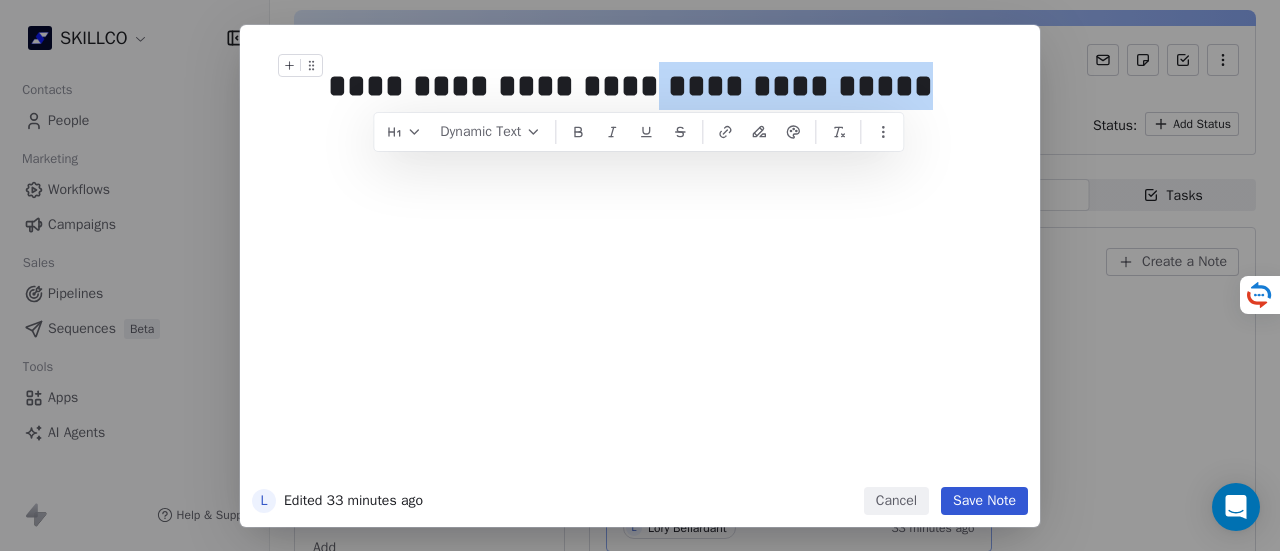 copy on "**********" 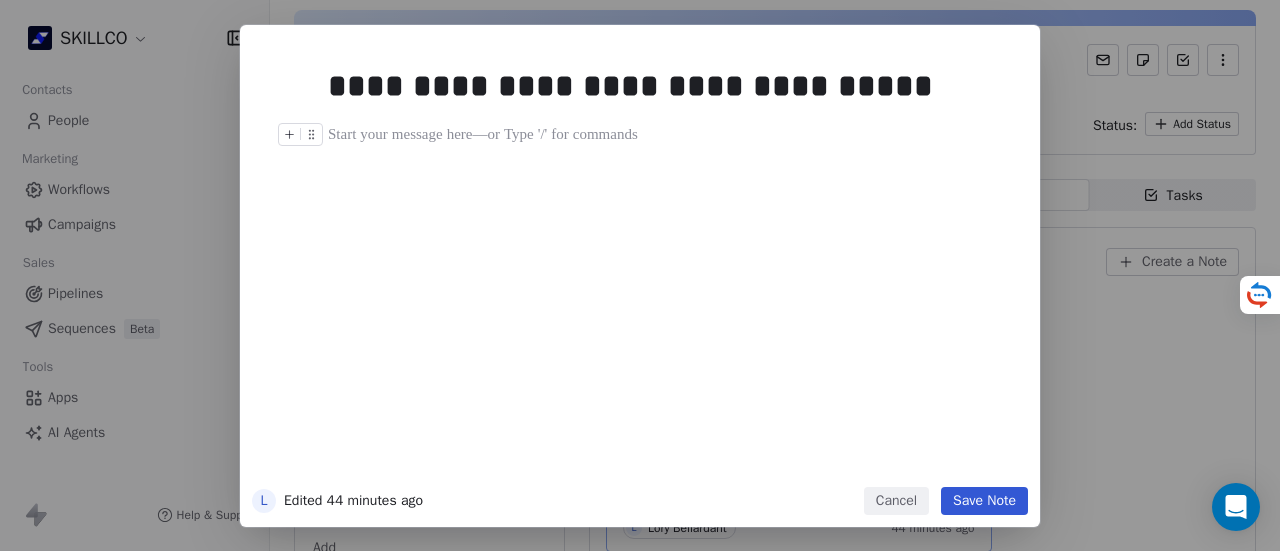 click on "**********" at bounding box center [670, 267] 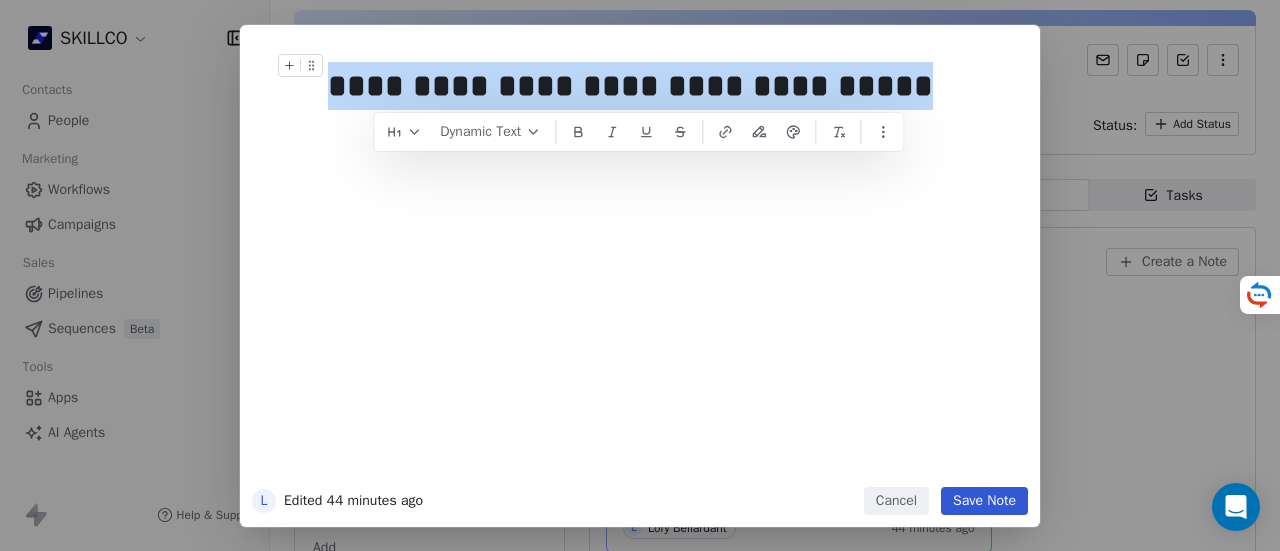 drag, startPoint x: 941, startPoint y: 97, endPoint x: 306, endPoint y: 97, distance: 635 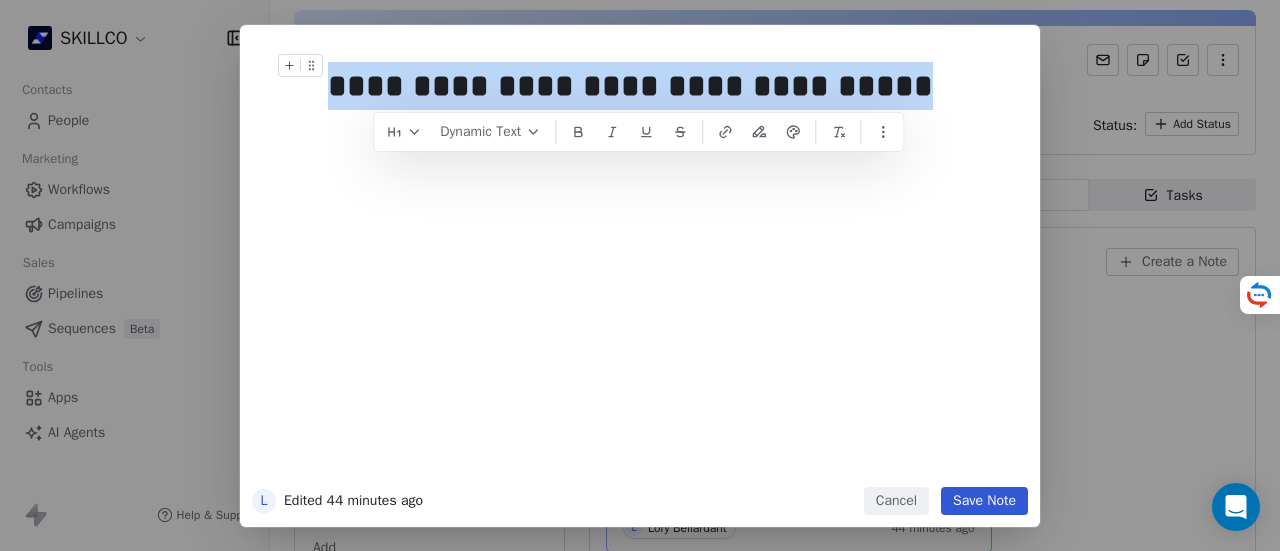click on "**********" at bounding box center [640, 262] 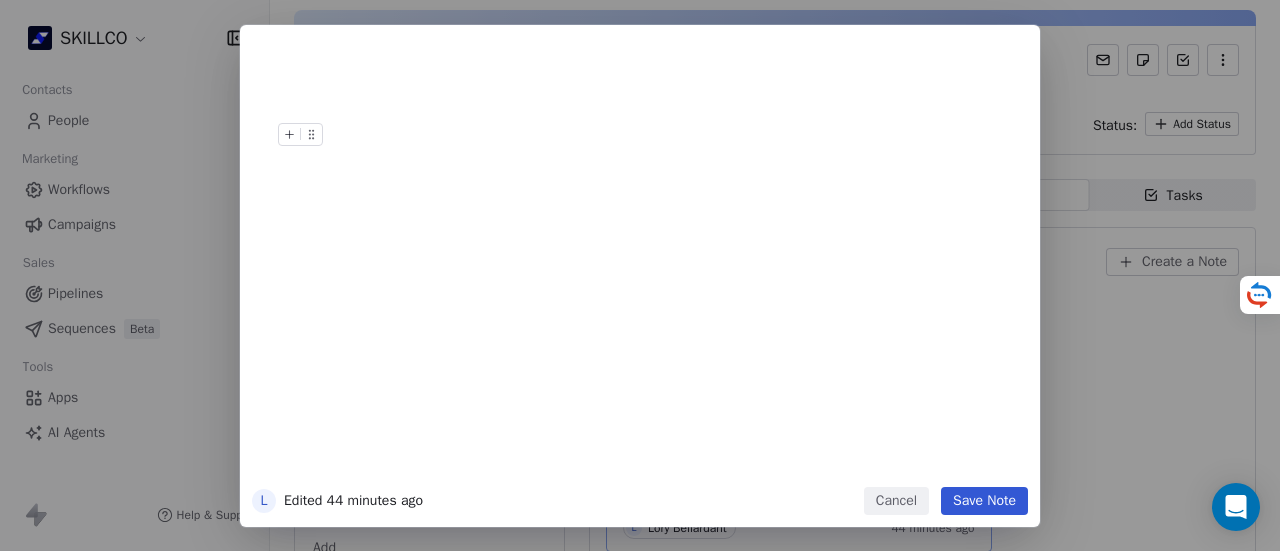 click on "Cancel" at bounding box center [896, 501] 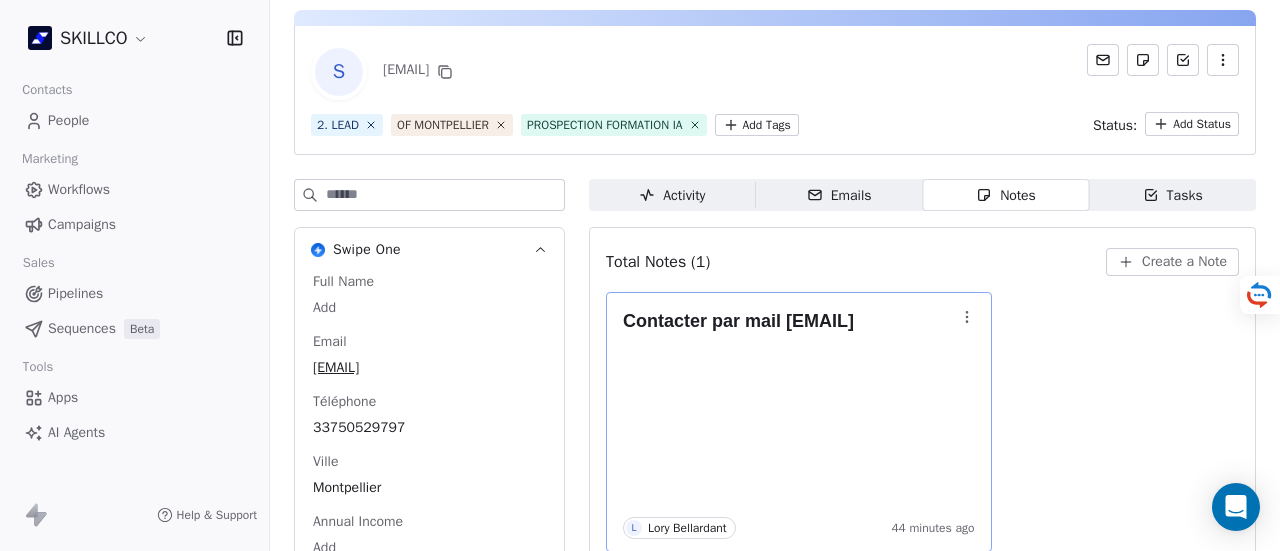 click on "SKILLCO Contacts People Marketing Workflows Campaigns Sales Pipelines Sequences Beta Tools Apps AI Agents Help & Support Back S contact@aqua-love.com 2. LEAD OF MONTPELLIER PROSPECTION FORMATION IA  Add Tags Status:   Add Status Swipe One Full Name Add Email contact@aqua-love.com Téléphone 33750529797 Ville Montpellier Annual Income Add Annual Revenue Add See   46   More   Calendly Activity Activity Emails Emails   Notes   Notes Tasks Tasks Total Notes (1)   Create a Note Contacter par mail dtf@aqualove.com L Lory Bellardant 44 minutes ago" at bounding box center (640, 275) 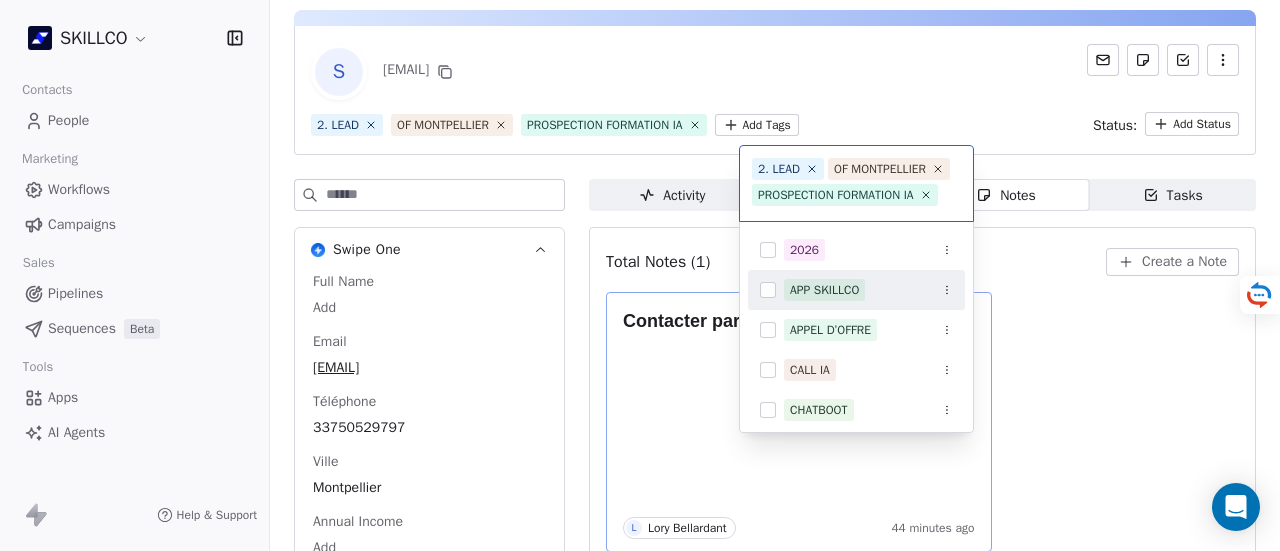 scroll, scrollTop: 22, scrollLeft: 0, axis: vertical 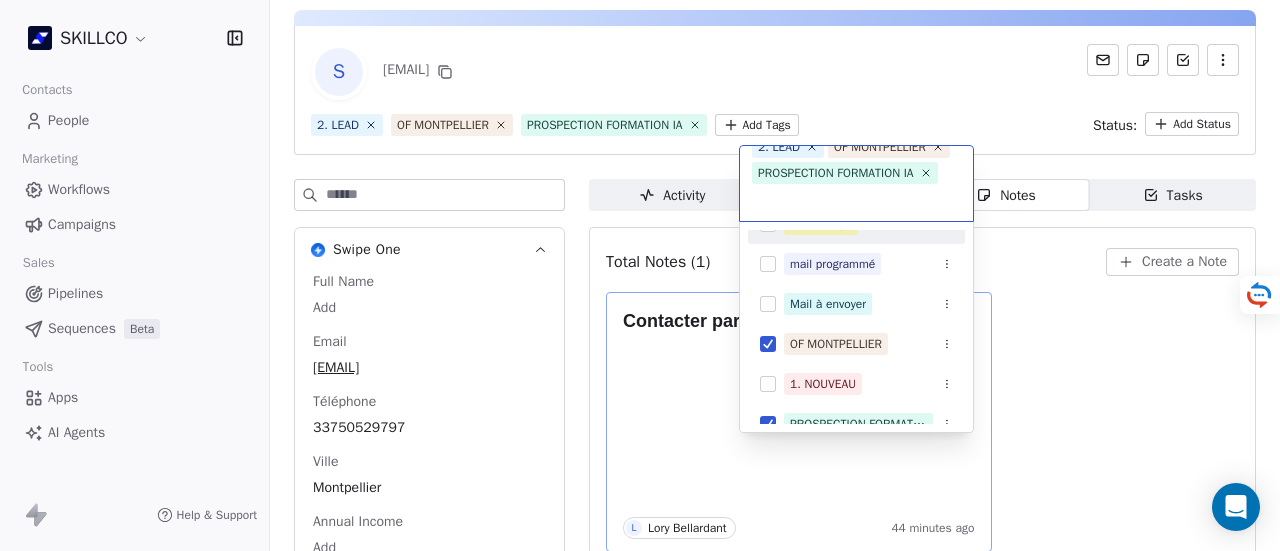 click on "Mail envoyé" at bounding box center [856, 224] 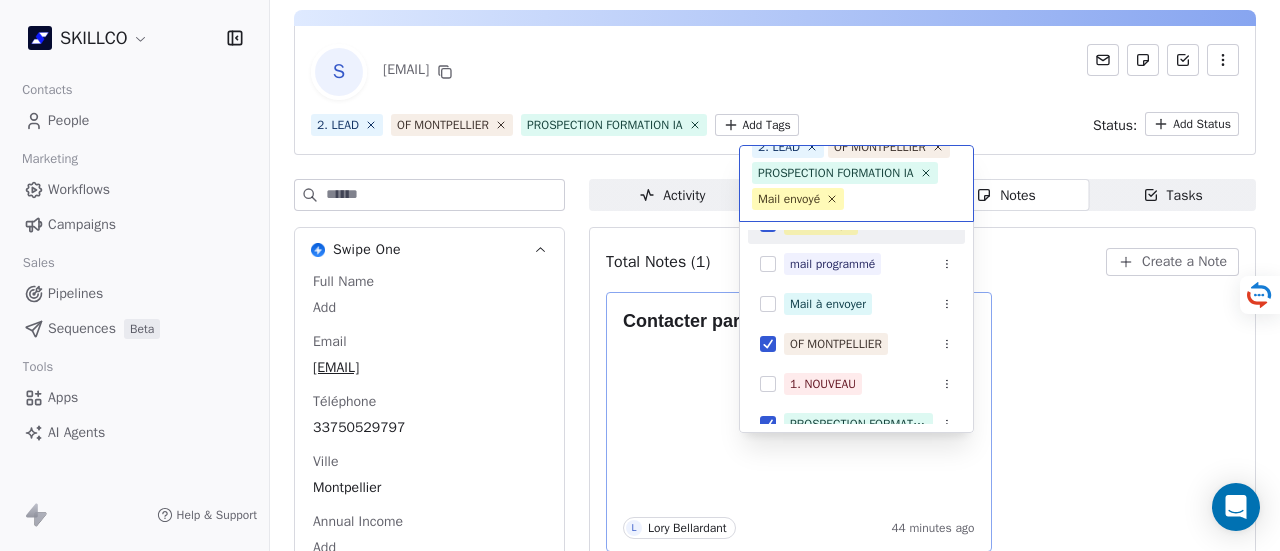 click on "SKILLCO Contacts People Marketing Workflows Campaigns Sales Pipelines Sequences Beta Tools Apps AI Agents Help & Support Back S contact@aqua-love.com 2. LEAD OF MONTPELLIER PROSPECTION FORMATION IA  Add Tags Status:   Add Status Swipe One Full Name Add Email contact@aqua-love.com Téléphone 33750529797 Ville Montpellier Annual Income Add Annual Revenue Add See   46   More   Calendly Activity Activity Emails Emails   Notes   Notes Tasks Tasks Total Notes (1)   Create a Note Contacter par mail dtf@aqualove.com L Lory Bellardant 44 minutes ago
2. LEAD OF MONTPELLIER PROSPECTION FORMATION IA Mail envoyé DÉCIDEUR FILLOUT SOLUTIONS IA HUBSPOT 2. LEAD Mail envoyé mail programmé Mail à envoyer OF MONTPELLIER 1. NOUVEAU PROSPECTION FORMATION IA RECAP VISIO SITE Suivi TEL INCORRECT PARTENAIRE CO" at bounding box center [640, 275] 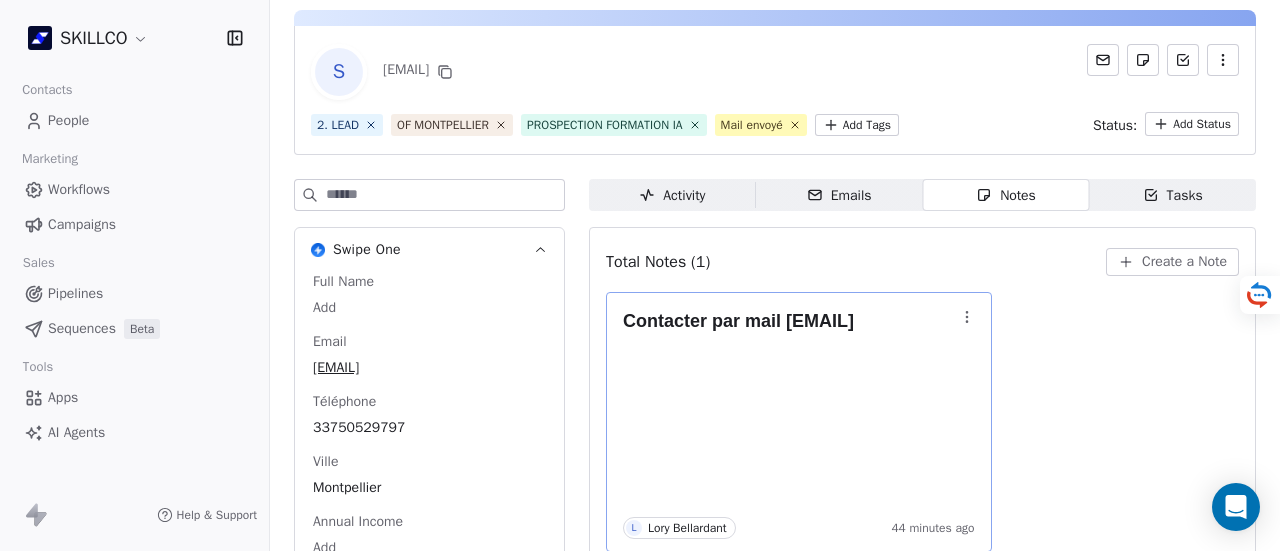 scroll, scrollTop: 0, scrollLeft: 0, axis: both 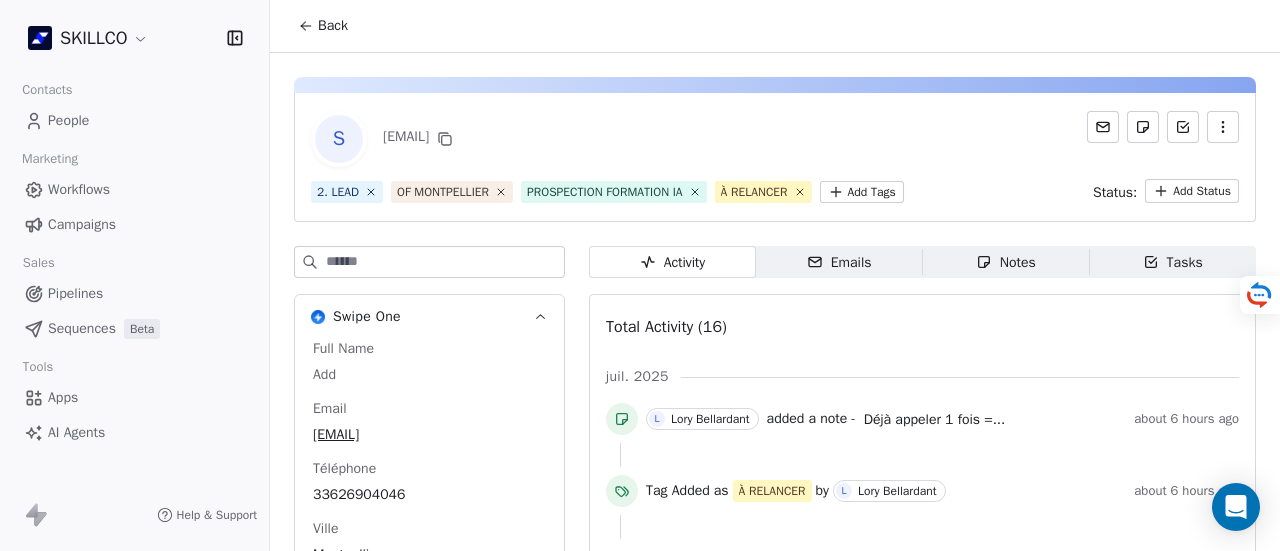 click on "Notes   Notes" at bounding box center [1006, 262] 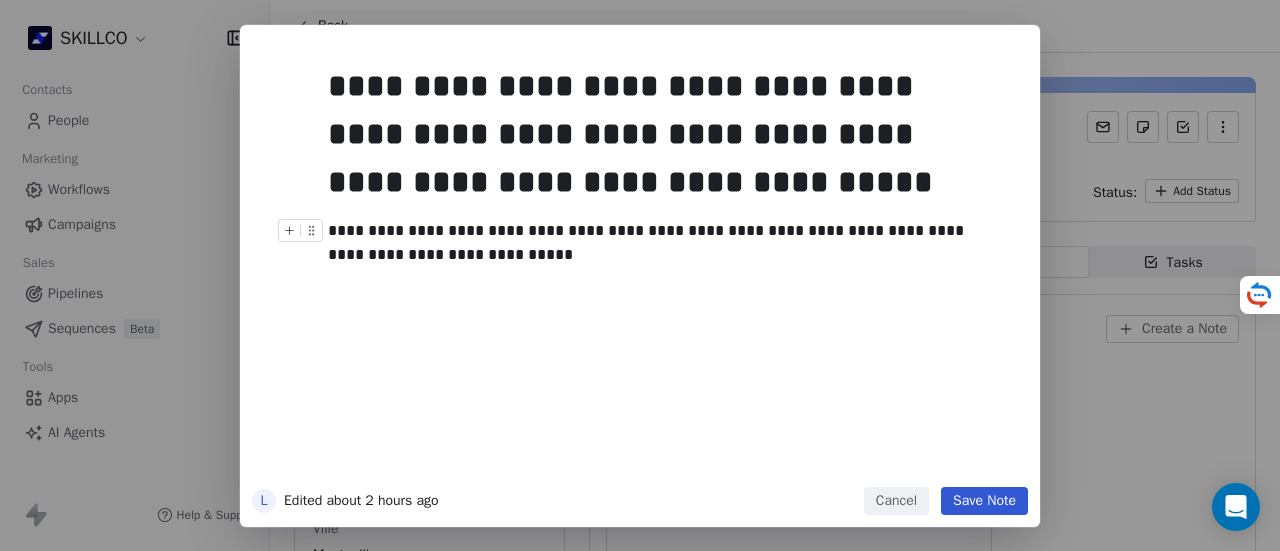 scroll, scrollTop: 0, scrollLeft: 0, axis: both 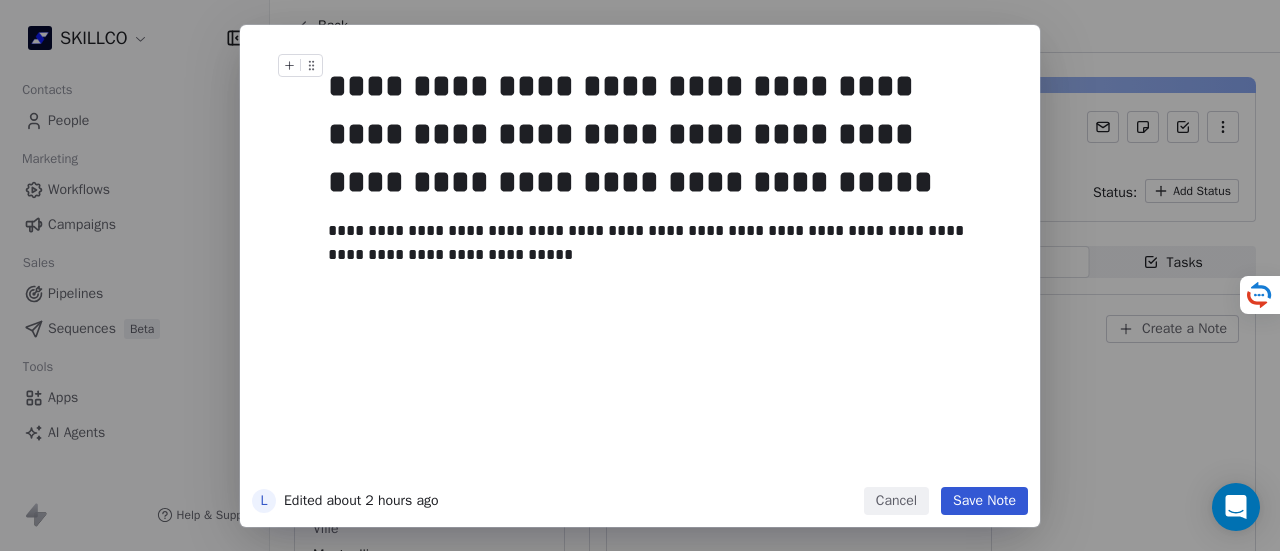 click on "Save Note" at bounding box center (984, 501) 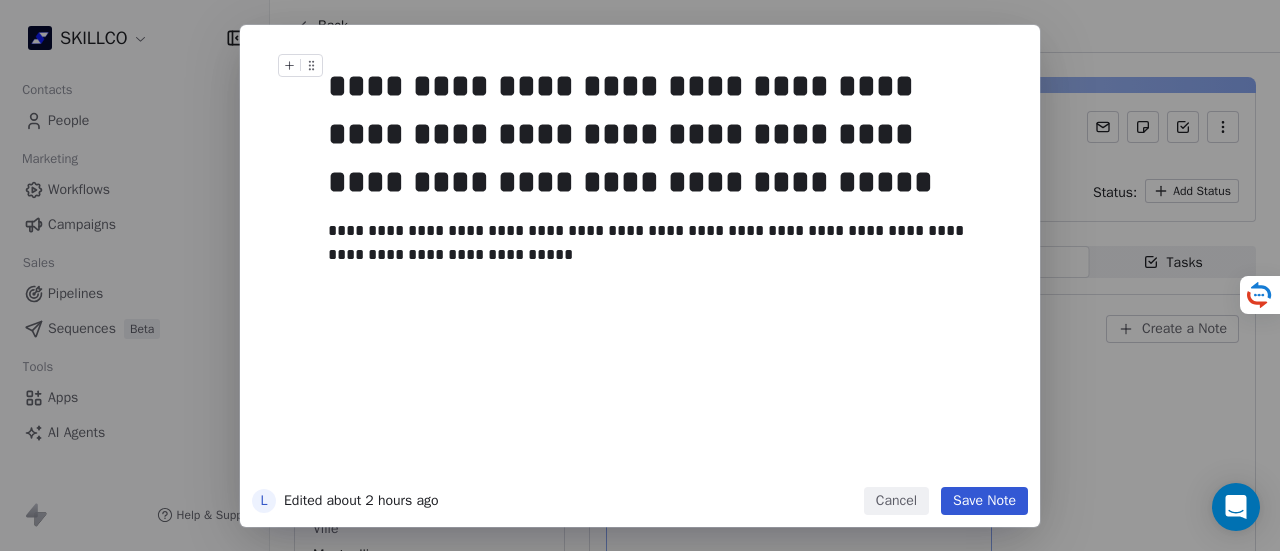 scroll, scrollTop: 95, scrollLeft: 0, axis: vertical 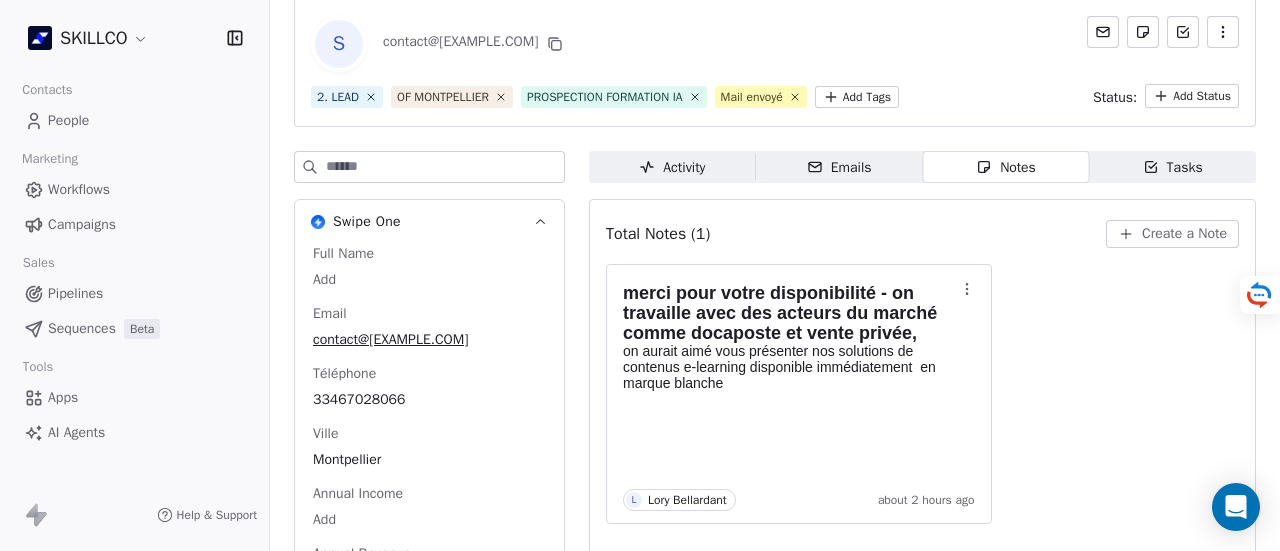click on "merci pour votre disponibilité - on travaille avec des acteurs du marché comme docaposte et vente privée,  on aurait aimé vous présenter nos solutions de contenus e-learning disponible immédiatement  en marque blanche  L Lory Bellardant about 2 hours ago" at bounding box center (922, 394) 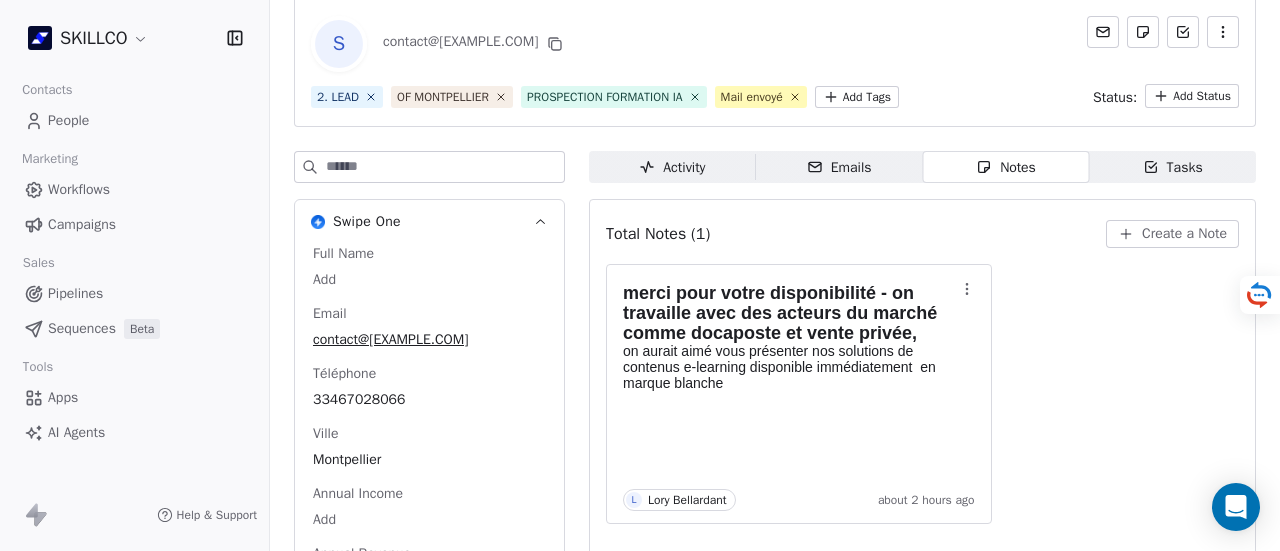 click on "merci pour votre disponibilité - on travaille avec des acteurs du marché comme docaposte et vente privée,  on aurait aimé vous présenter nos solutions de contenus e-learning disponible immédiatement  en marque blanche  L Lory Bellardant about 2 hours ago" at bounding box center (922, 394) 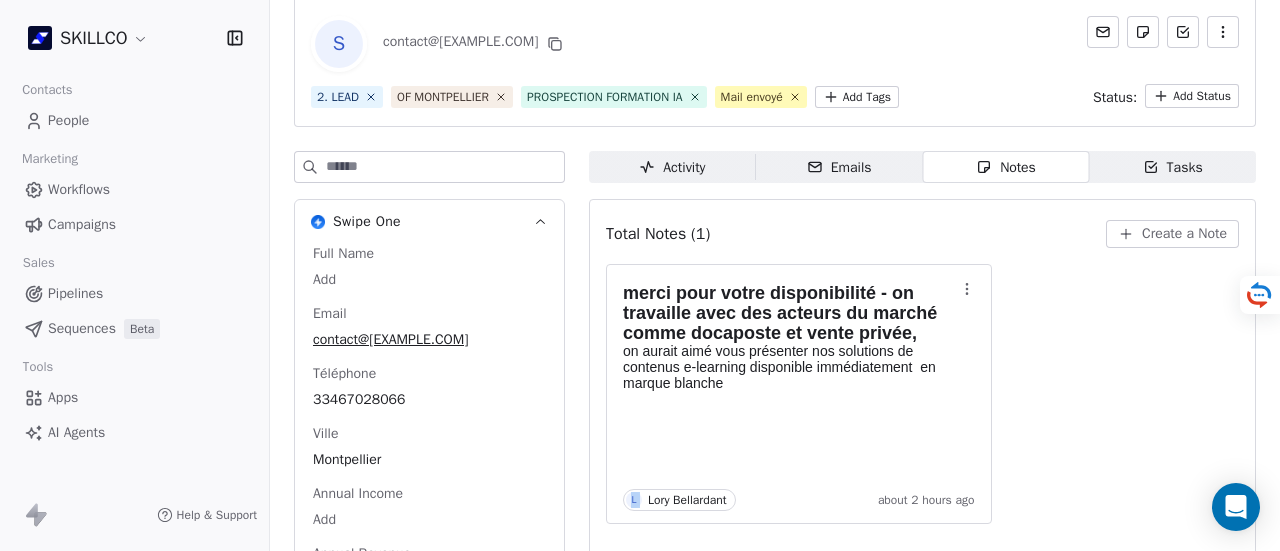 click on "merci pour votre disponibilité - on travaille avec des acteurs du marché comme docaposte et vente privée,  on aurait aimé vous présenter nos solutions de contenus e-learning disponible immédiatement  en marque blanche  L Lory Bellardant about 2 hours ago" at bounding box center [922, 394] 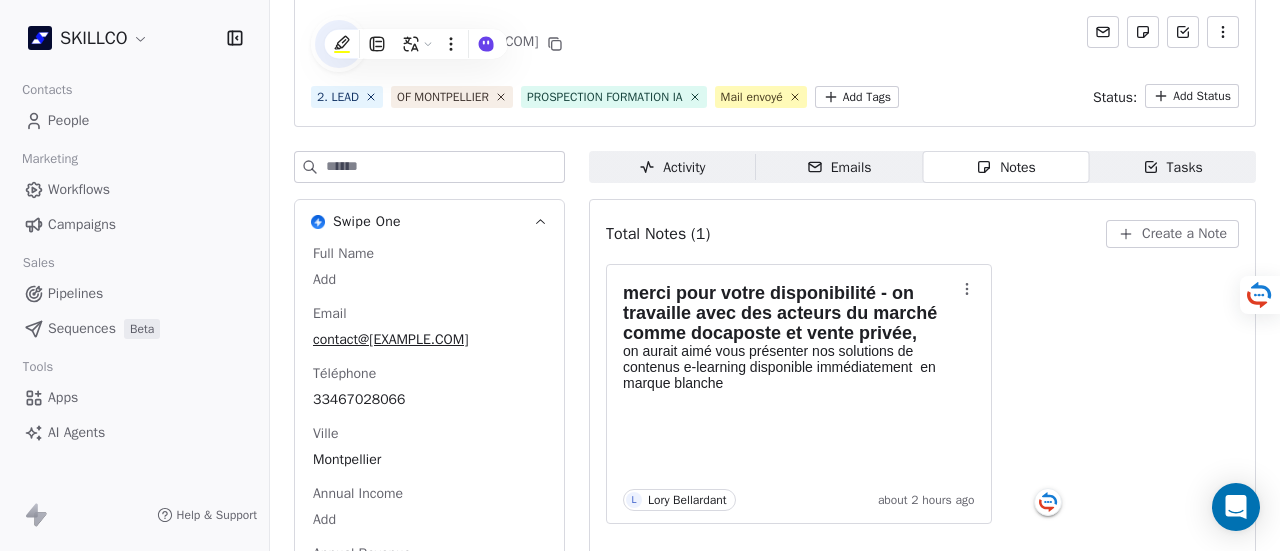 click on "merci pour votre disponibilité - on travaille avec des acteurs du marché comme docaposte et vente privée,  on aurait aimé vous présenter nos solutions de contenus e-learning disponible immédiatement  en marque blanche  L Lory Bellardant about 2 hours ago" at bounding box center (922, 394) 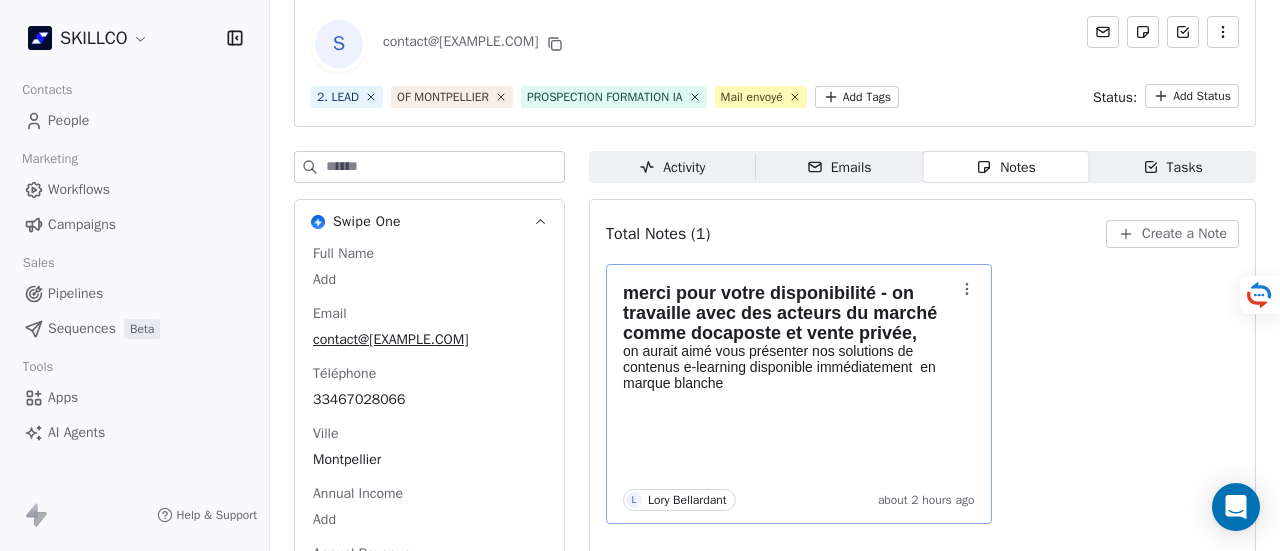 click on "on aurait aimé vous présenter nos solutions de contenus e-learning disponible immédiatement  en marque blanche" at bounding box center (789, 367) 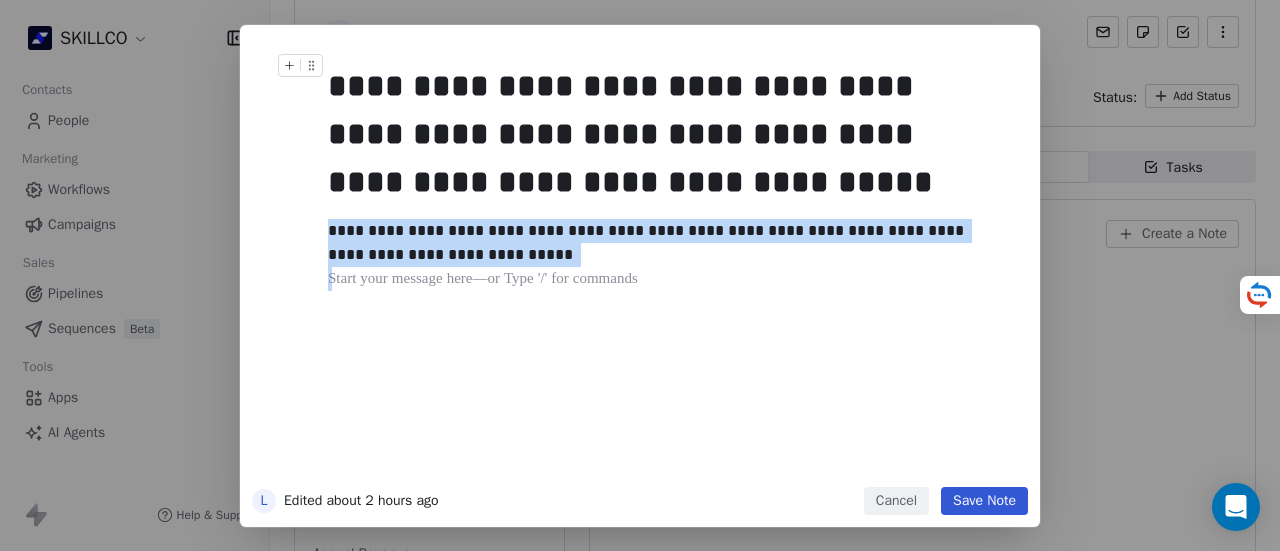 drag, startPoint x: 593, startPoint y: 268, endPoint x: 301, endPoint y: 81, distance: 346.7463 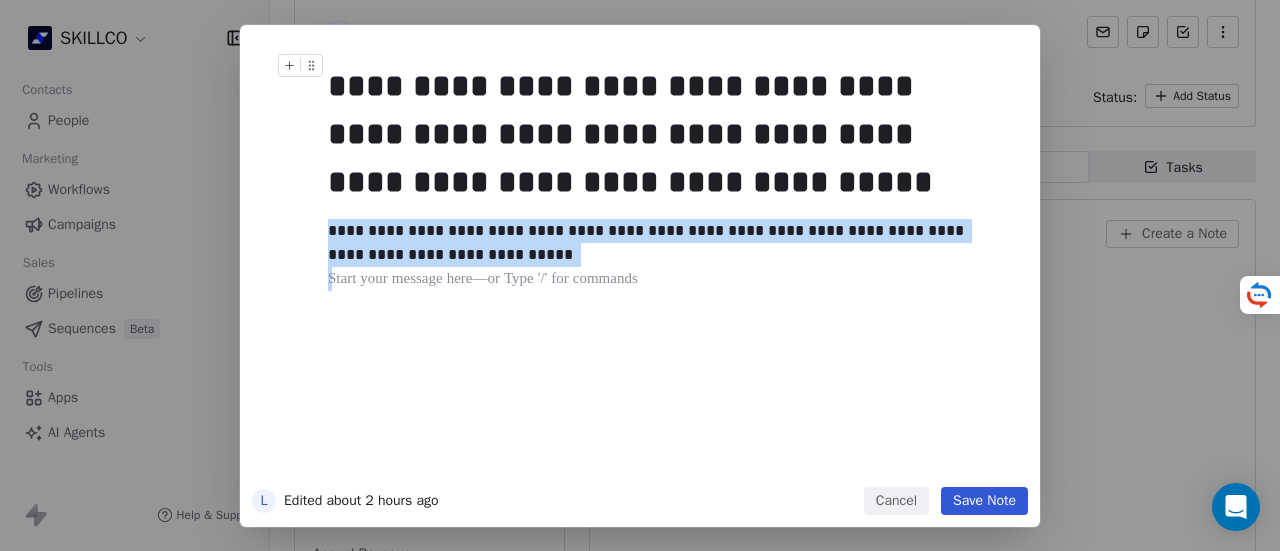 click on "**********" at bounding box center [670, 267] 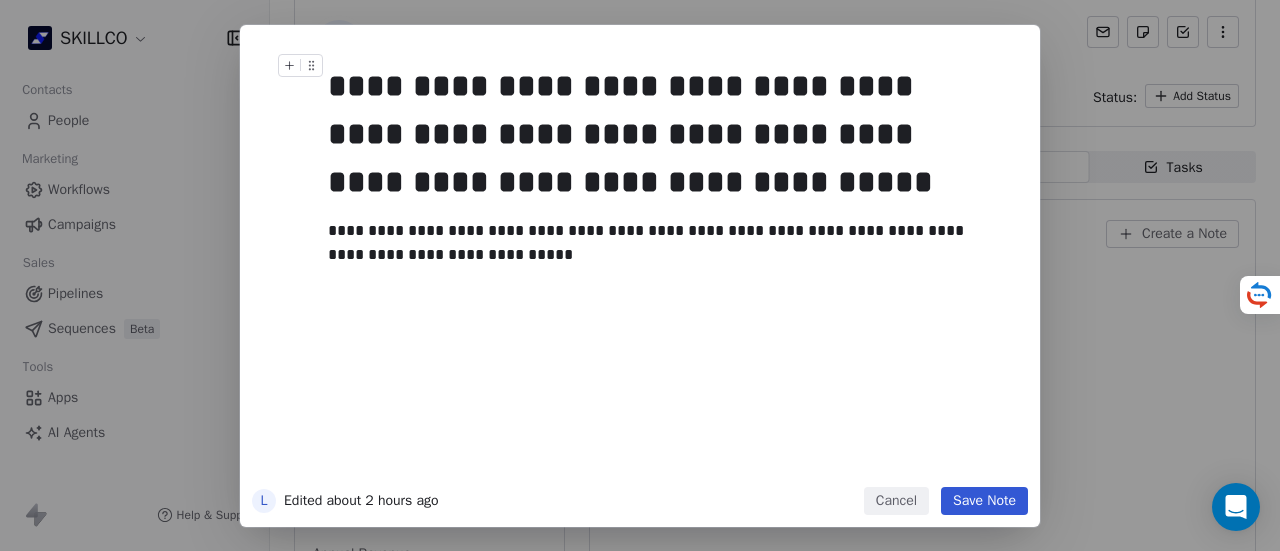 click on "**********" at bounding box center [662, 134] 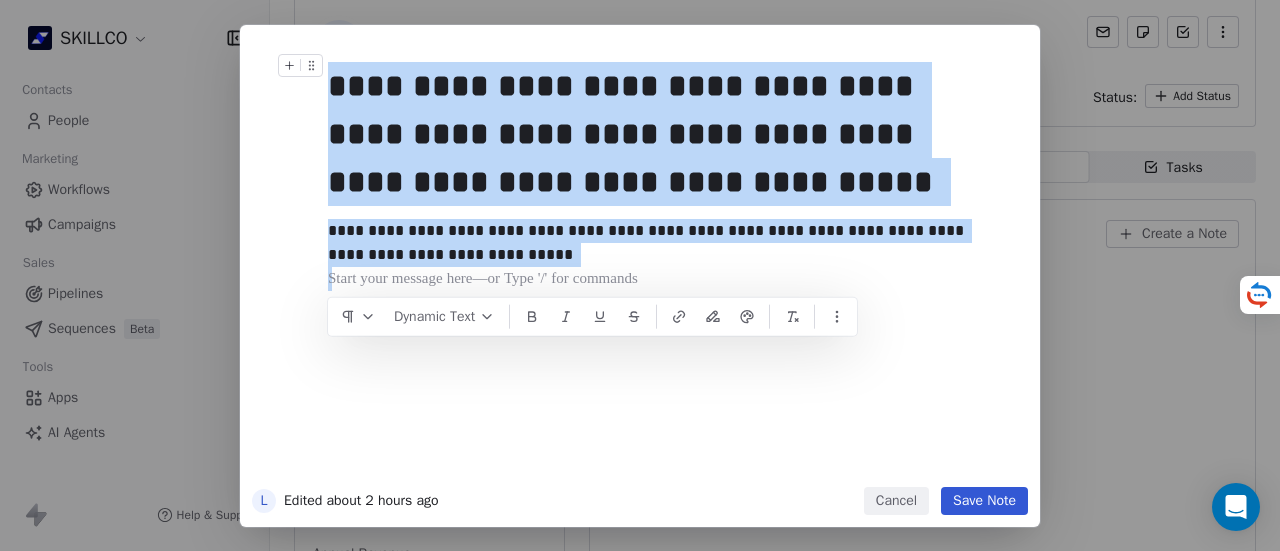 drag, startPoint x: 479, startPoint y: 288, endPoint x: 318, endPoint y: 99, distance: 248.27808 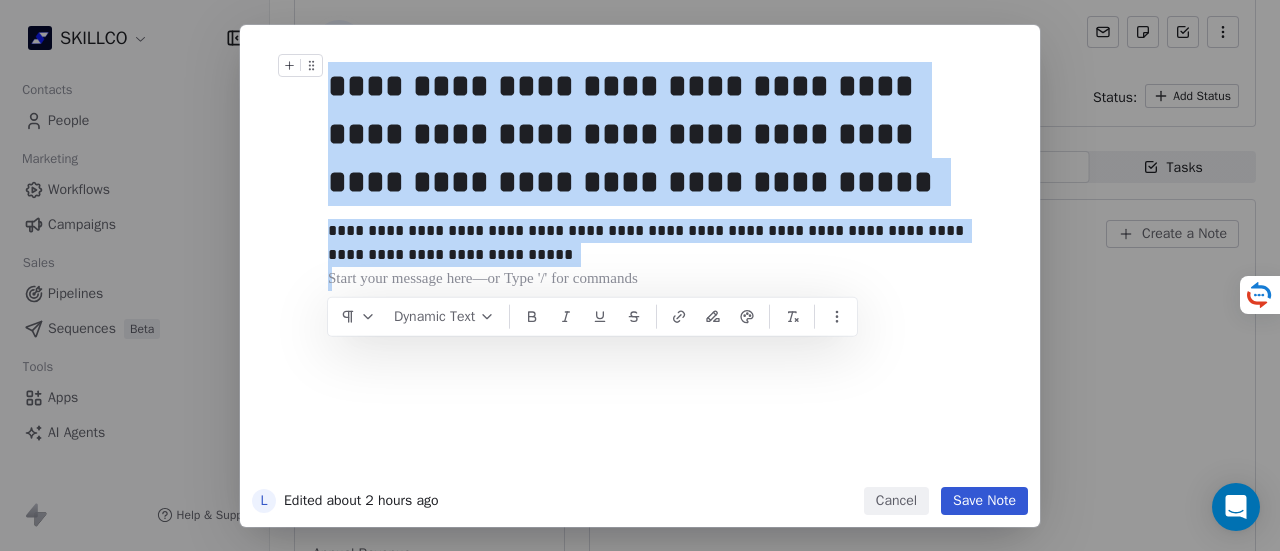 click on "**********" at bounding box center (664, 262) 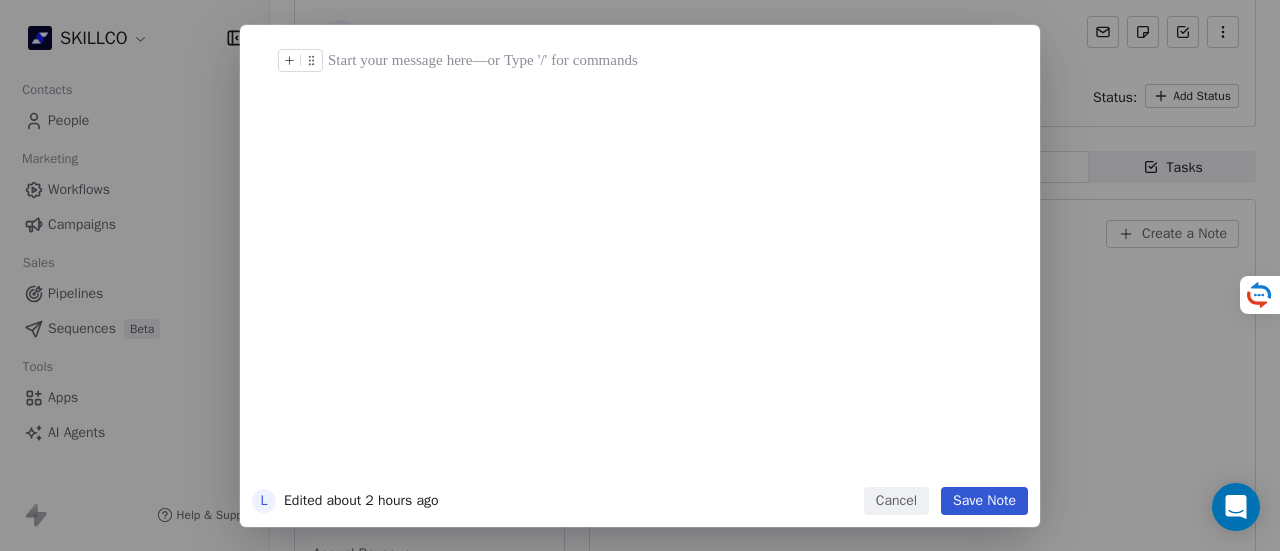 type 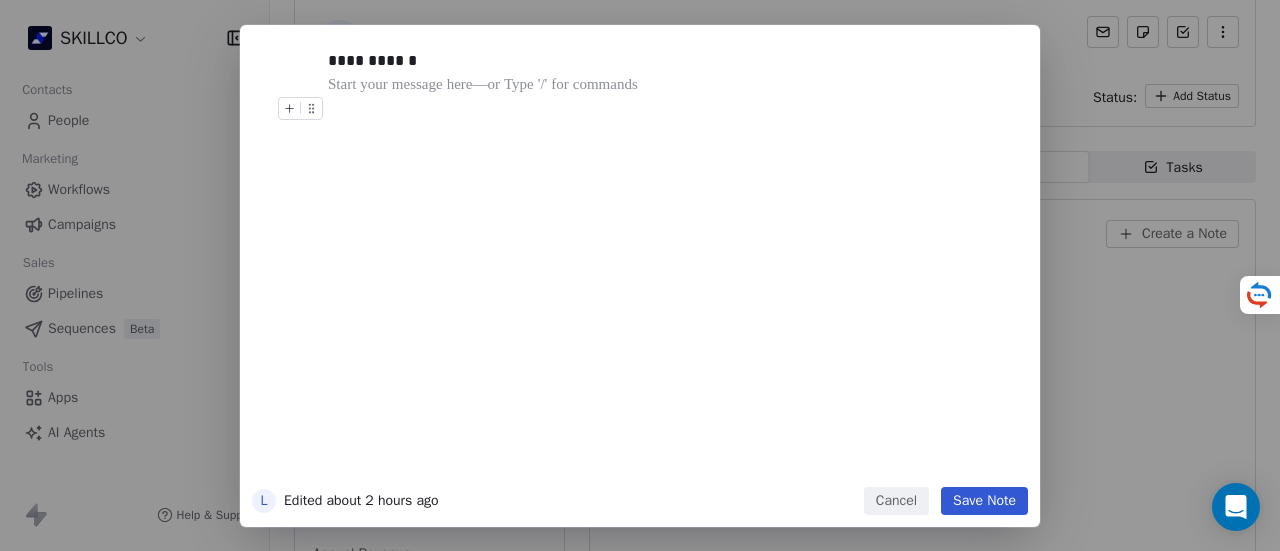 click on "Save Note" at bounding box center [984, 501] 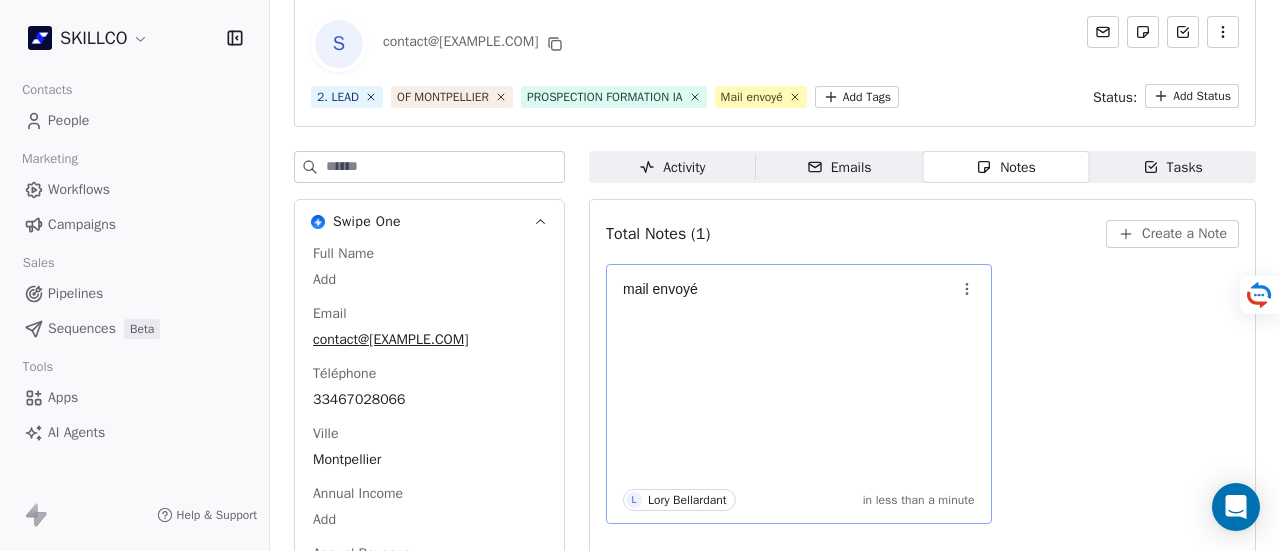 click on "2. LEAD OF MONTPELLIER PROSPECTION FORMATION IA Mail envoyé  Add Tags Status:   Add Status" at bounding box center [775, 96] 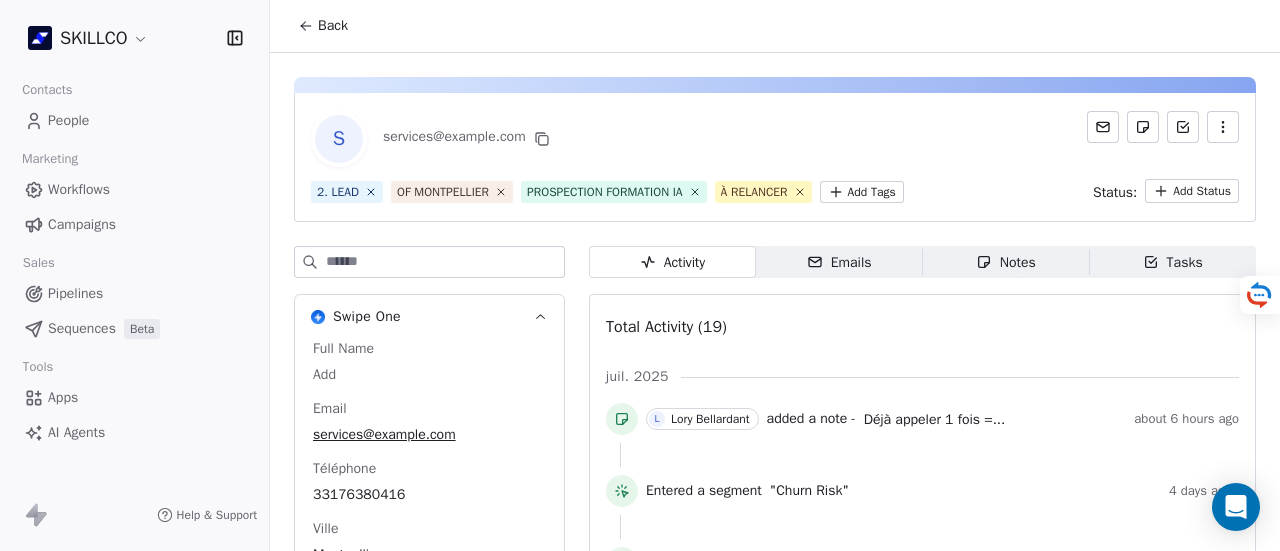 scroll, scrollTop: 0, scrollLeft: 0, axis: both 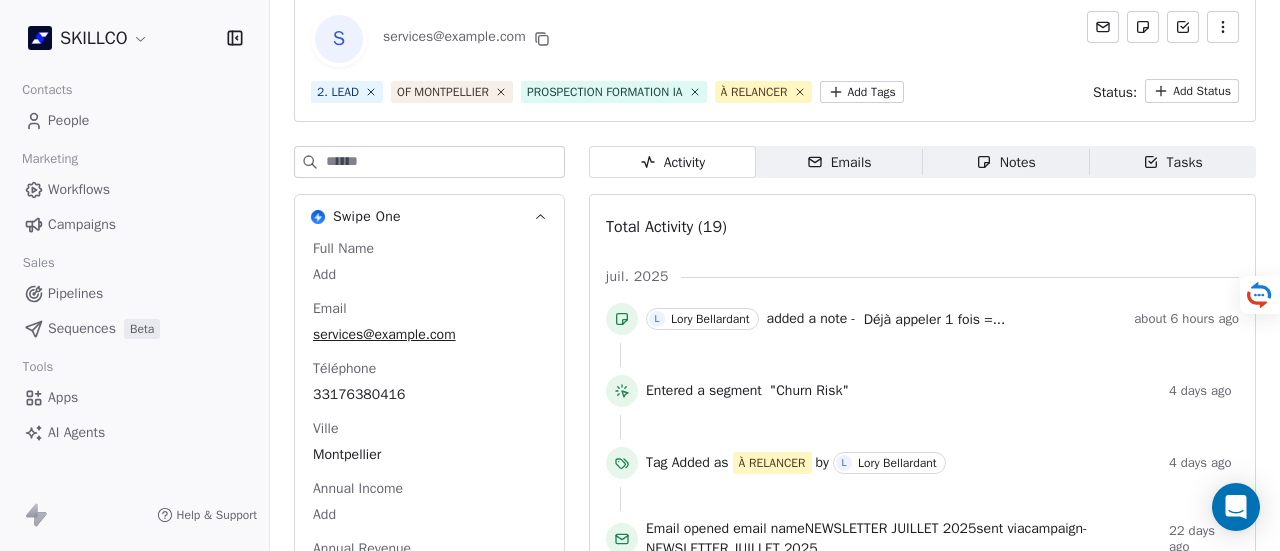 click on "Notes" at bounding box center [1006, 162] 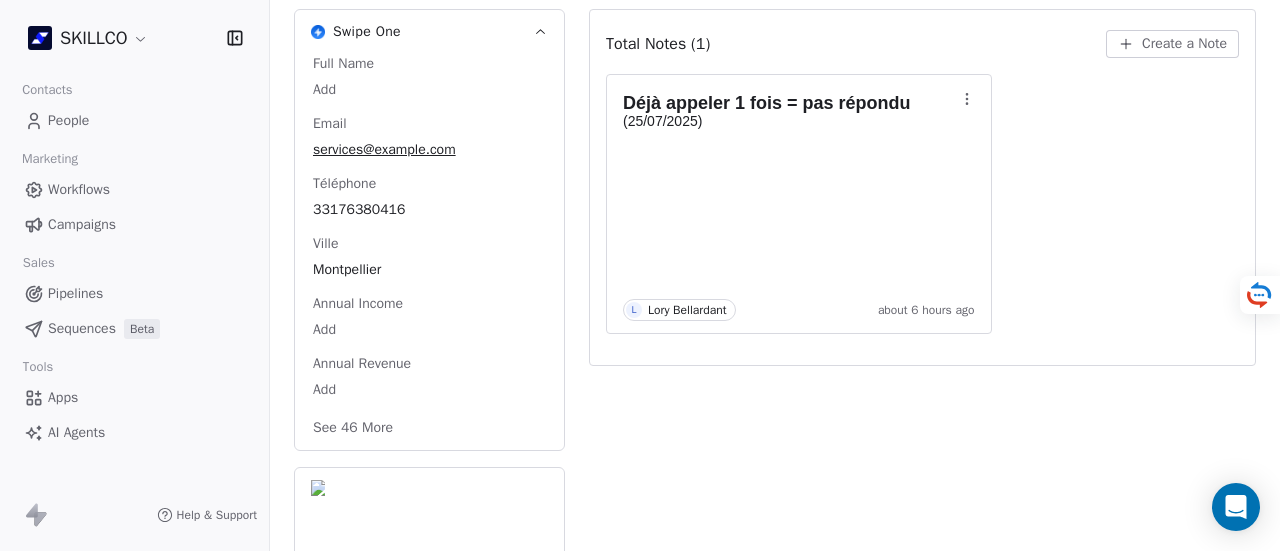 scroll, scrollTop: 0, scrollLeft: 0, axis: both 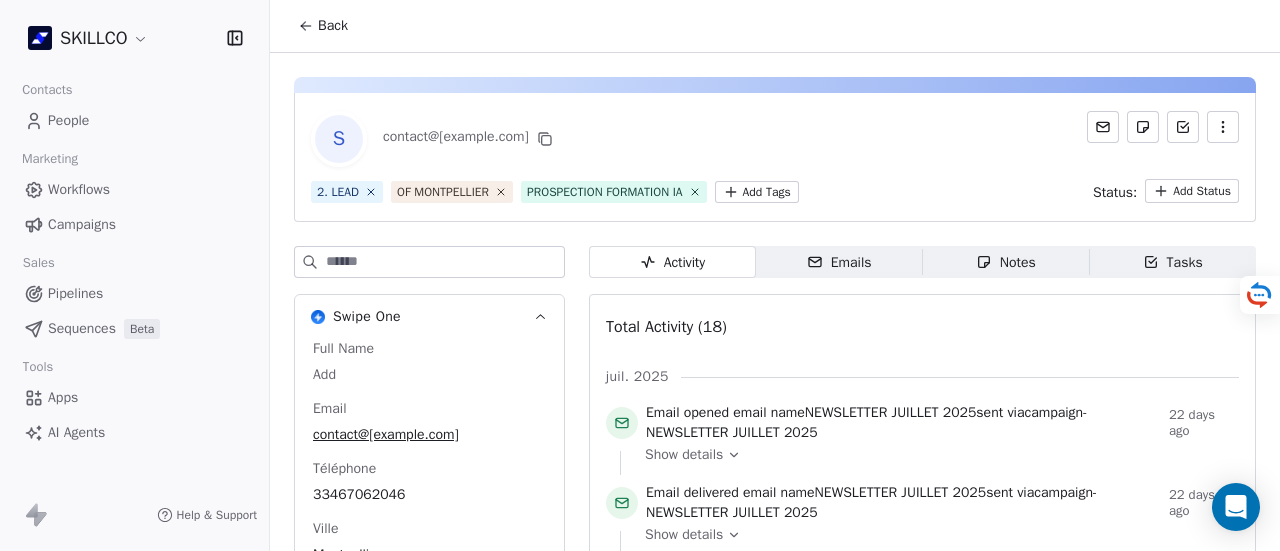 click on "S contact@[example.com] 2. LEAD OF [CITY] PROSPECTION FORMATION IA Add Tags Status: Add Status" at bounding box center [775, 157] 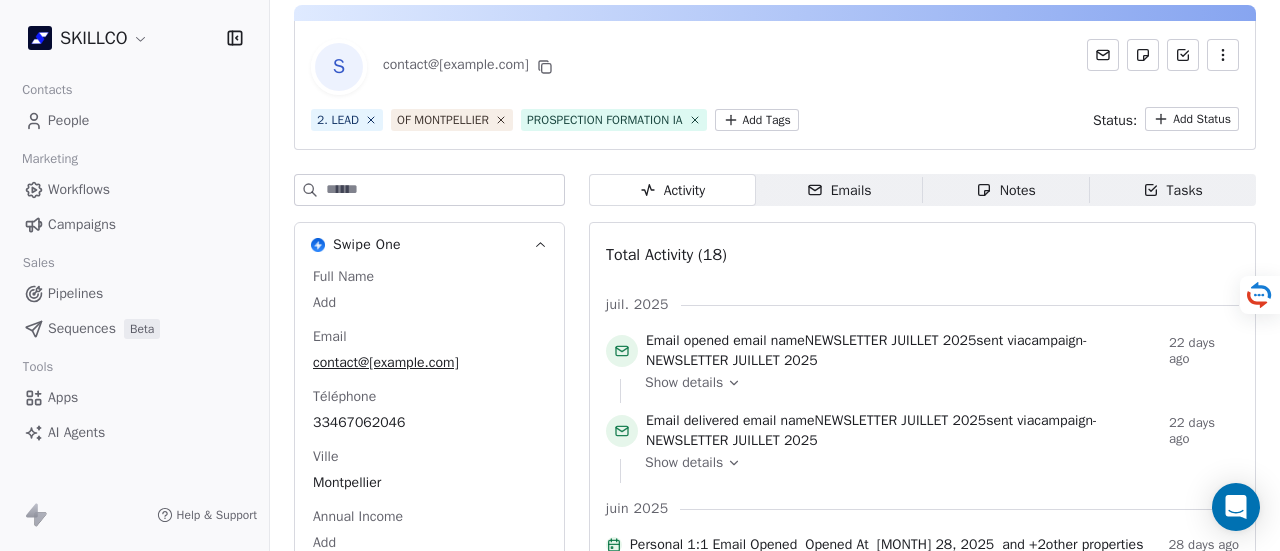 scroll, scrollTop: 100, scrollLeft: 0, axis: vertical 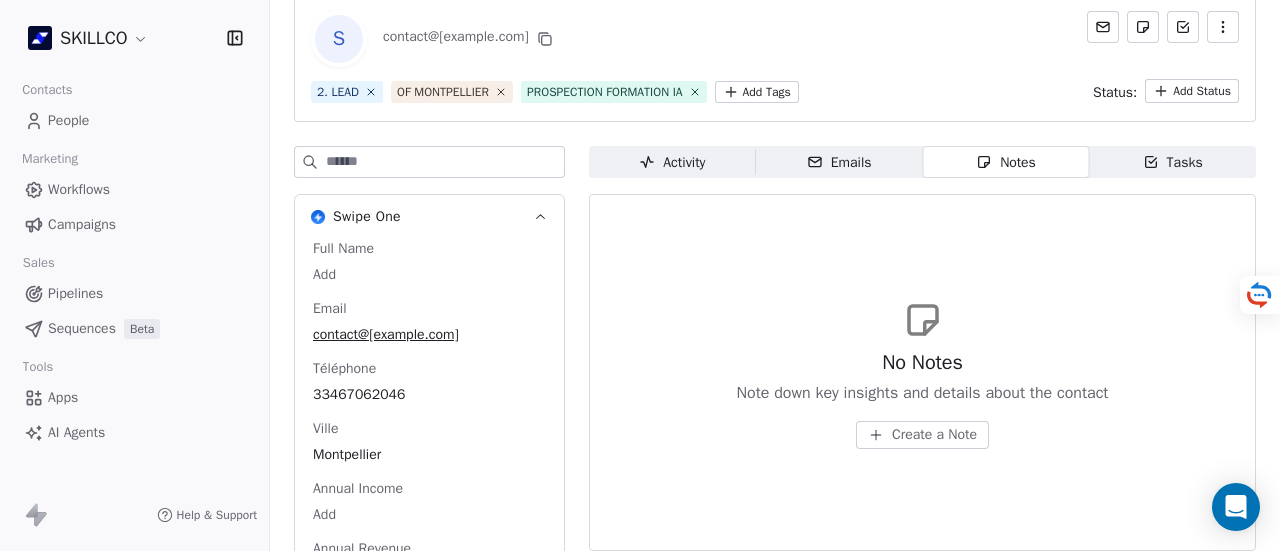 click on "Full Name Add Email contact@ocsa-formation.fr Téléphone 33467062046 Ville Montpellier Annual Income Add Annual Revenue Add See   46   More" at bounding box center [429, 433] 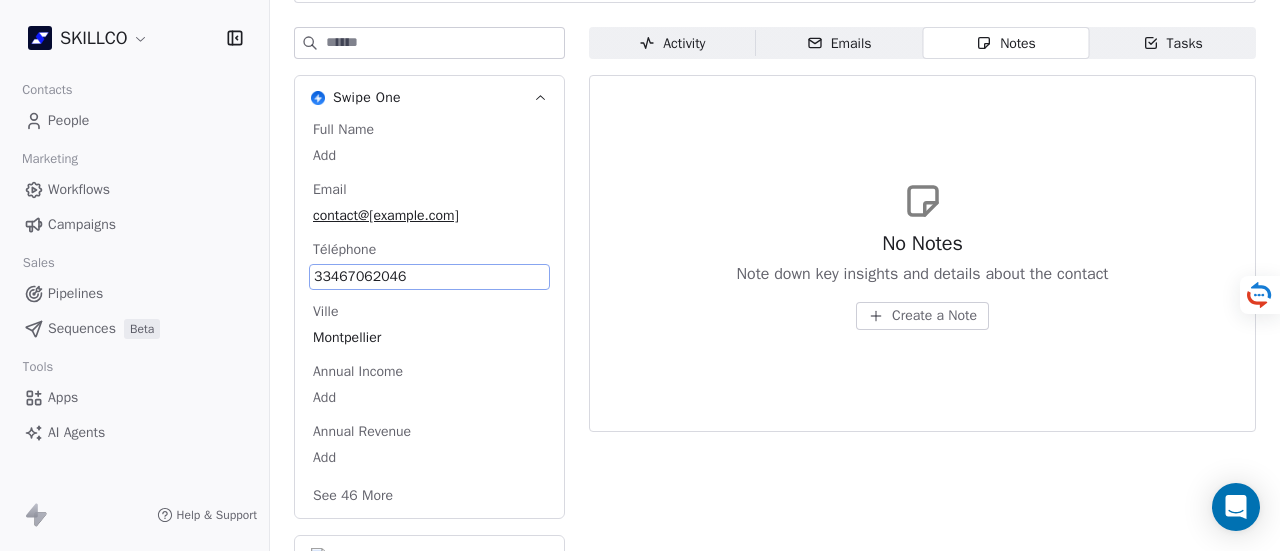 click on "33467062046" at bounding box center [429, 277] 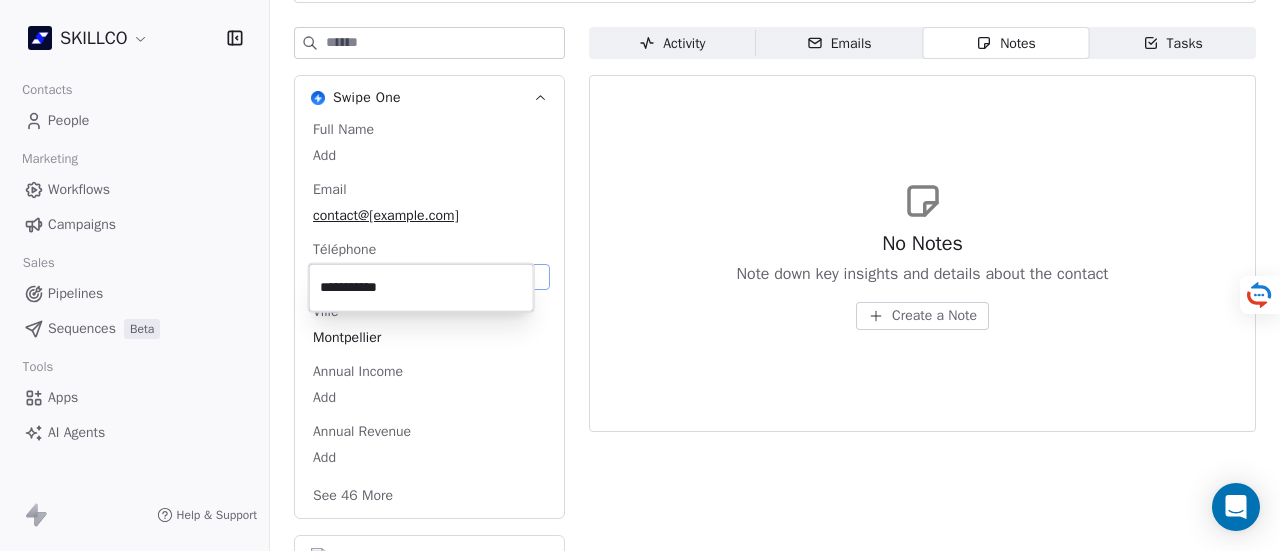 click on "**********" at bounding box center (421, 288) 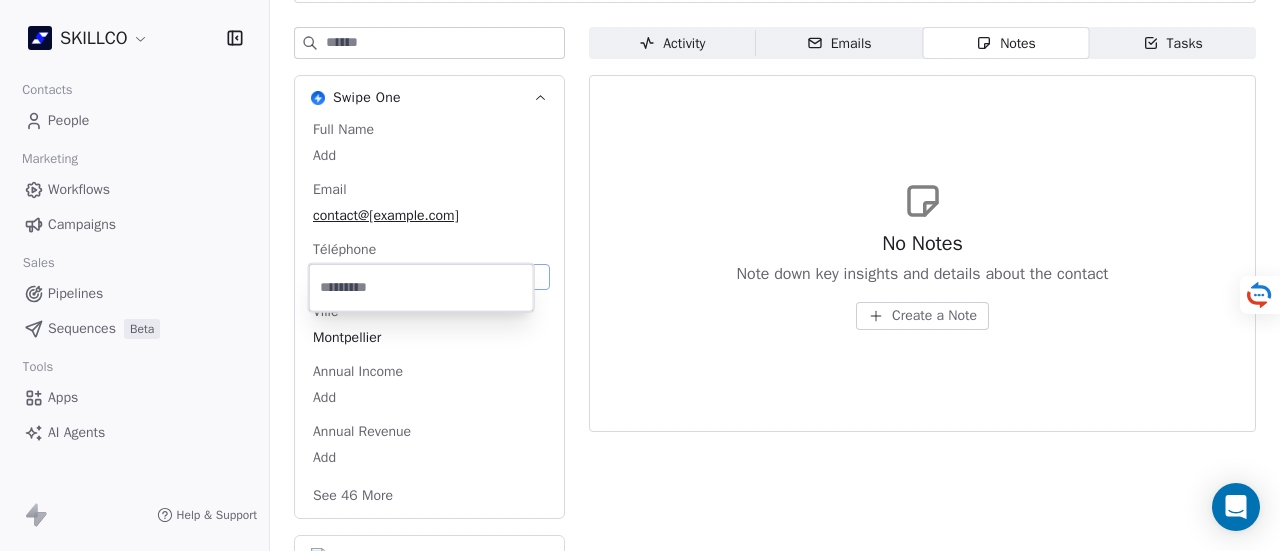 type 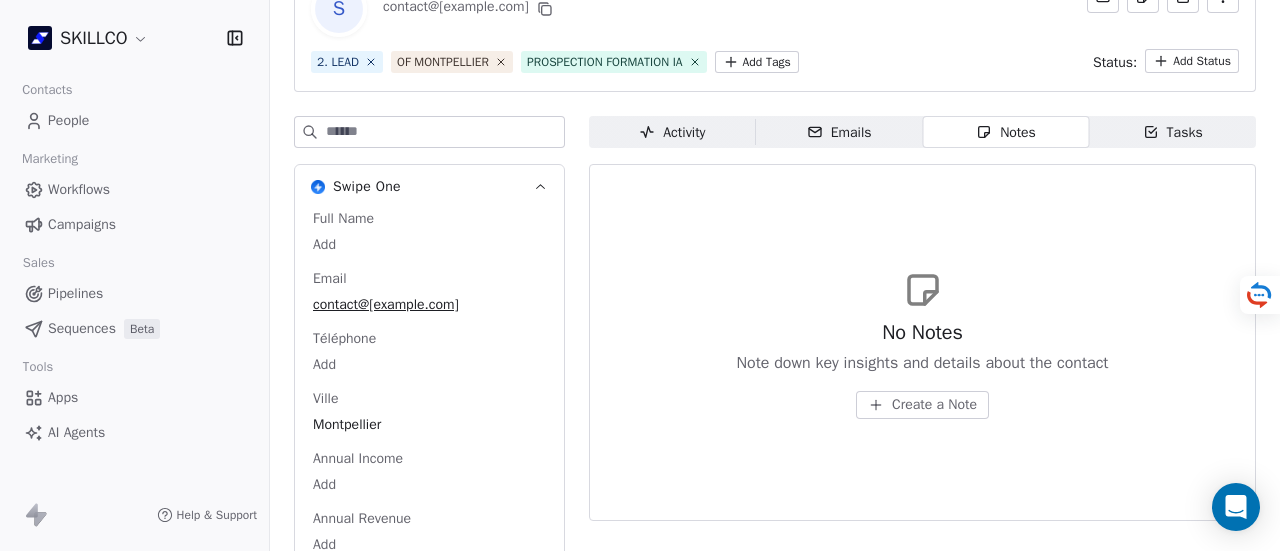 scroll, scrollTop: 46, scrollLeft: 0, axis: vertical 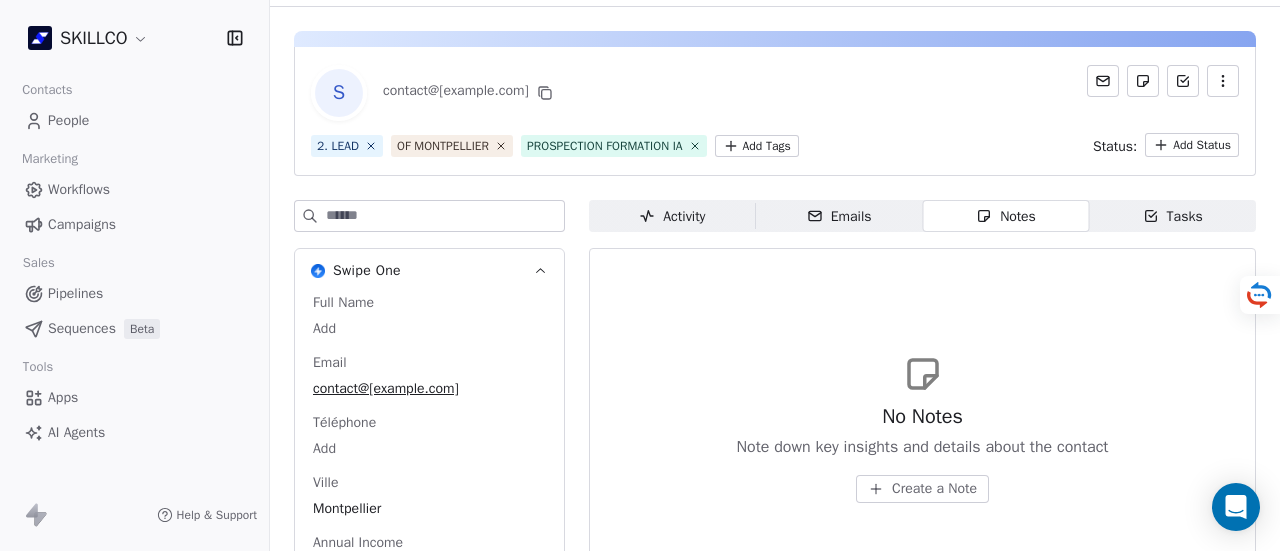 click on "SKILLCO Contacts People Marketing Workflows Campaigns Sales Pipelines Sequences Beta Tools Apps AI Agents Help & Support Back S contact@ocsa-formation.fr 2. LEAD OF MONTPELLIER PROSPECTION FORMATION IA  Add Tags Status:   Add Status Swipe One Full Name Add Email contact@ocsa-formation.fr Téléphone Add Ville Montpellier Annual Income Add Annual Revenue Add See   46   More   Calendly Activity Activity Emails Emails   Notes   Notes Tasks Tasks No Notes Note down key insights and details about the contact   Create a Note" at bounding box center [640, 275] 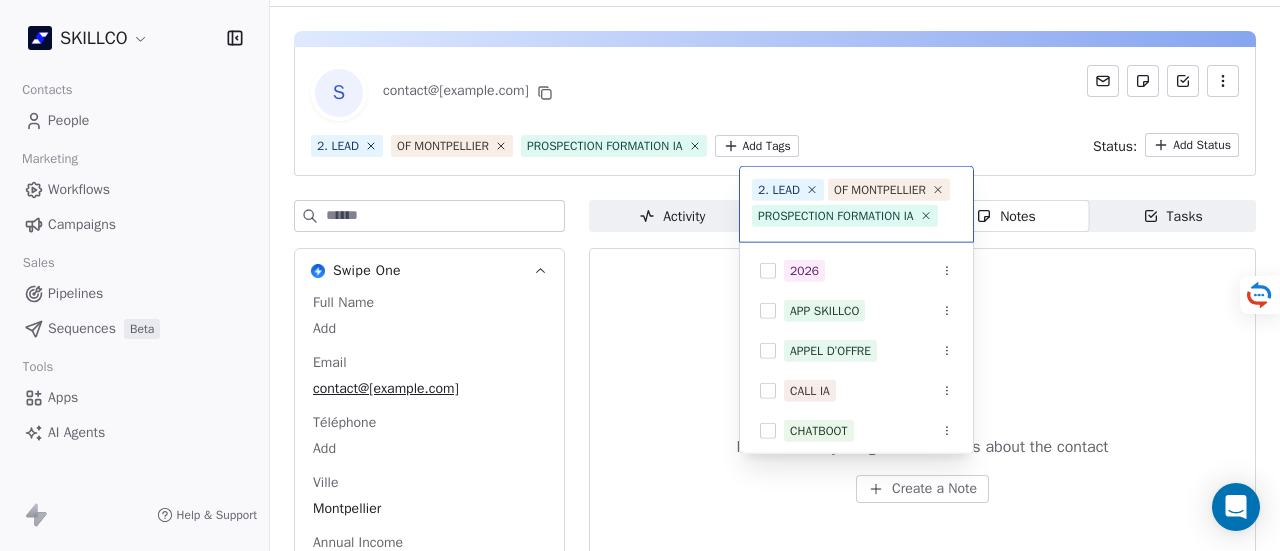 scroll, scrollTop: 22, scrollLeft: 0, axis: vertical 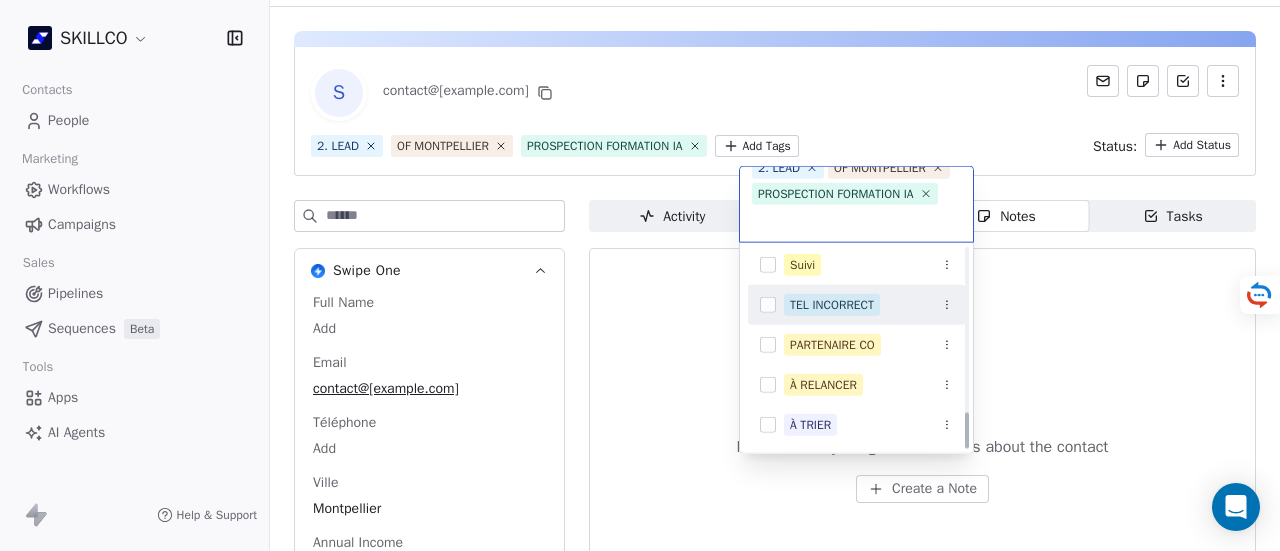 click on "TEL INCORRECT" at bounding box center [832, 305] 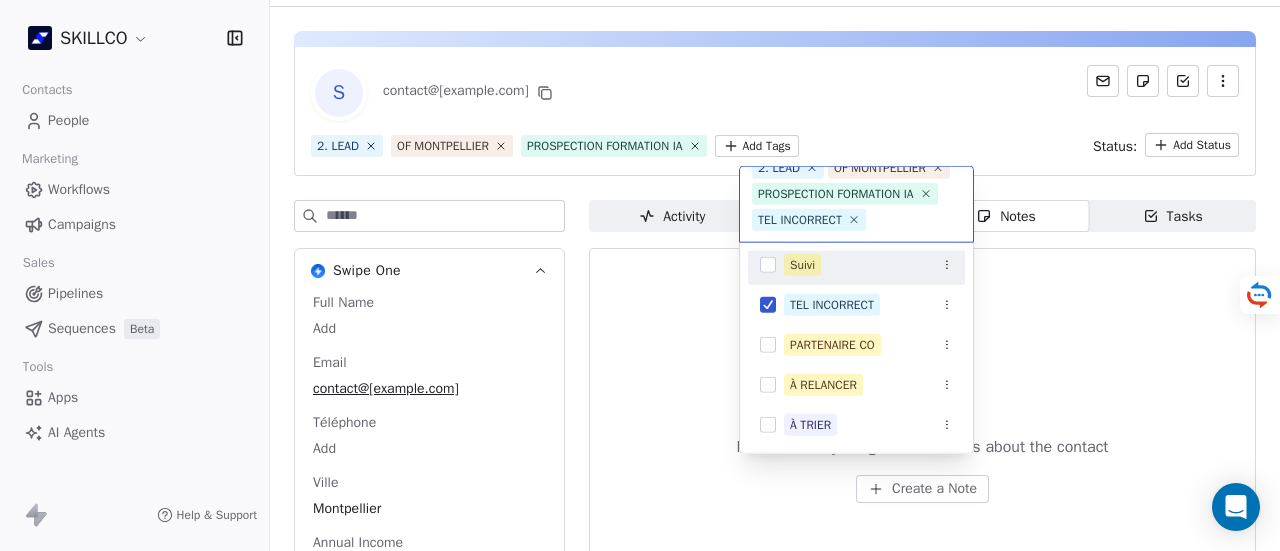 click on "SKILLCO Contacts People Marketing Workflows Campaigns Sales Pipelines Sequences Beta Tools Apps AI Agents Help & Support Back S contact@ocsa-formation.fr 2. LEAD OF MONTPELLIER PROSPECTION FORMATION IA  Add Tags Status:   Add Status Swipe One Full Name Add Email contact@ocsa-formation.fr Téléphone Add Ville Montpellier Annual Income Add Annual Revenue Add See   46   More   Calendly Activity Activity Emails Emails   Notes   Notes Tasks Tasks No Notes Note down key insights and details about the contact   Create a Note
2. LEAD OF MONTPELLIER PROSPECTION FORMATION IA TEL INCORRECT OF MONTPELLIER 1. NOUVEAU PROSPECTION FORMATION IA RECAP VISIO SITE Suivi TEL INCORRECT PARTENAIRE CO À RELANCER À TRIER" at bounding box center (640, 275) 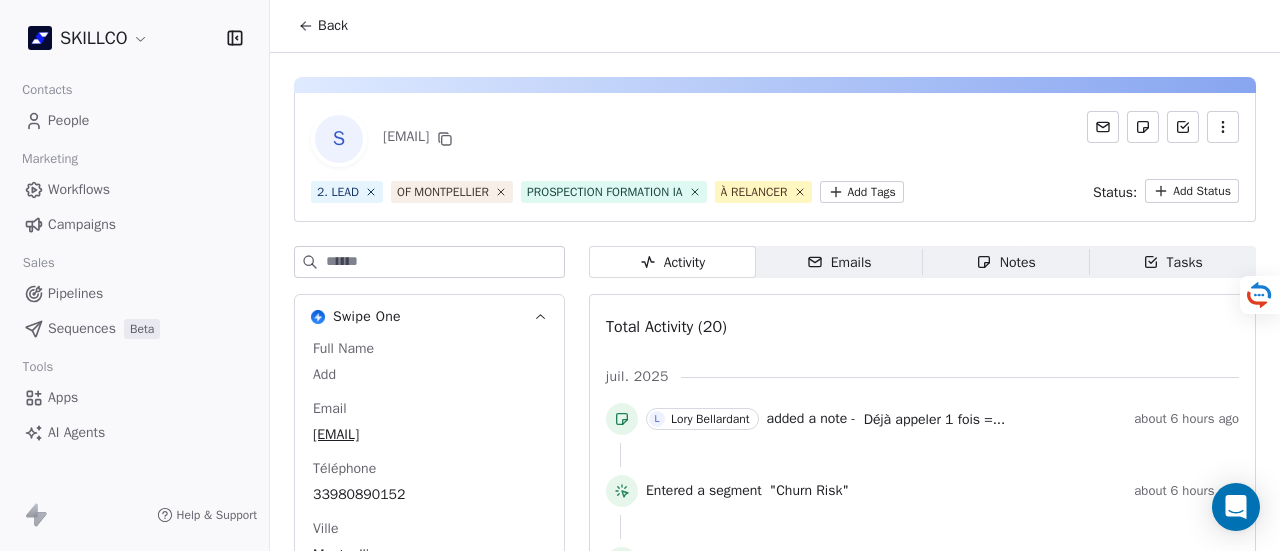 scroll, scrollTop: 0, scrollLeft: 0, axis: both 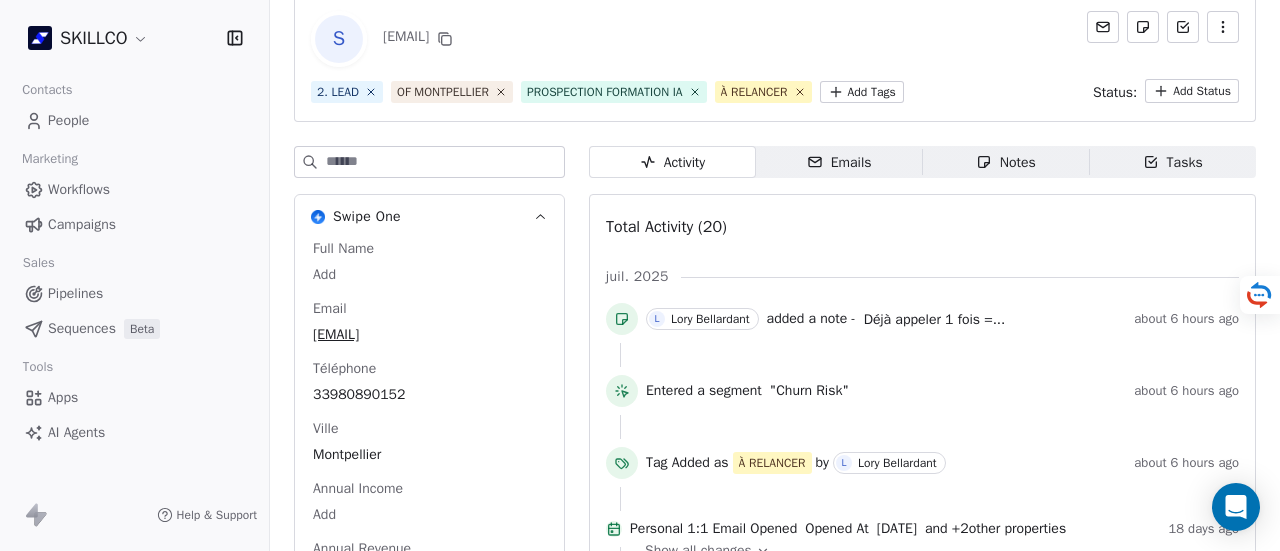 click on "Notes" at bounding box center (1006, 162) 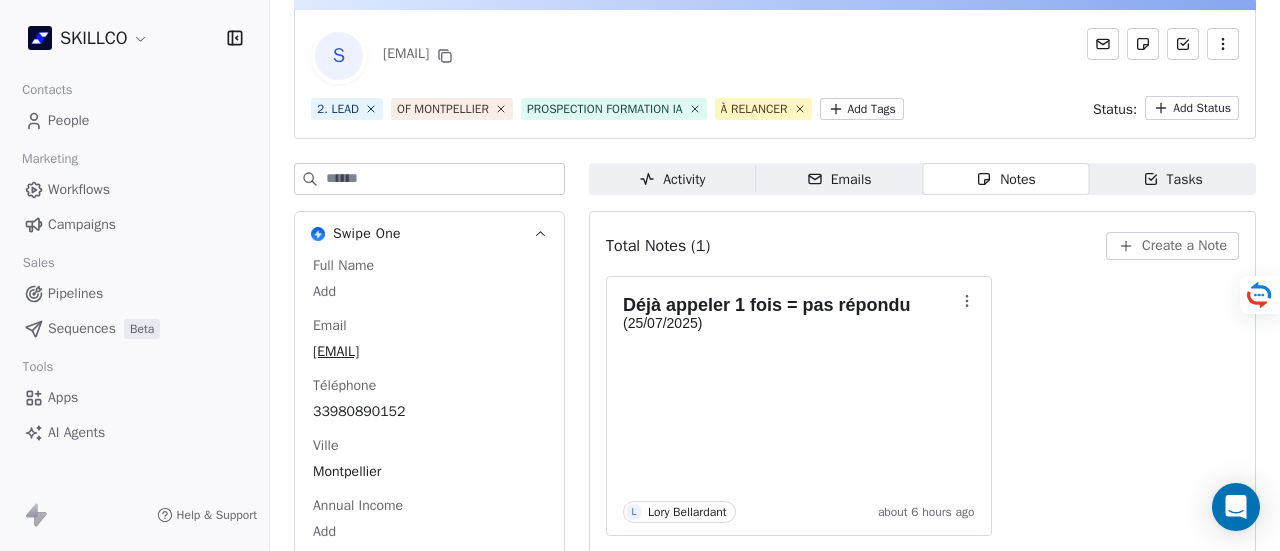 scroll, scrollTop: 0, scrollLeft: 0, axis: both 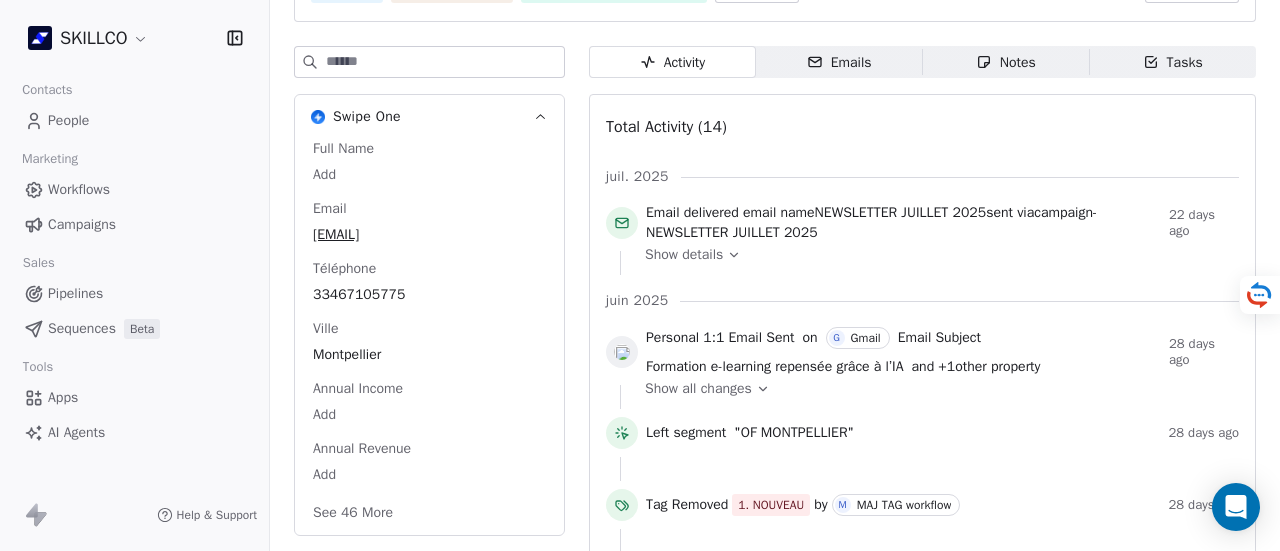 click on "Emails Emails" at bounding box center [839, 62] 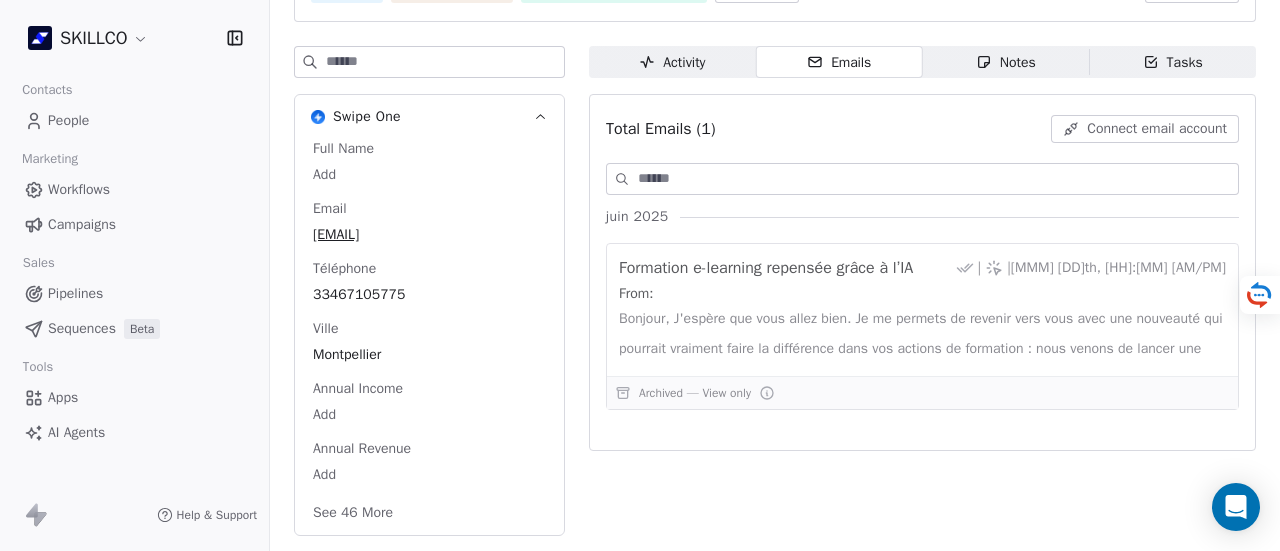 click 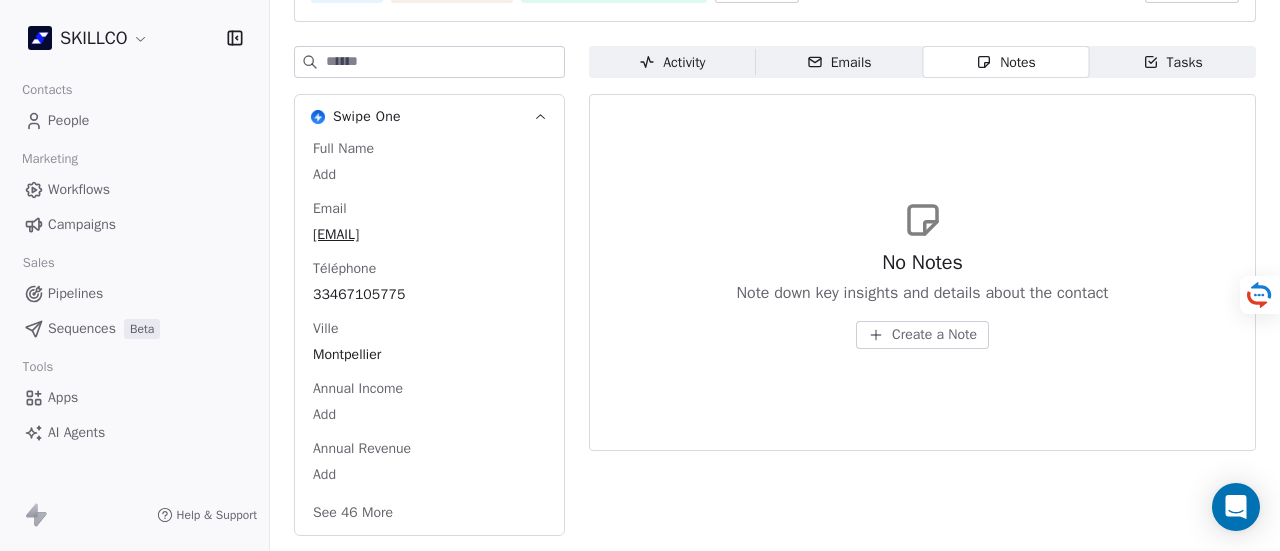 click on "Activity Activity" at bounding box center (672, 62) 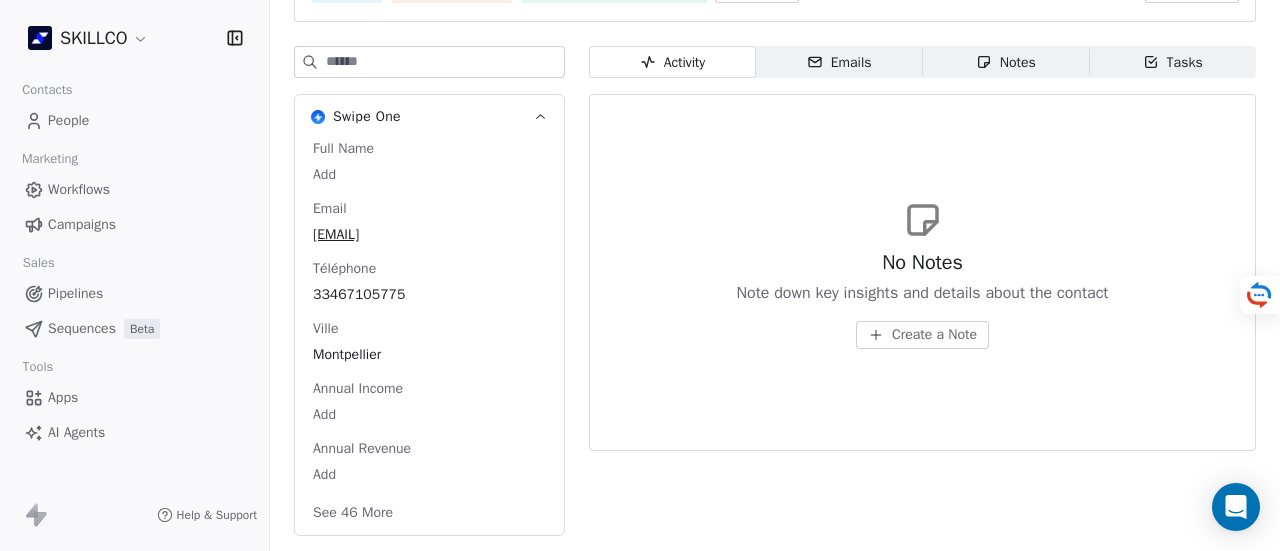 click on "Tasks Tasks" at bounding box center (1172, 62) 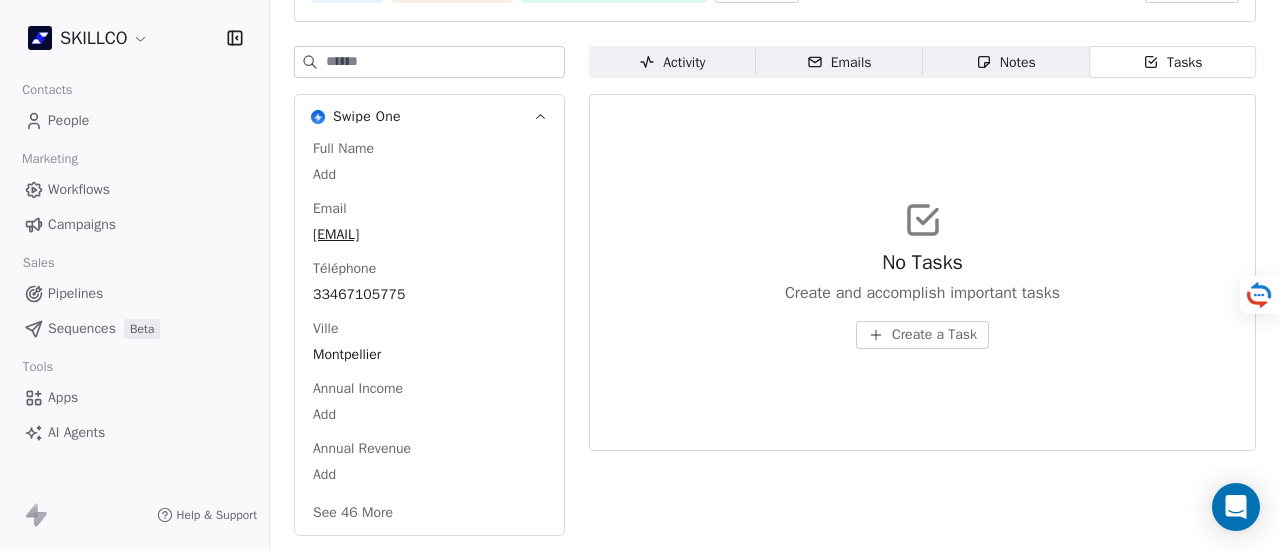 click on "Activity Activity Emails Emails   Notes   Notes Tasks Tasks No Tasks Create and accomplish important tasks   Create a Task" at bounding box center (922, 398) 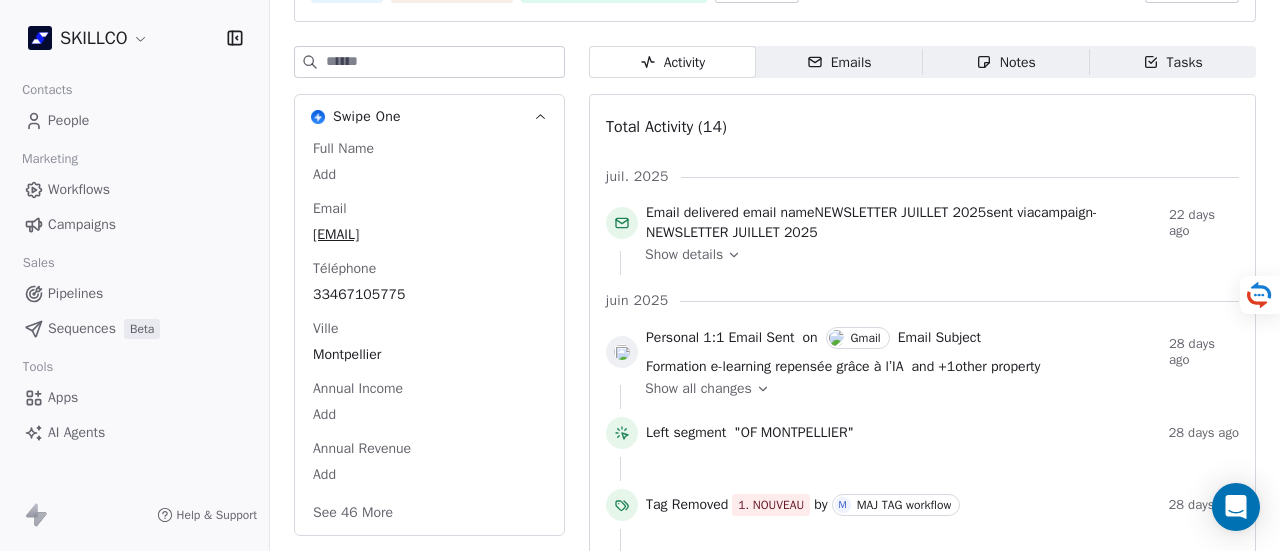 scroll, scrollTop: 0, scrollLeft: 0, axis: both 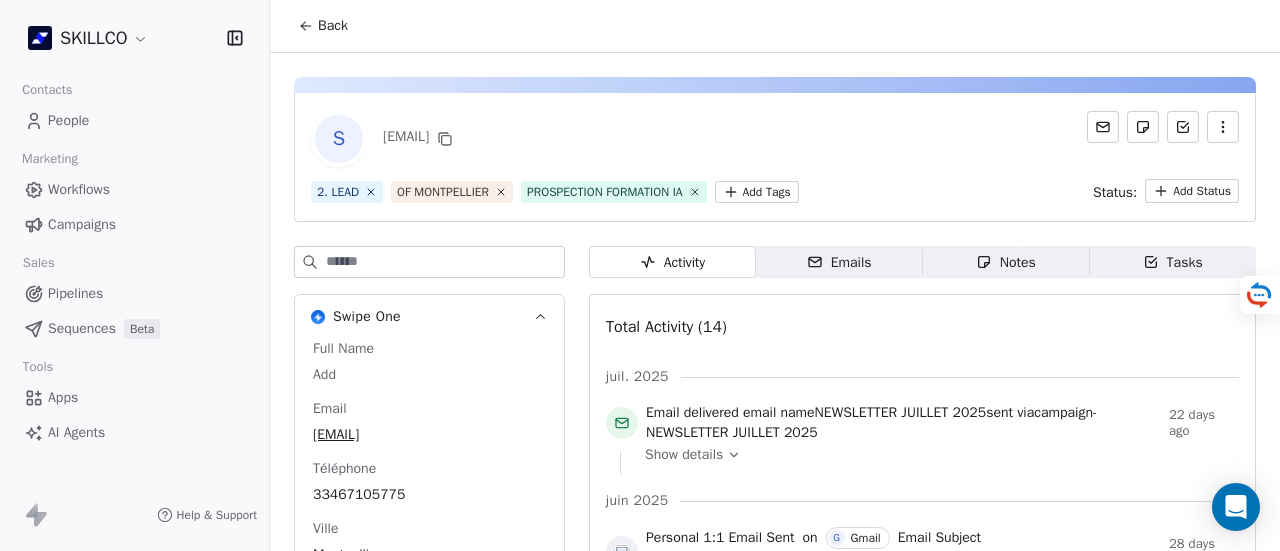 click on "SKILLCO Contacts People Marketing Workflows Campaigns Sales Pipelines Sequences Beta Tools Apps AI Agents Help & Support Back S [EMAIL] 2. LEAD OF [CITY] PROSPECTION FORMATION IA Add Tags Status: Add Status Swipe One Full Name Add Email [EMAIL] Téléphone [PHONE] Ville [CITY] Annual Income Add Annual Revenue Add See 46 More Calendly Activity Activity Emails Emails Notes Notes Tasks Tasks Total Activity (14) [MMM] 2025 Email delivered email name NEWSLETTER [MMM] 2025 sent via campaign - NEWSLETTER [MMM] 2025 22 days ago Show details [MMM] 2025 Personal 1:1 Email Sent on G Gmail Email Subject Formation e-learning repensée grâce à l’IA and + 1 other property 28 days ago Show all changes Left segment "OF [CITY]" 28 days ago Tag Removed 1. NOUVEAU by M MAJ TAG workflow 28 days ago Tag Added as PROSPECTION FORMATION IA by M MAJ TAG workflow 28 days ago Entered a segment "OF [CITY]" 28 days ago Email delivered email name" at bounding box center (640, 275) 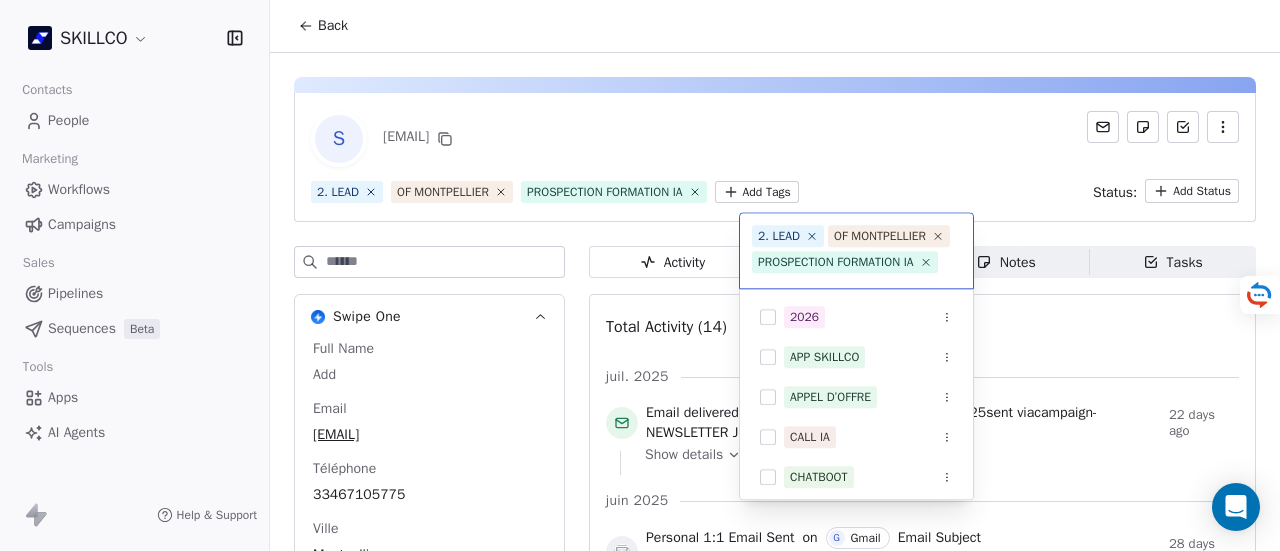 scroll, scrollTop: 22, scrollLeft: 0, axis: vertical 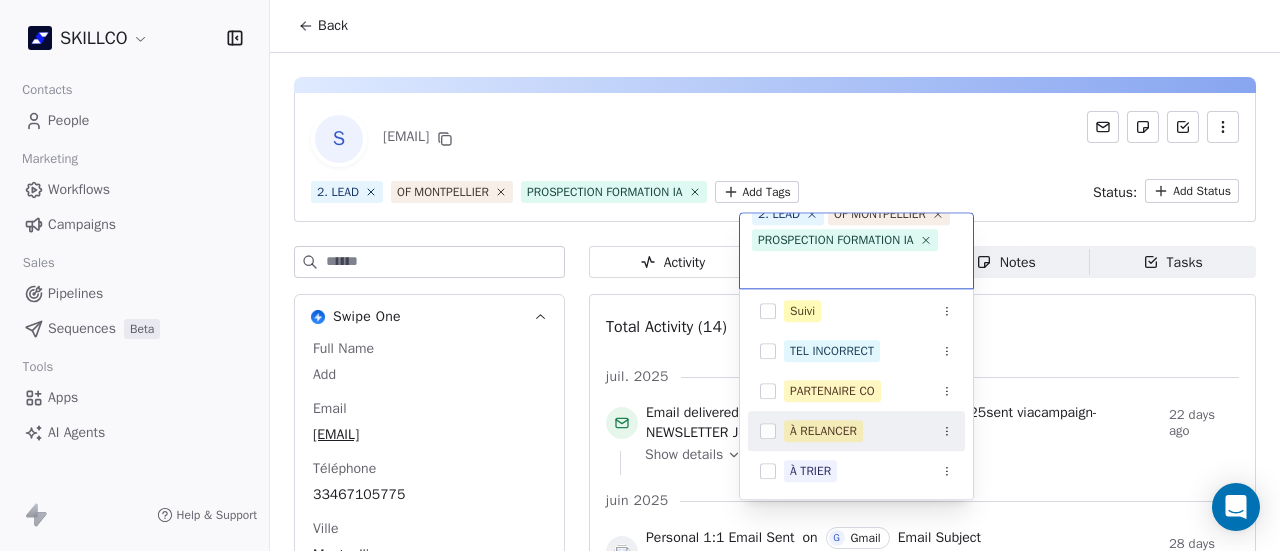 click on "À RELANCER" at bounding box center [868, 431] 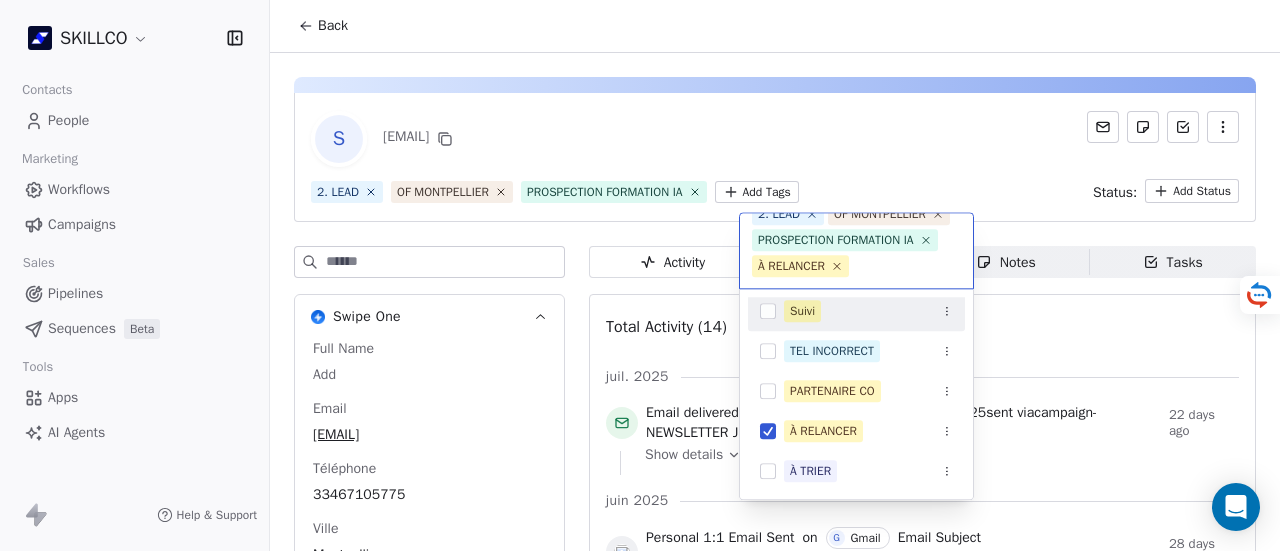 click on "SKILLCO Contacts People Marketing Workflows Campaigns Sales Pipelines Sequences Beta Tools Apps AI Agents Help & Support Back S [EMAIL] 2. LEAD OF [CITY] PROSPECTION FORMATION IA Add Tags Status: Add Status Swipe One Full Name Add Email [EMAIL] Téléphone [PHONE] Ville [CITY] Annual Income Add Annual Revenue Add See 46 More Calendly Activity Activity Emails Emails Notes Notes Tasks Tasks Total Activity (14) [MMM] 2025 Email delivered email name NEWSLETTER [MMM] 2025 sent via campaign - NEWSLETTER [MMM] 2025 22 days ago Show details [MMM] 2025 Personal 1:1 Email Sent on G Gmail Email Subject Formation e-learning repensée grâce à l’IA and + 1 other property 28 days ago Show all changes Left segment "OF [CITY]" 28 days ago Tag Removed 1. NOUVEAU by M MAJ TAG workflow 28 days ago Tag Added as PROSPECTION FORMATION IA by M MAJ TAG workflow 28 days ago Entered a segment "OF [CITY]" 28 days ago Email delivered email name" at bounding box center (640, 275) 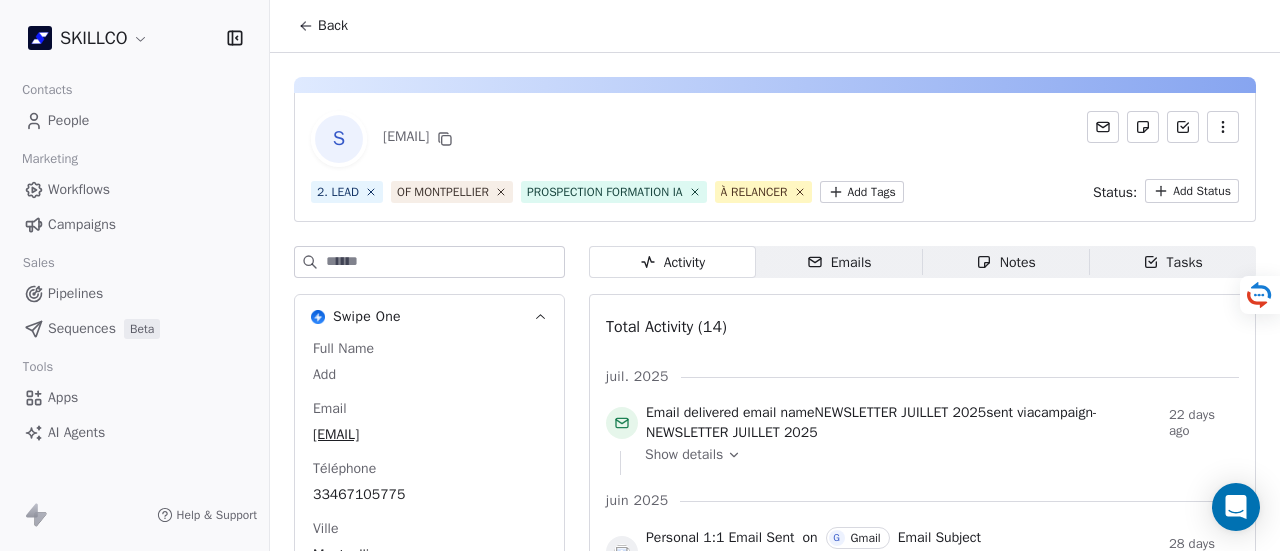 click on "Notes" at bounding box center [1006, 262] 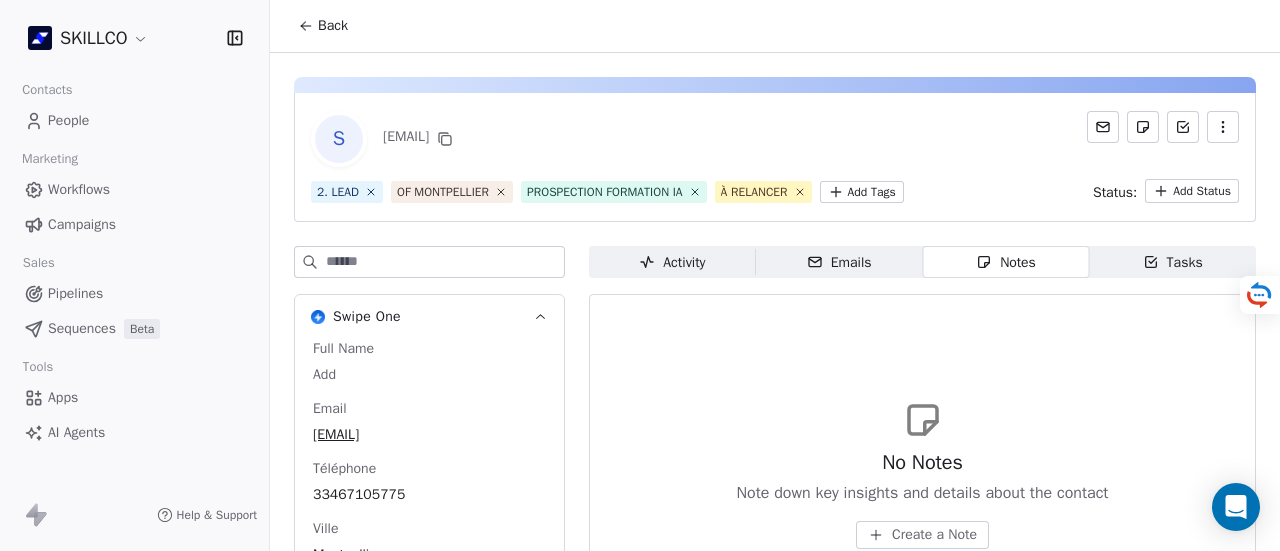 scroll, scrollTop: 100, scrollLeft: 0, axis: vertical 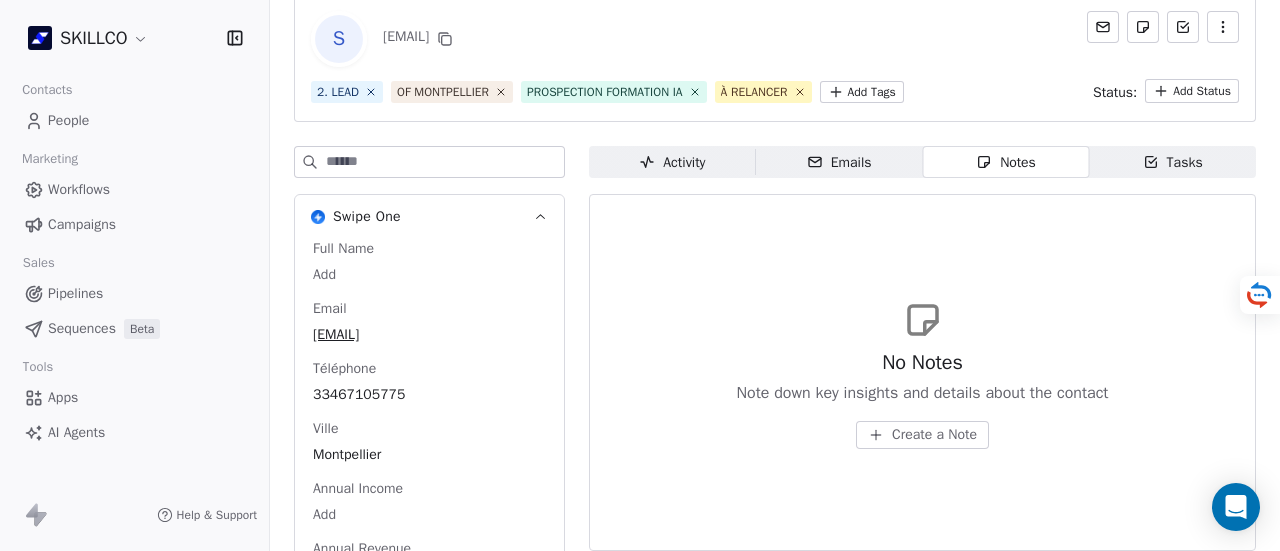 click on "Notes" at bounding box center (1006, 162) 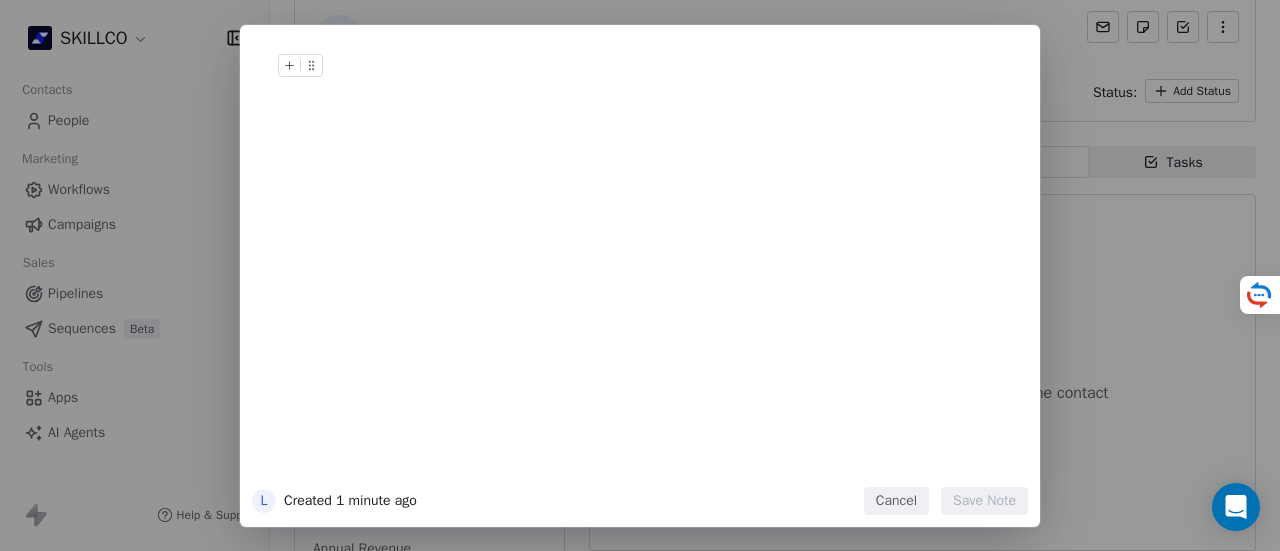 click at bounding box center (670, 86) 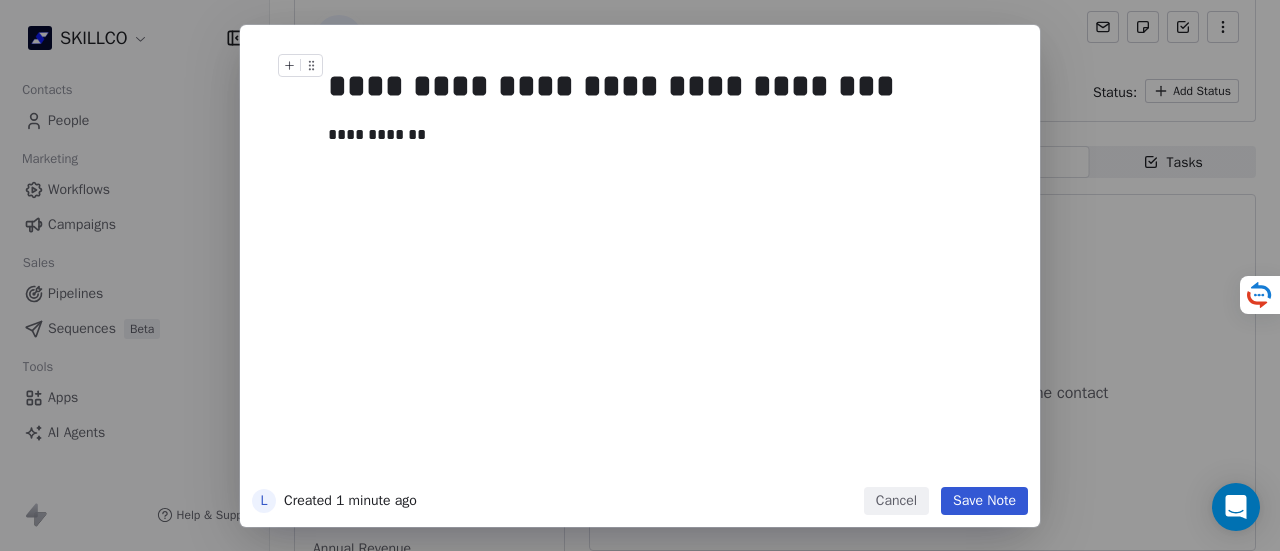 click on "Save Note" at bounding box center [984, 501] 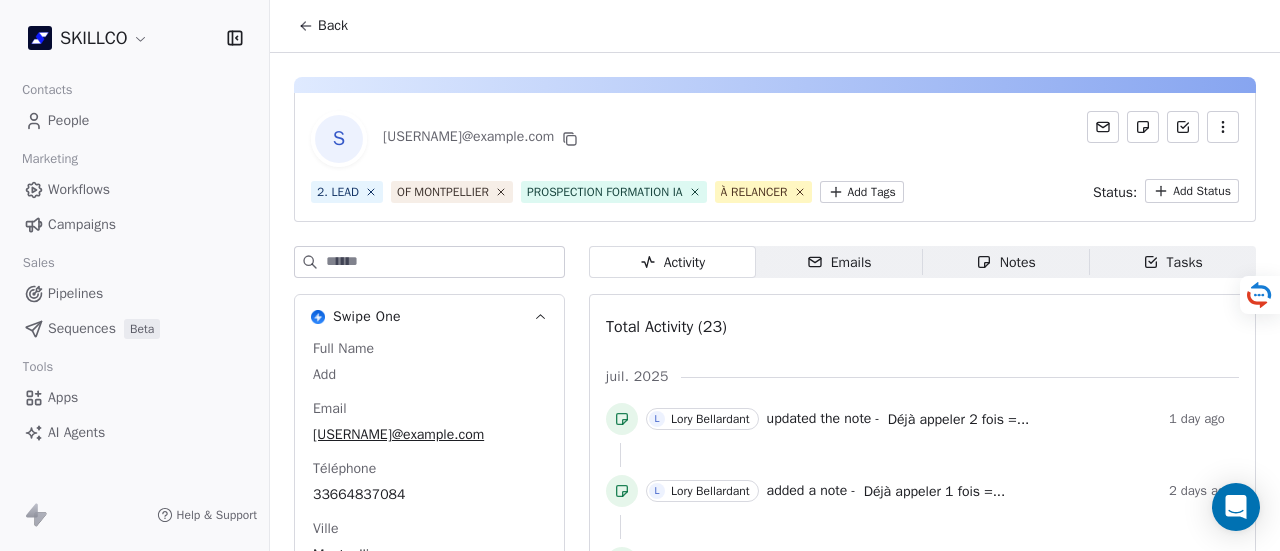 scroll, scrollTop: 0, scrollLeft: 0, axis: both 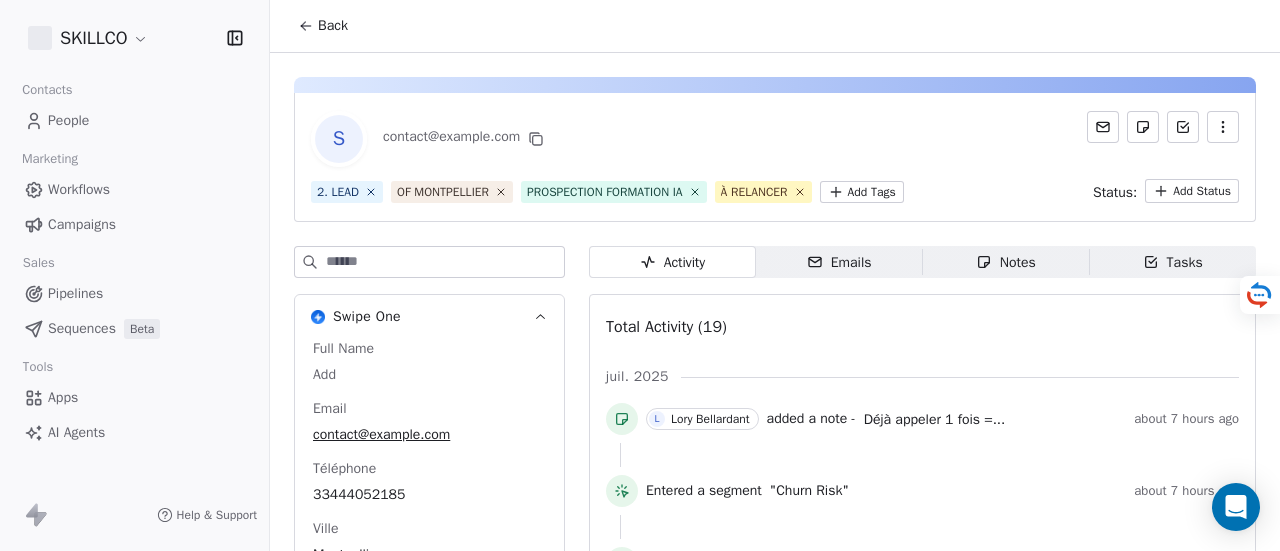 click on "Emails Emails" at bounding box center [839, 262] 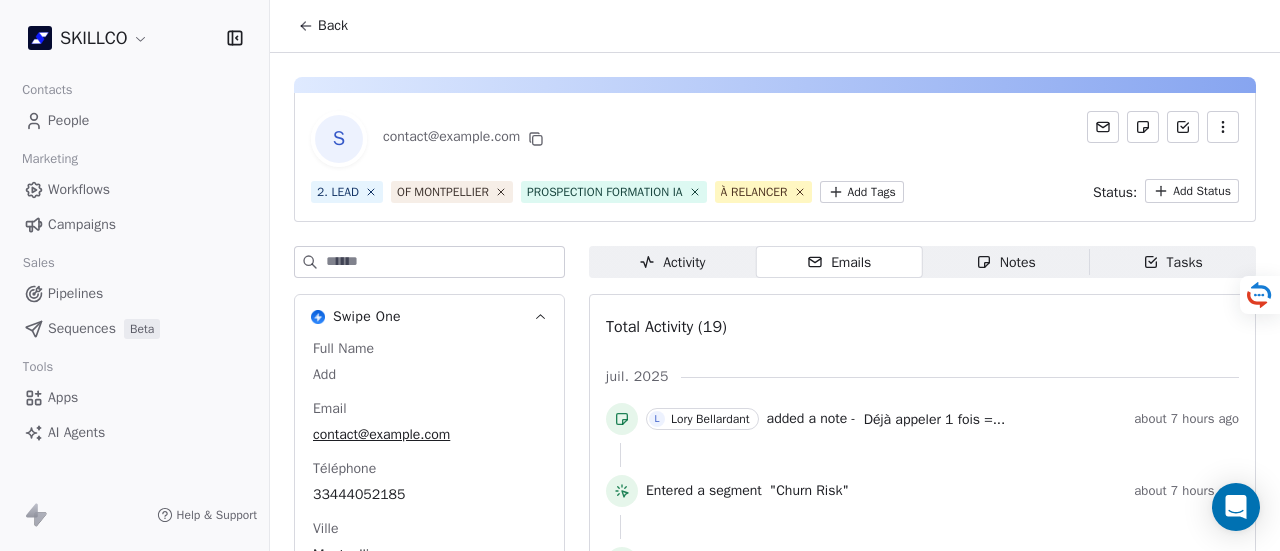 click 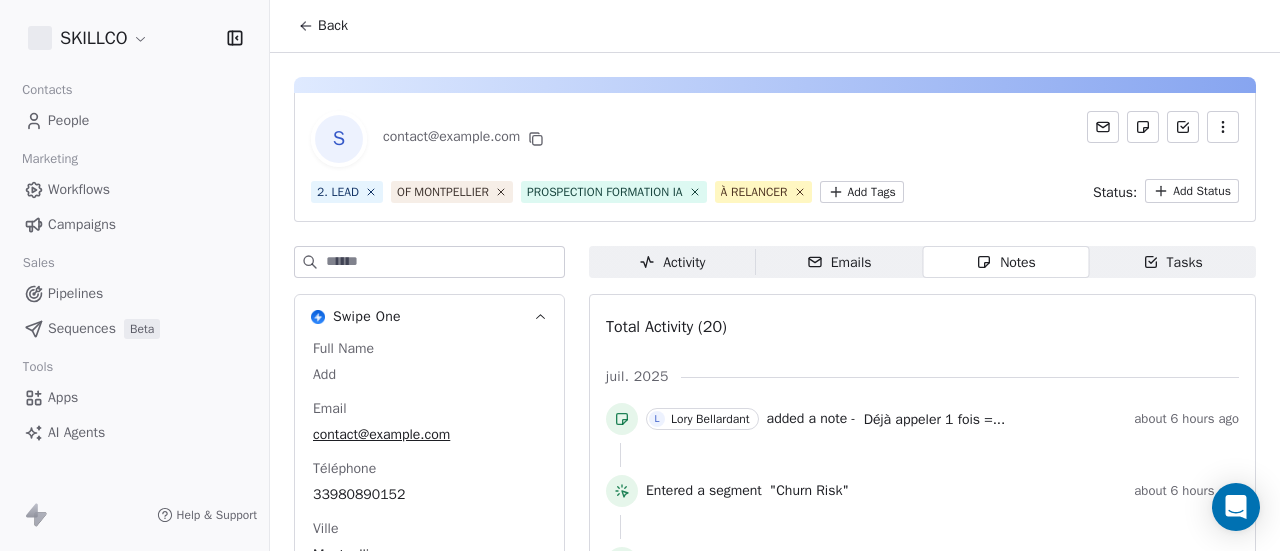 click on "Notes" at bounding box center (1006, 262) 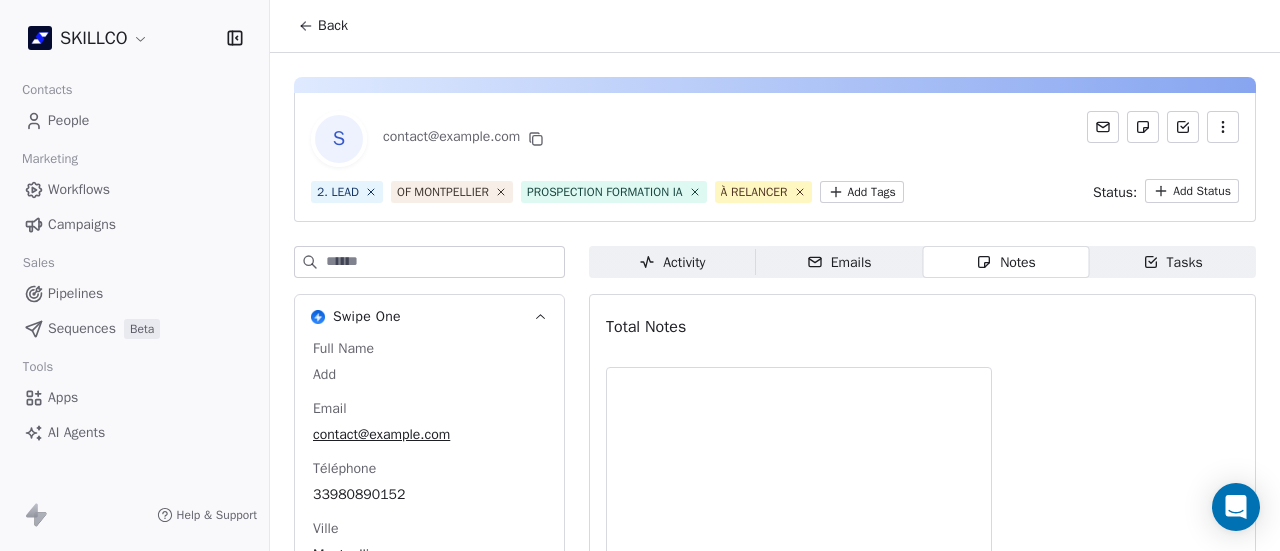 scroll, scrollTop: 0, scrollLeft: 0, axis: both 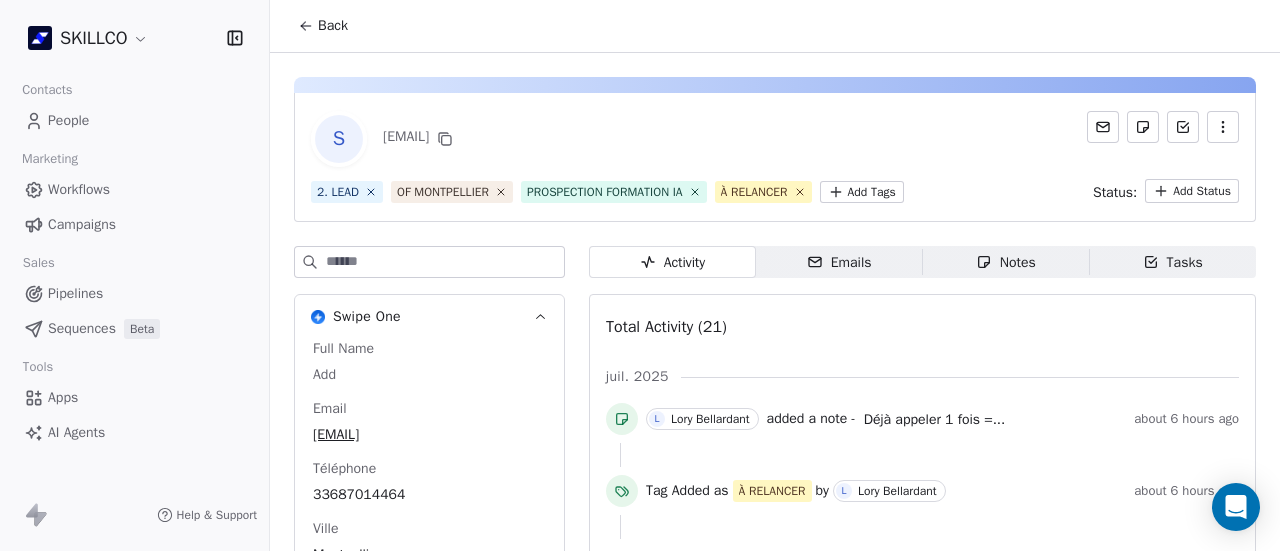 click on "Notes" at bounding box center (1006, 262) 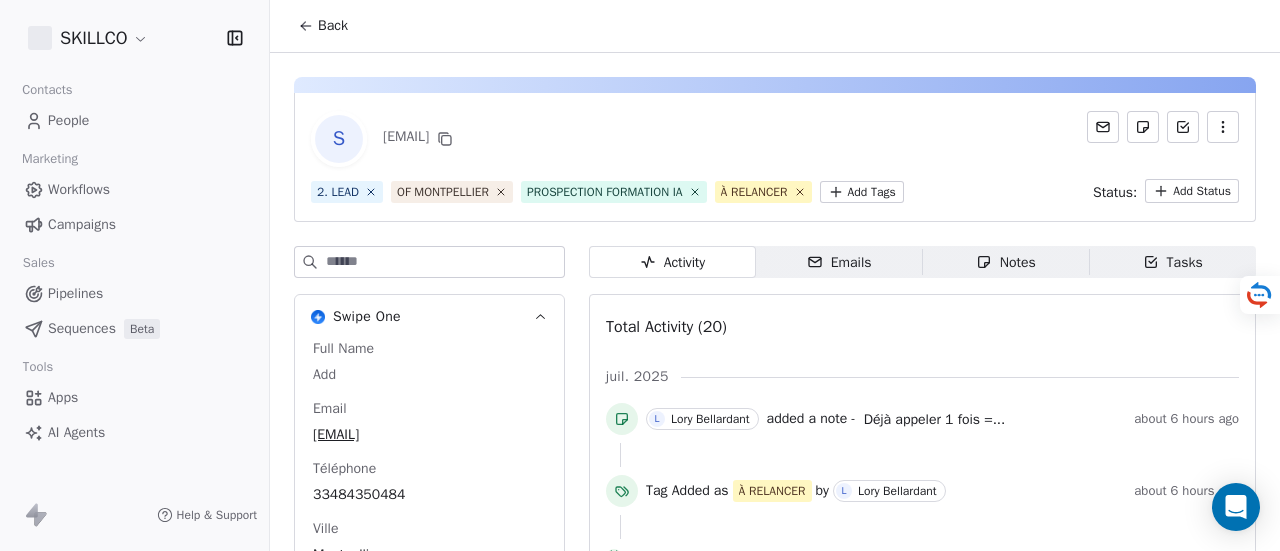 scroll, scrollTop: 0, scrollLeft: 0, axis: both 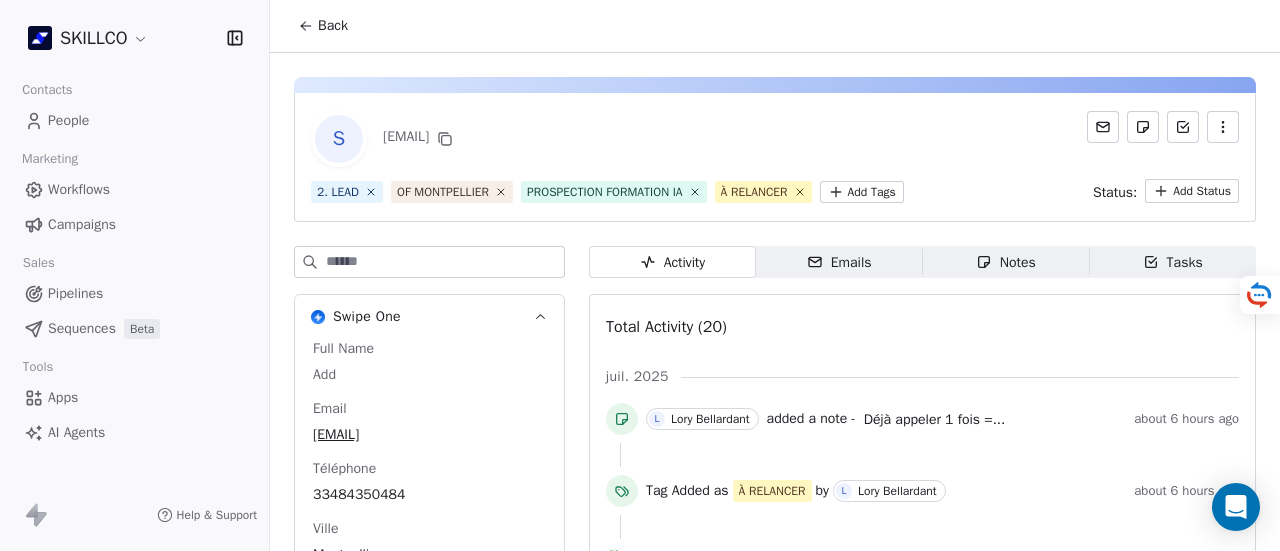 click on "Emails Emails" at bounding box center (839, 262) 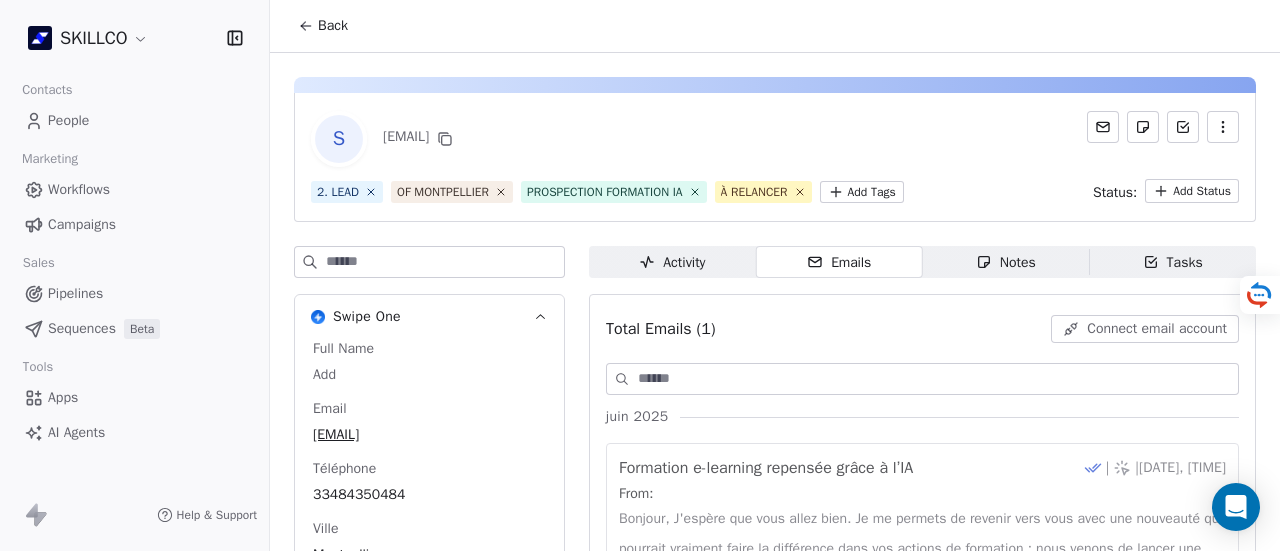 click on "Notes" at bounding box center [1006, 262] 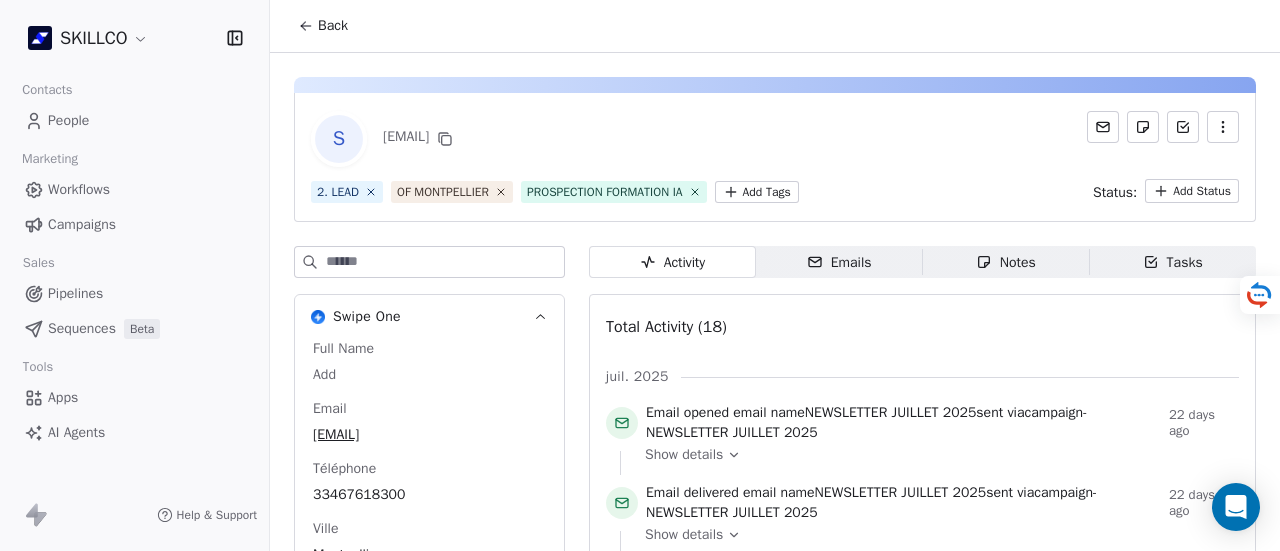 scroll, scrollTop: 0, scrollLeft: 0, axis: both 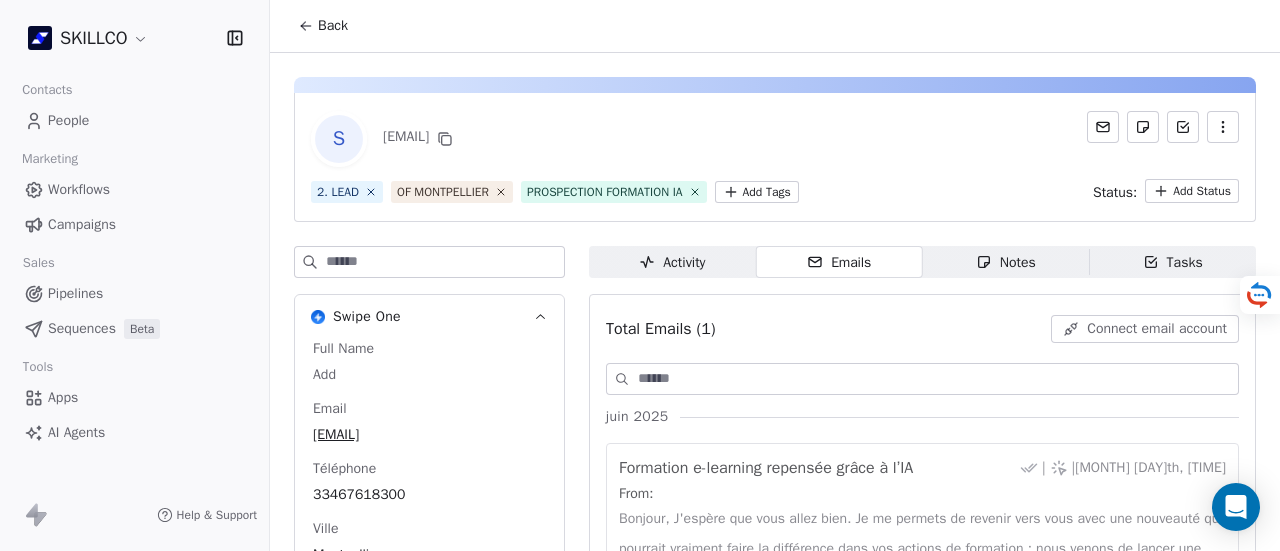 click on "Notes   Notes" at bounding box center (1006, 262) 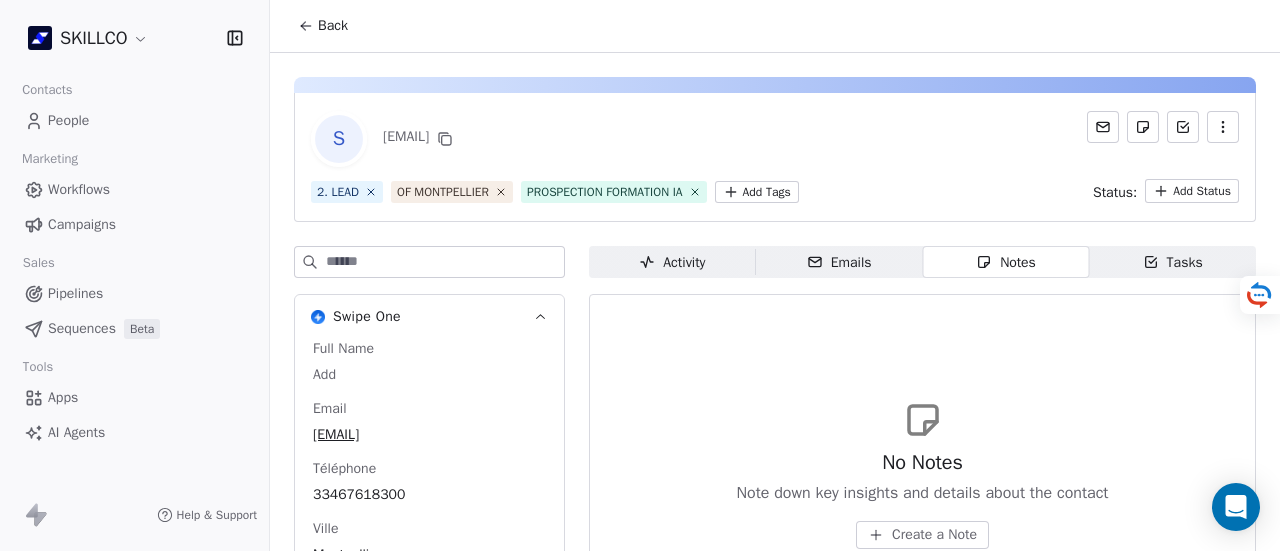 click on "Activity Activity" at bounding box center [672, 262] 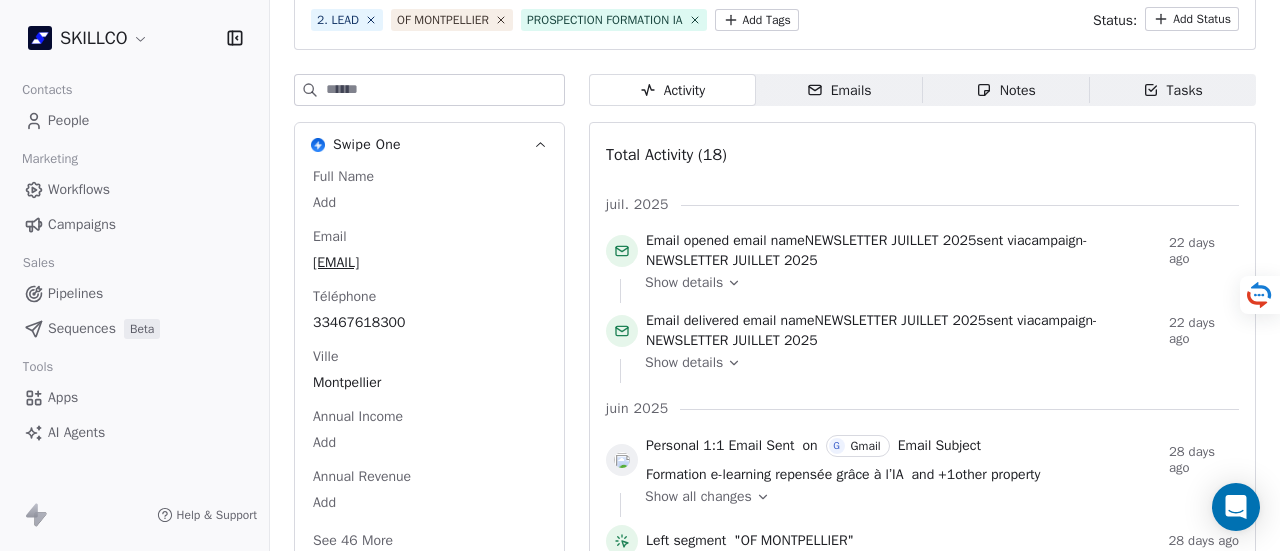 scroll, scrollTop: 200, scrollLeft: 0, axis: vertical 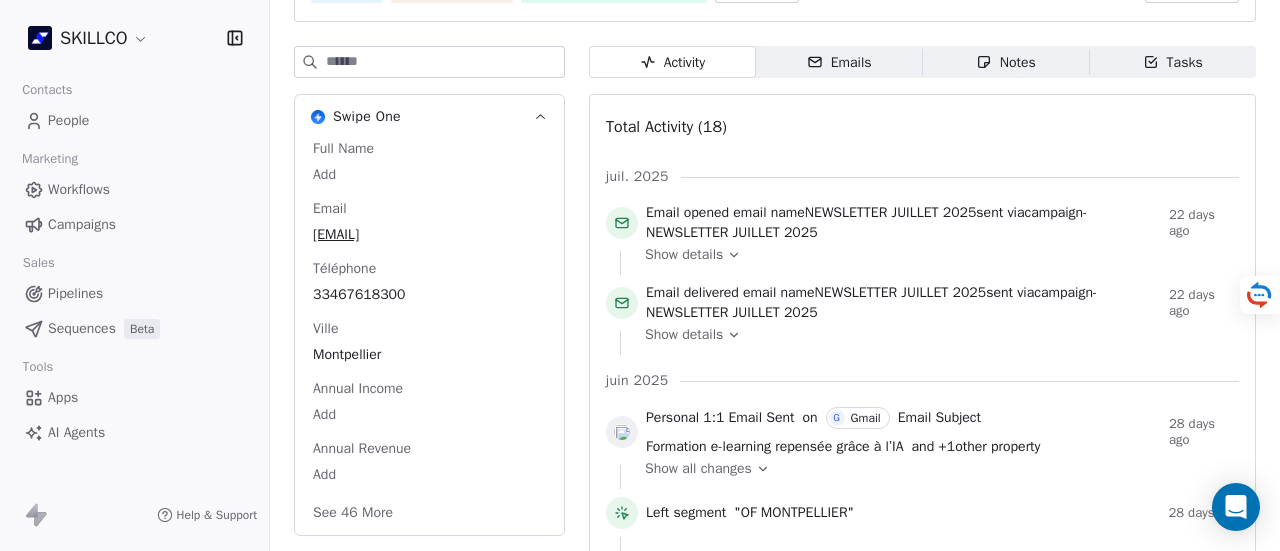 click on "Emails Emails" at bounding box center [839, 62] 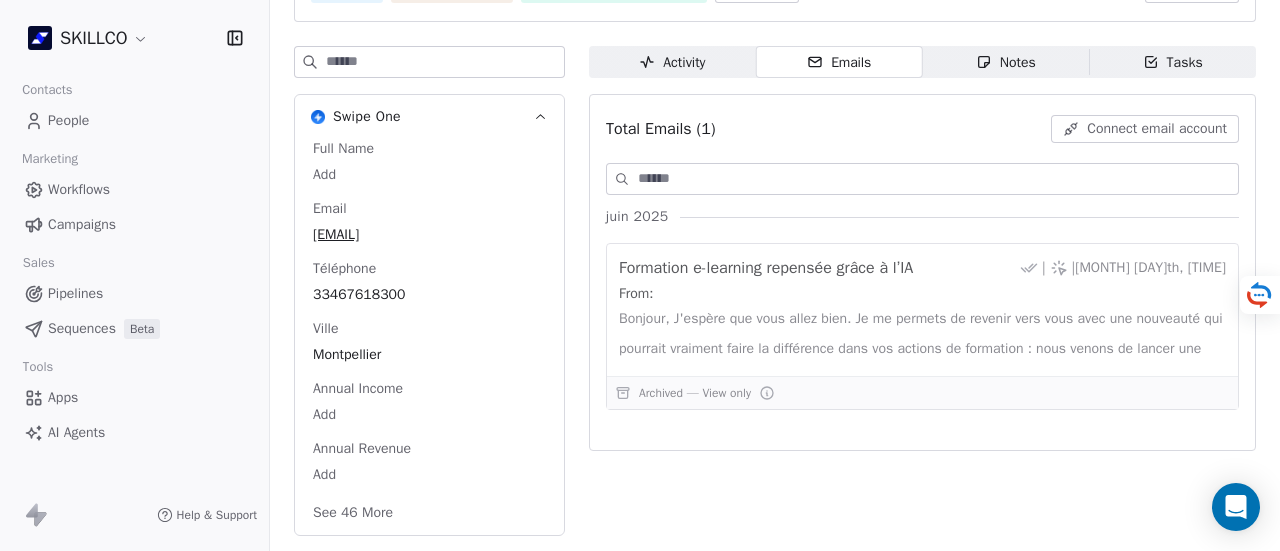 click on "Notes" at bounding box center (1006, 62) 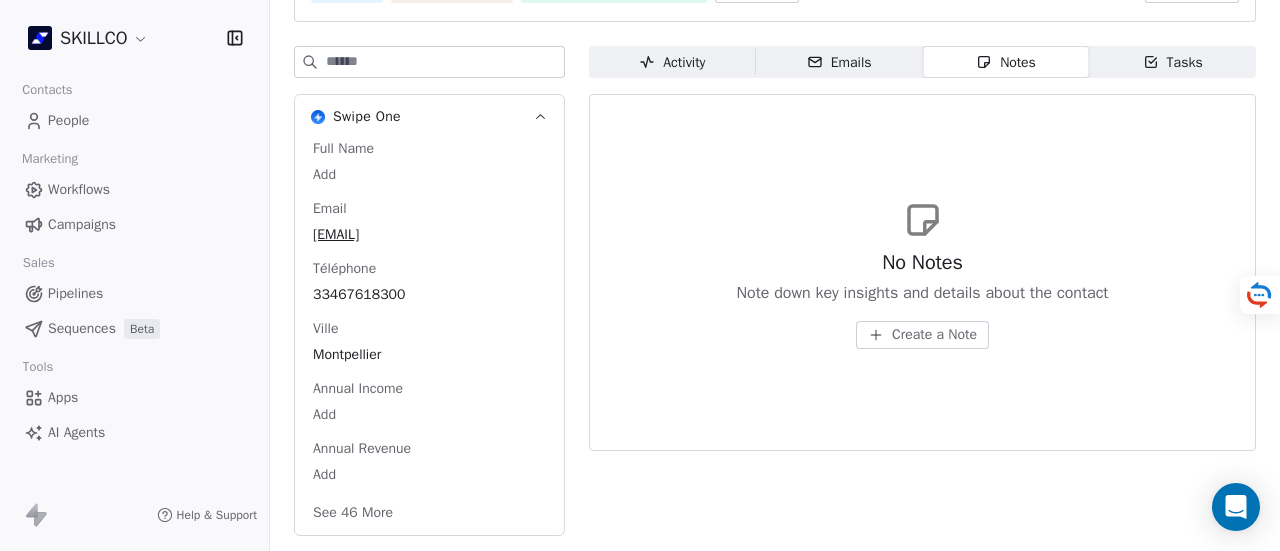 scroll, scrollTop: 0, scrollLeft: 0, axis: both 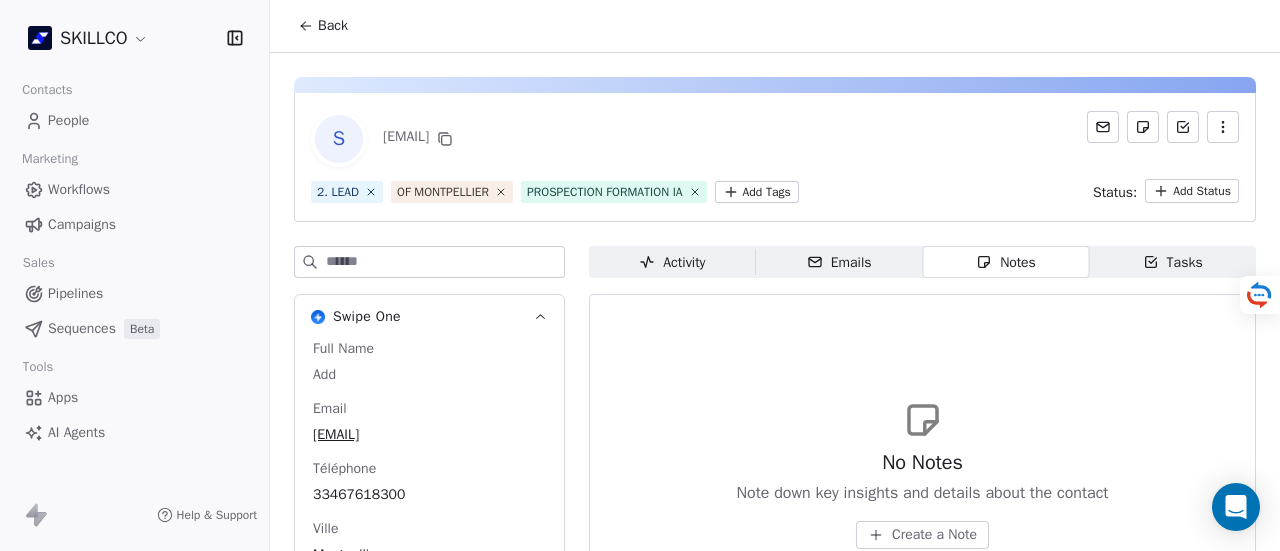 click on "SKILLCO Contacts People Marketing Workflows Campaigns Sales Pipelines Sequences Beta Tools Apps AI Agents Help & Support Back S fde-relationsinternationales@umontpellier.fr 2. LEAD OF MONTPELLIER PROSPECTION FORMATION IA  Add Tags Status:   Add Status Swipe One Full Name Add Email fde-relationsinternationales@umontpellier.fr Téléphone 33467618300 Ville Montpellier Annual Income Add Annual Revenue Add See   46   More   Calendly Activity Activity Emails Emails   Notes   Notes Tasks Tasks No Notes Note down key insights and details about the contact   Create a Note" at bounding box center [640, 275] 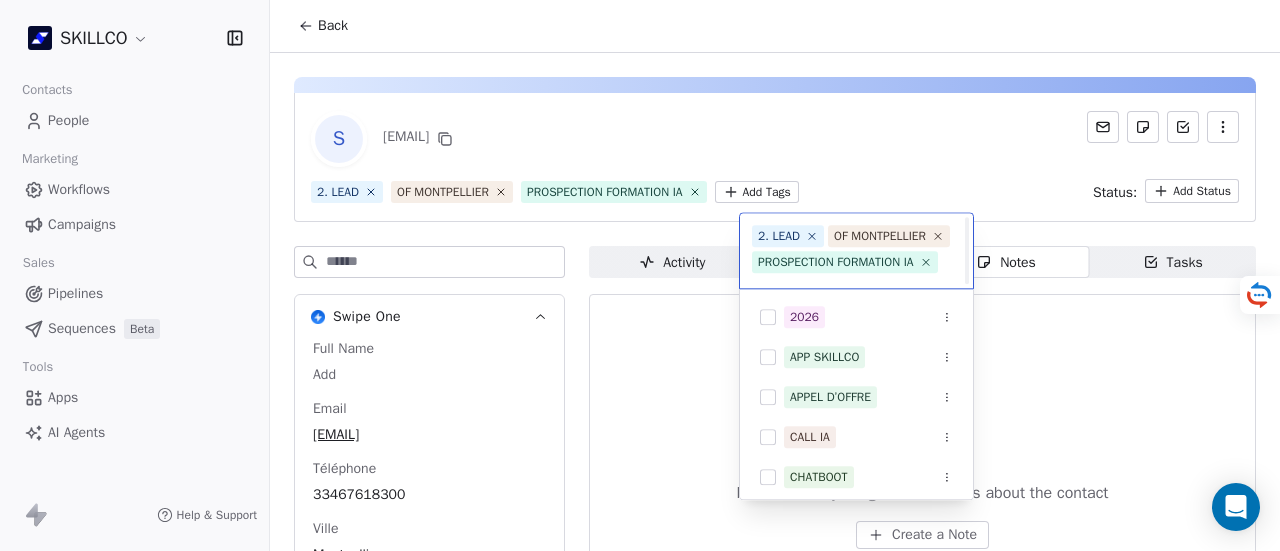 scroll, scrollTop: 22, scrollLeft: 0, axis: vertical 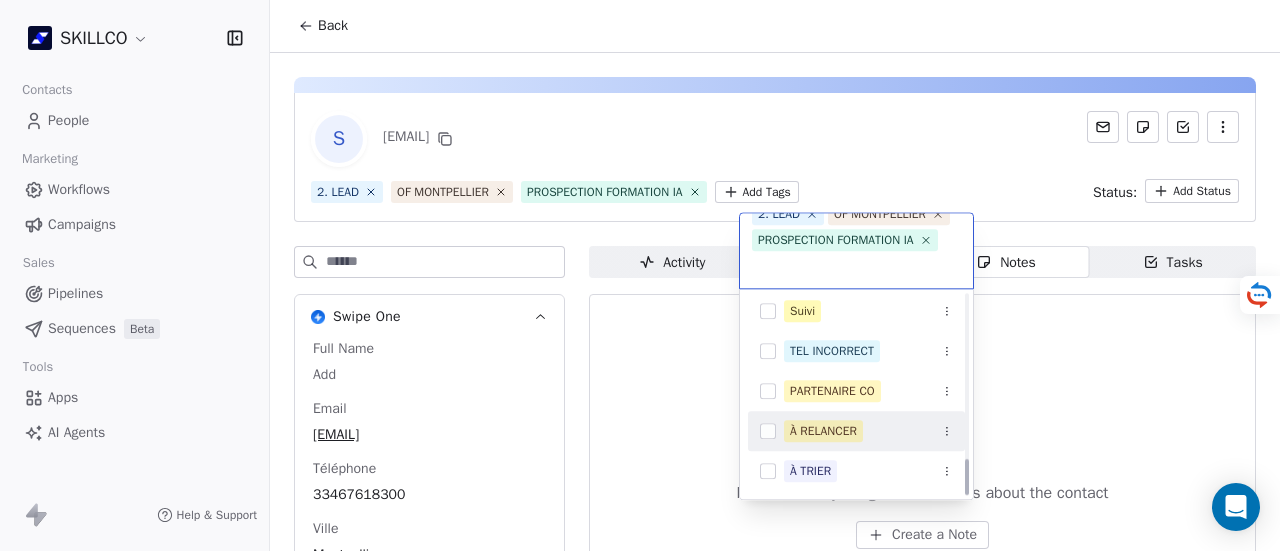 click on "À RELANCER" at bounding box center [823, 431] 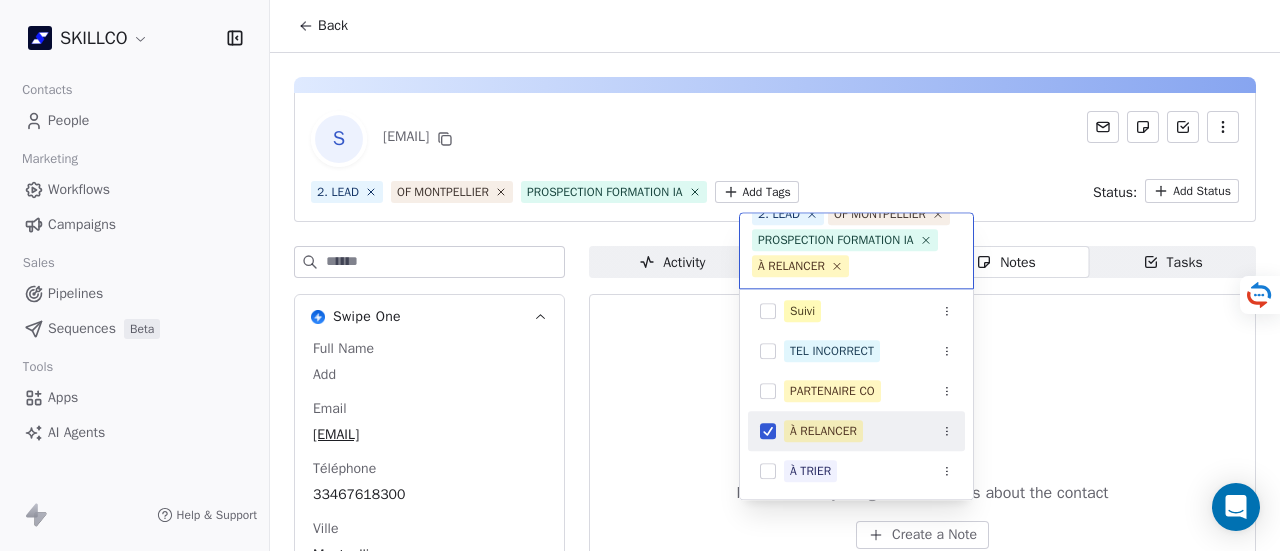 click on "SKILLCO Contacts People Marketing Workflows Campaigns Sales Pipelines Sequences Beta Tools Apps AI Agents Help & Support Back S fde-relationsinternationales@umontpellier.fr 2. LEAD OF MONTPELLIER PROSPECTION FORMATION IA  Add Tags Status:   Add Status Swipe One Full Name Add Email fde-relationsinternationales@umontpellier.fr Téléphone 33467618300 Ville Montpellier Annual Income Add Annual Revenue Add See   46   More   Calendly Activity Activity Emails Emails   Notes   Notes Tasks Tasks No Notes Note down key insights and details about the contact   Create a Note
2. LEAD OF MONTPELLIER PROSPECTION FORMATION IA À RELANCER OF MONTPELLIER 1. NOUVEAU PROSPECTION FORMATION IA RECAP VISIO SITE Suivi TEL INCORRECT PARTENAIRE CO À RELANCER À TRIER" at bounding box center (640, 275) 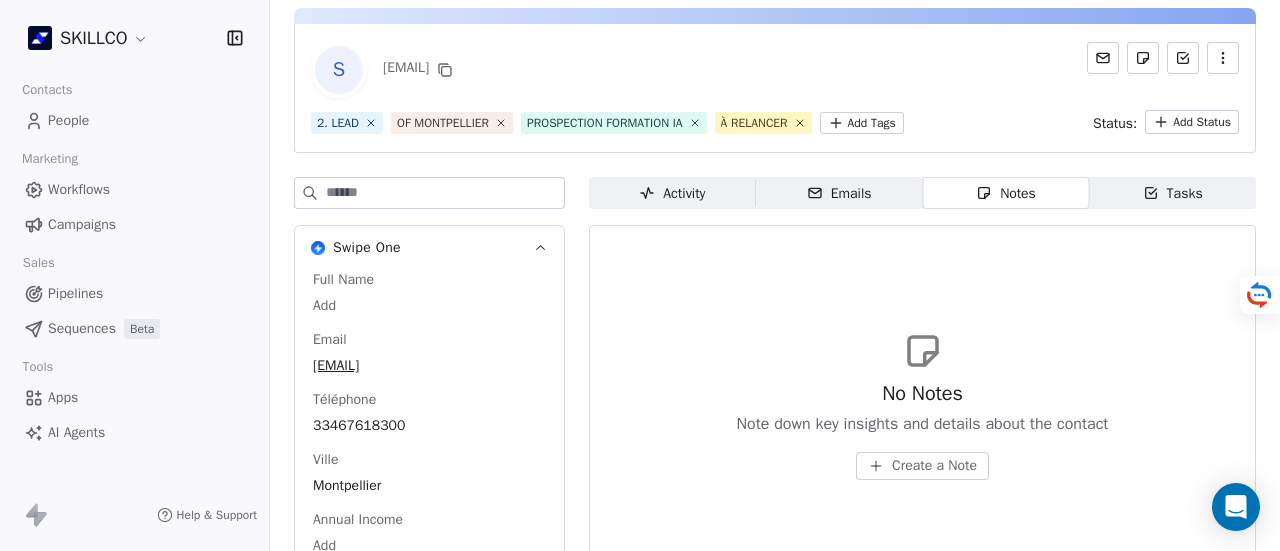 scroll, scrollTop: 100, scrollLeft: 0, axis: vertical 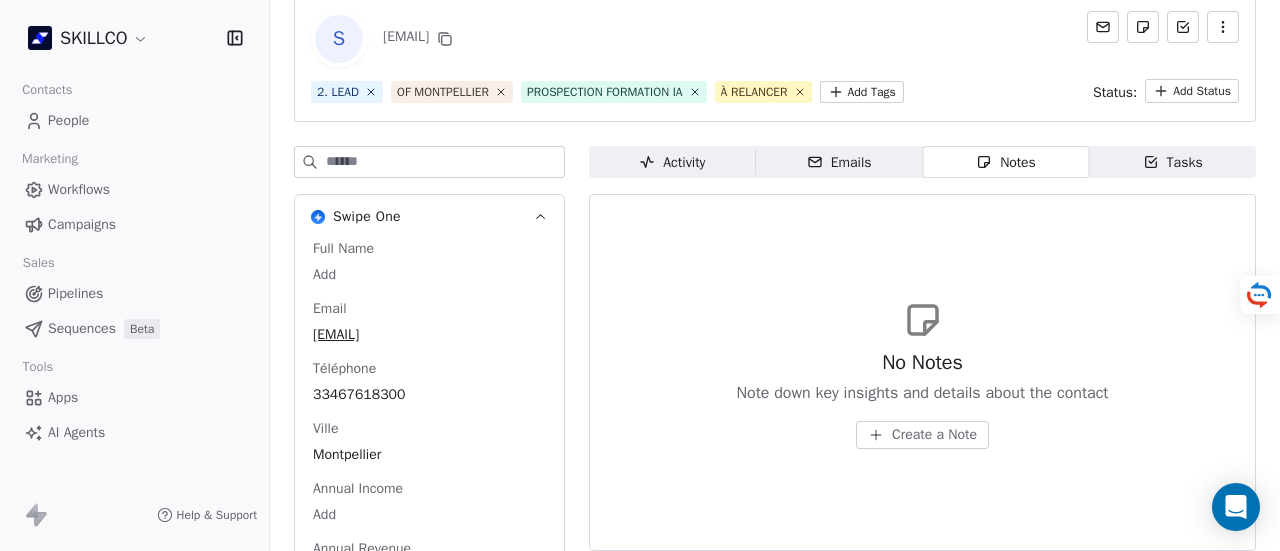 click on "Create a Note" at bounding box center [934, 435] 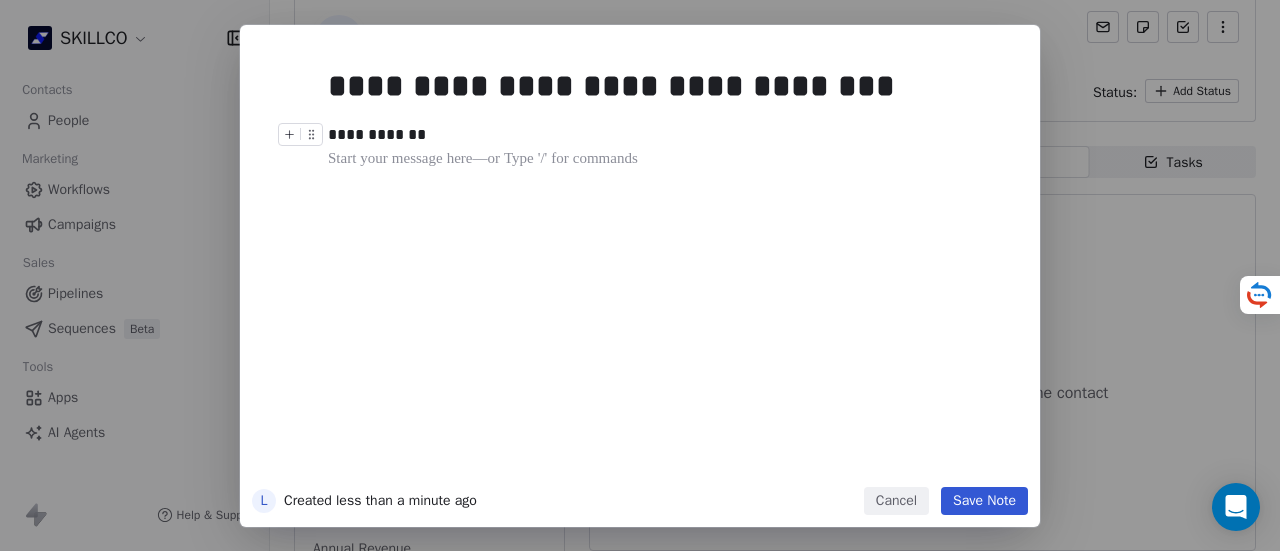 click on "**********" at bounding box center (377, 134) 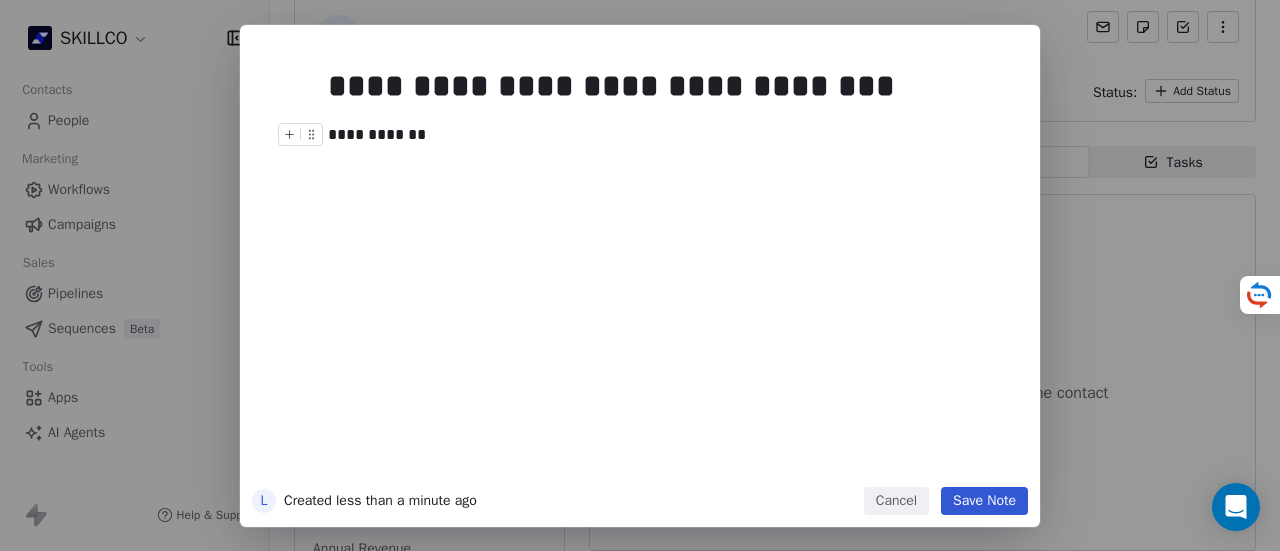 click on "**********" at bounding box center [377, 134] 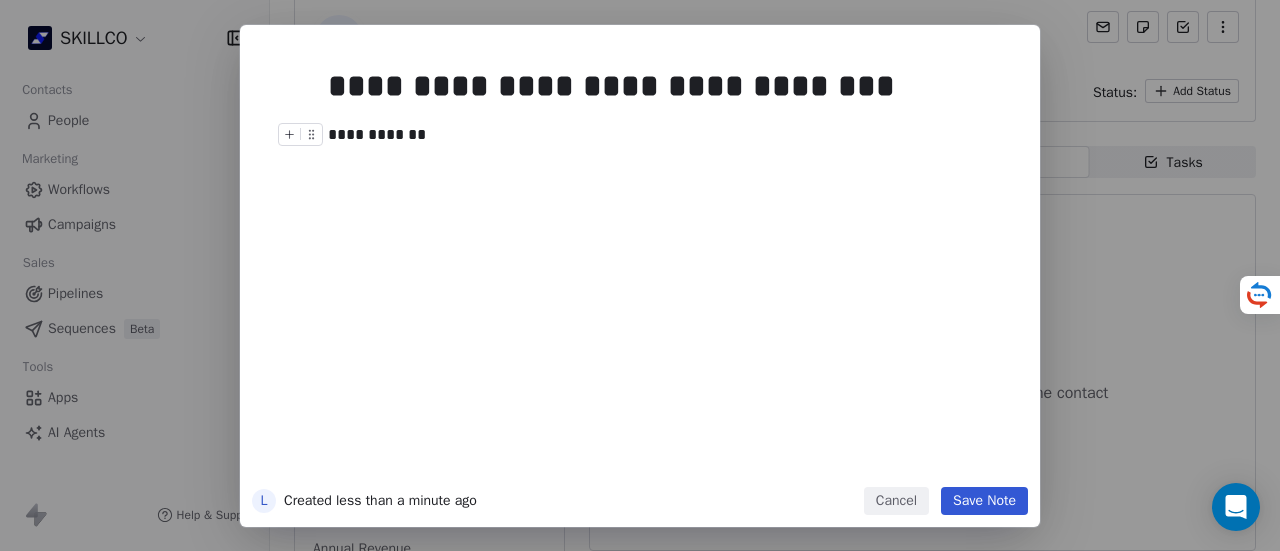 type 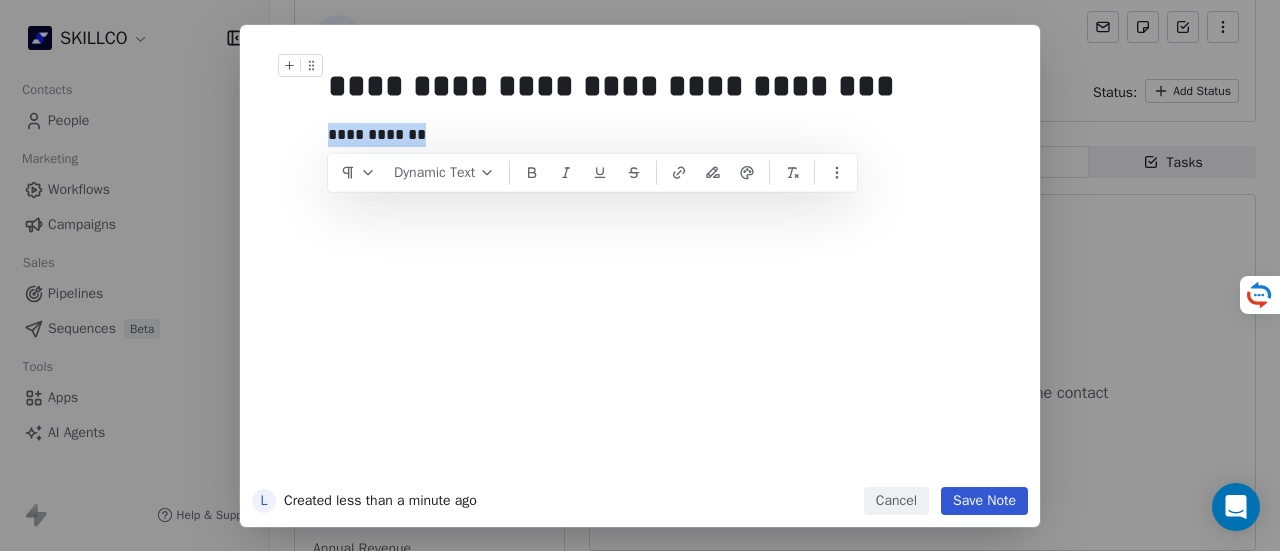 drag, startPoint x: 449, startPoint y: 133, endPoint x: 324, endPoint y: 79, distance: 136.16534 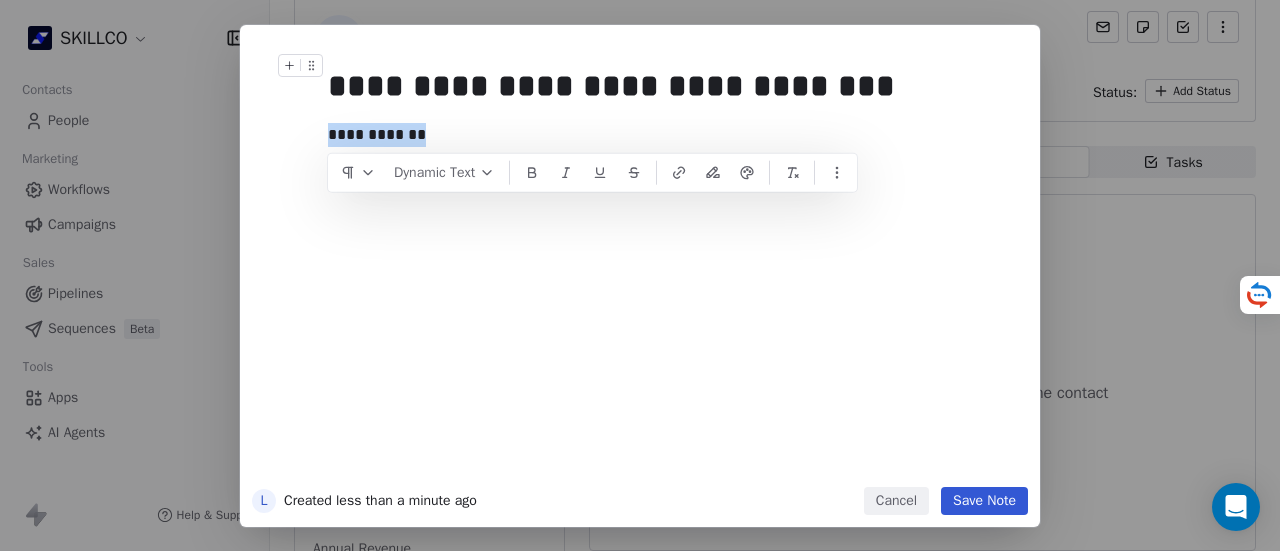 click on "**********" at bounding box center (670, 267) 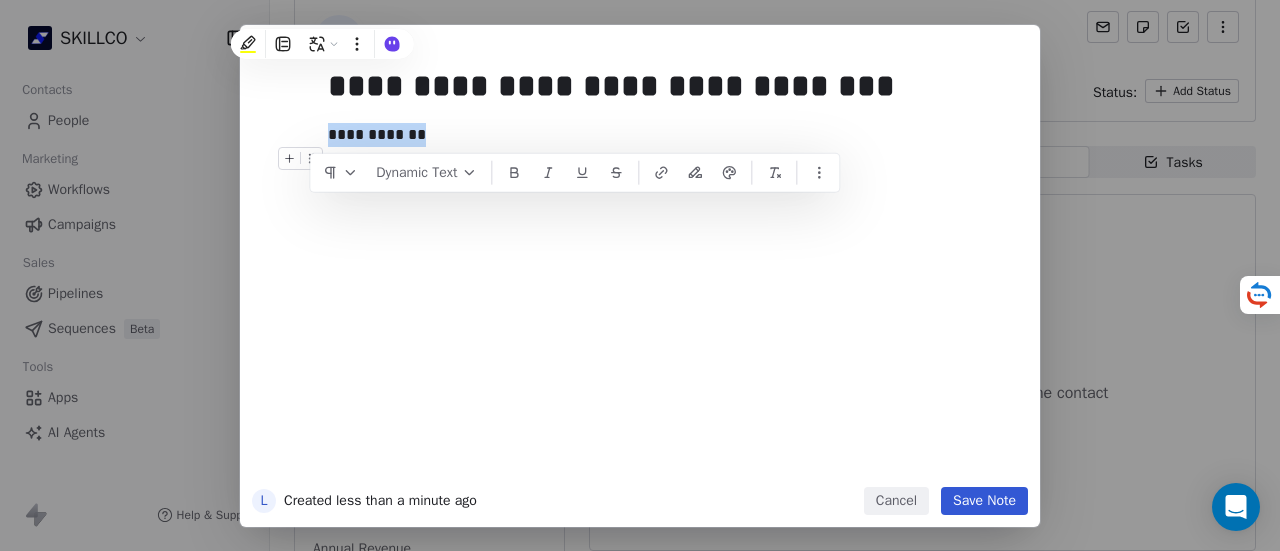 drag, startPoint x: 509, startPoint y: 323, endPoint x: 502, endPoint y: 183, distance: 140.1749 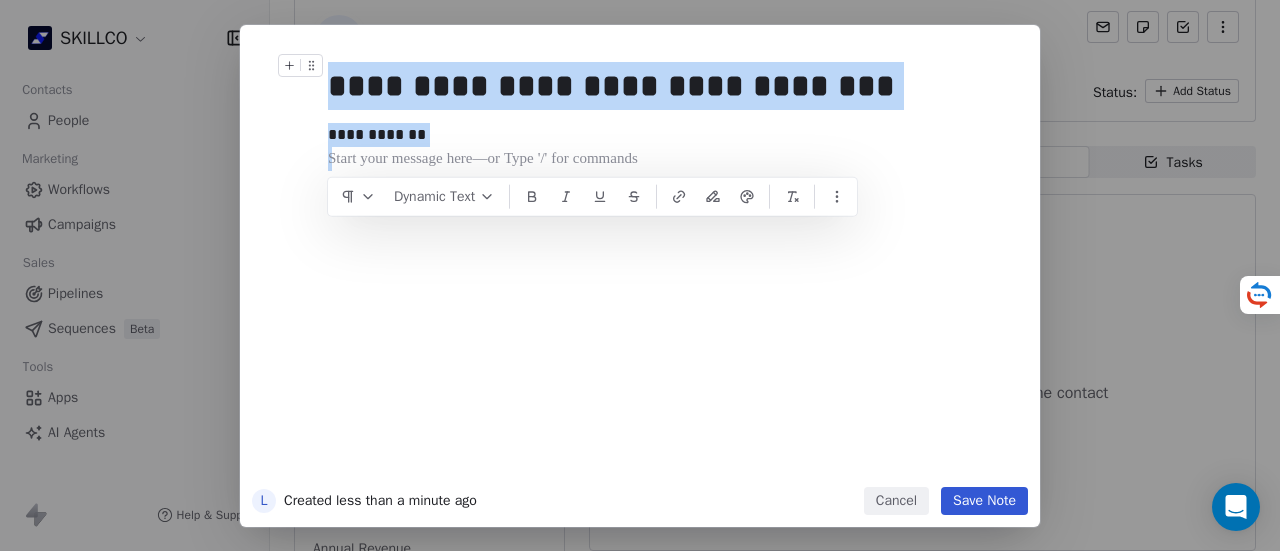 drag, startPoint x: 474, startPoint y: 147, endPoint x: 358, endPoint y: 92, distance: 128.37834 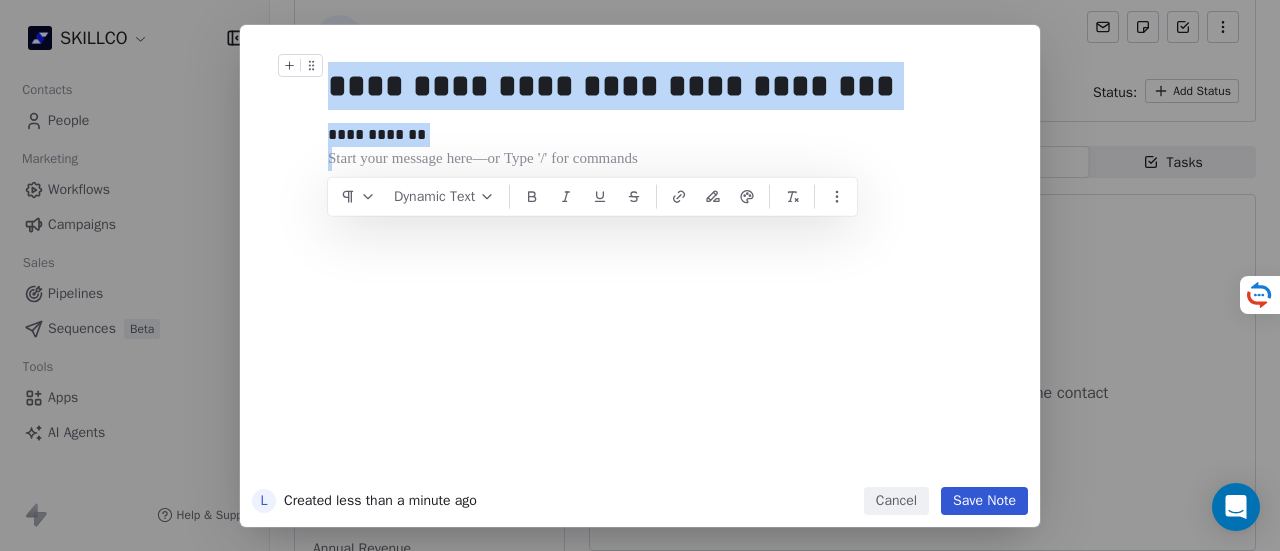 click on "**********" at bounding box center (670, 267) 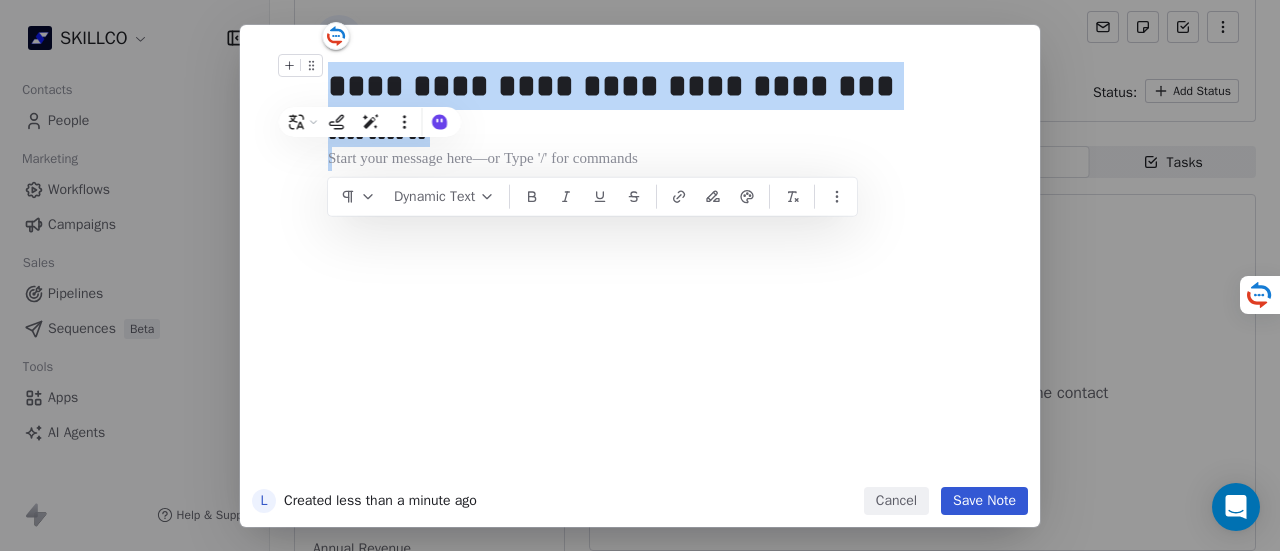 copy on "**********" 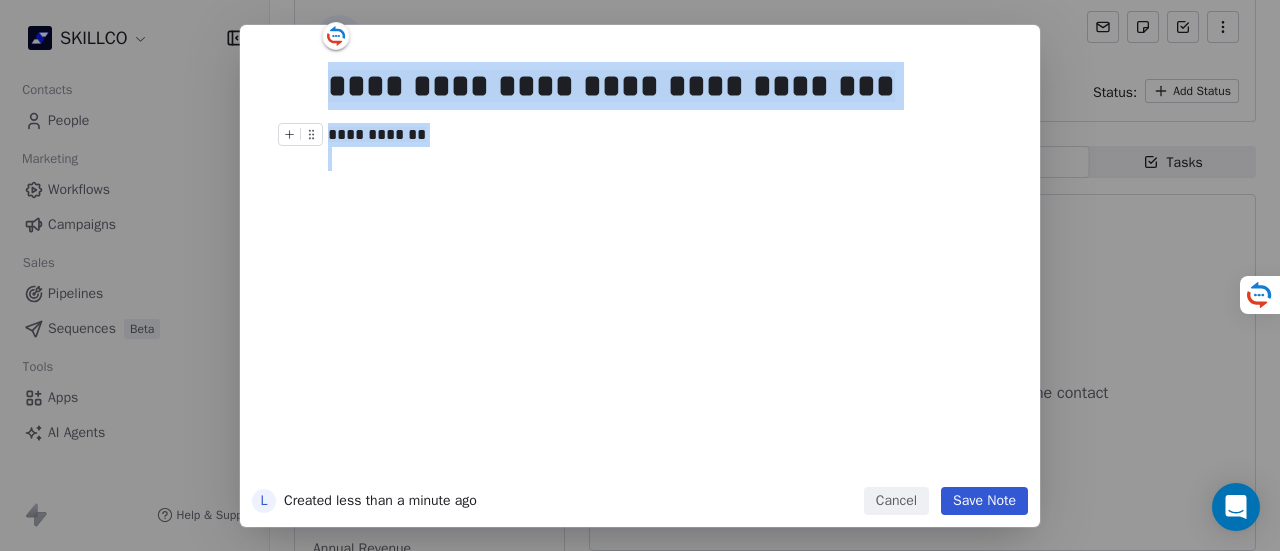 click on "Save Note" at bounding box center (984, 501) 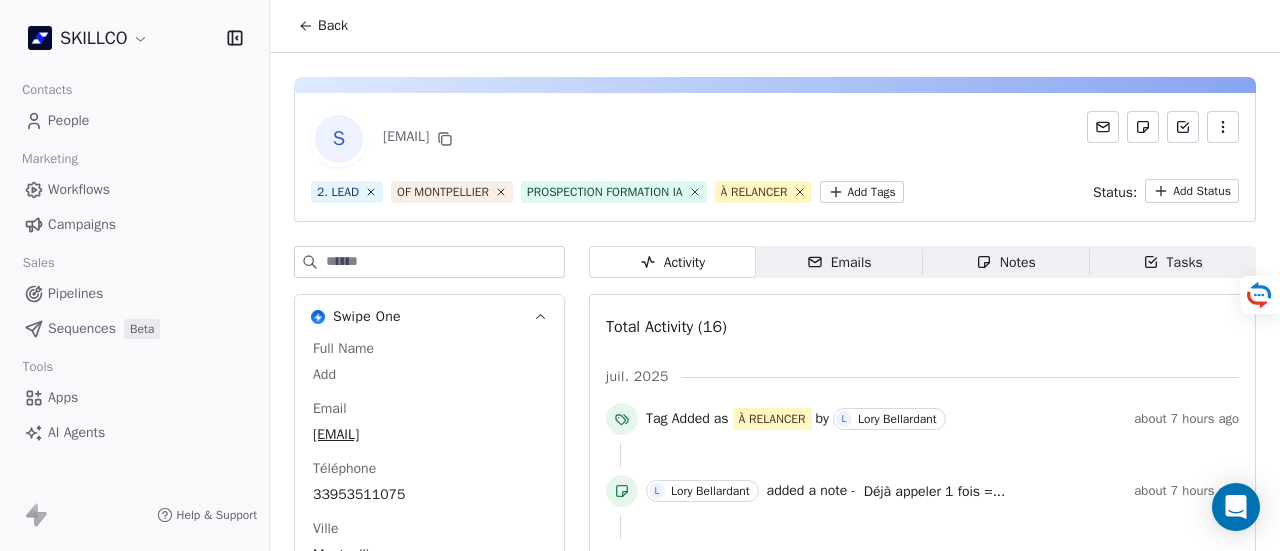 scroll, scrollTop: 0, scrollLeft: 0, axis: both 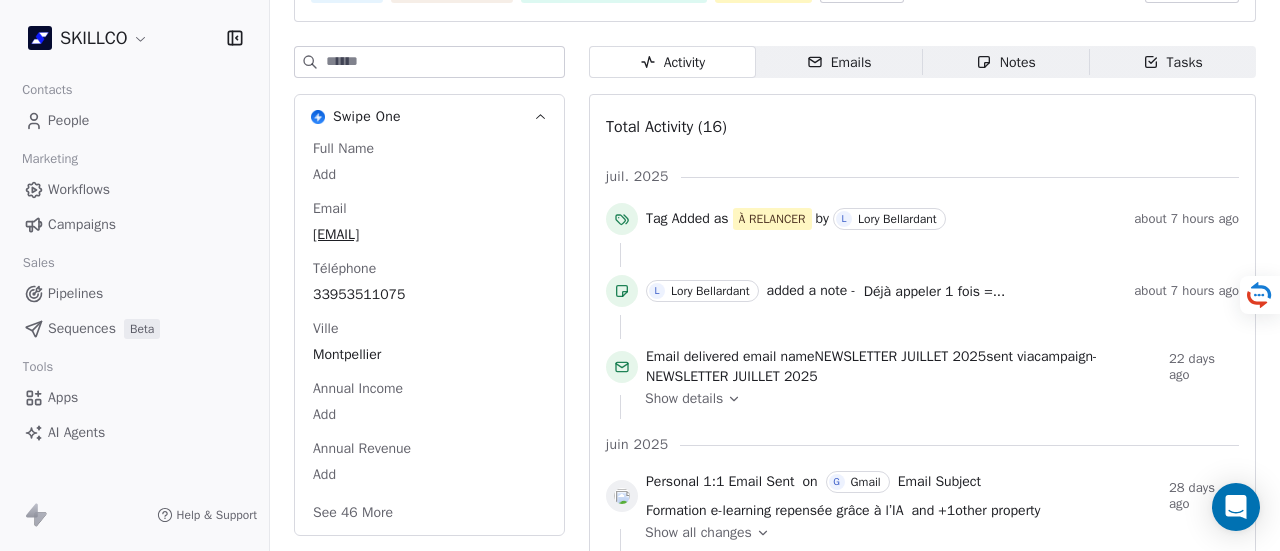 click on "Emails Emails" at bounding box center [839, 62] 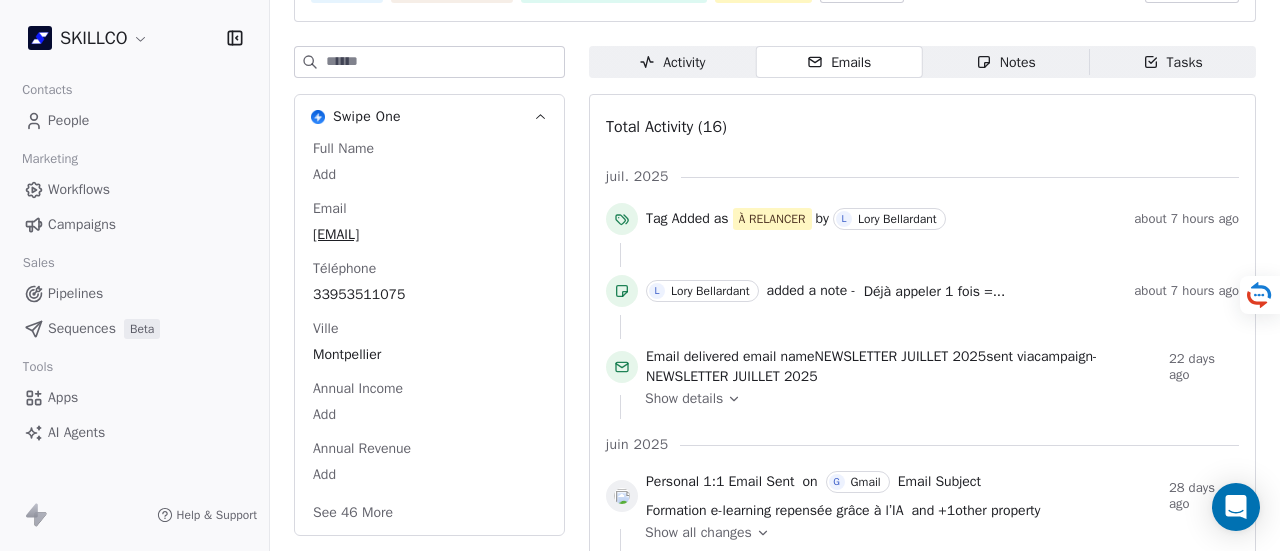 click on "Activity Activity Emails Emails   Notes   Notes Tasks Tasks Total Activity (16) juil. 2025 Tag Added as À RELANCER by L Lory Bellardant   about 7 hours ago L Lory Bellardant added a note - Déjà appeler 1 fois =...   about 7 hours ago Email delivered   email name  NEWSLETTER JUILLET 2025  sent via  campaign  -   NEWSLETTER JUILLET 2025 22 days ago Show details juin 2025 Personal 1:1 Email Sent on G Gmail Email Subject   Formation e-learning repensée grâce à l’IA and + 1  other   property   28 days ago   Show all changes Left segment "OF MONTPELLIER"   28 days ago Tag Removed 1. NOUVEAU by M MAJ TAG workflow   28 days ago Tag Added as PROSPECTION FORMATION IA by M MAJ TAG workflow   28 days ago Entered a segment "OF MONTPELLIER"   28 days ago Email delivered   email name  NEWSLETTER JUIN 2025  sent via  campaign  -   NEWSLETTER JUIN 2025 about 2 months ago Show details mai 2025 Email Verification Status updated to valid by   about 2 months ago Entered a segment "OF MONTPELLIER"   about 2 months ago as A" at bounding box center (922, 747) 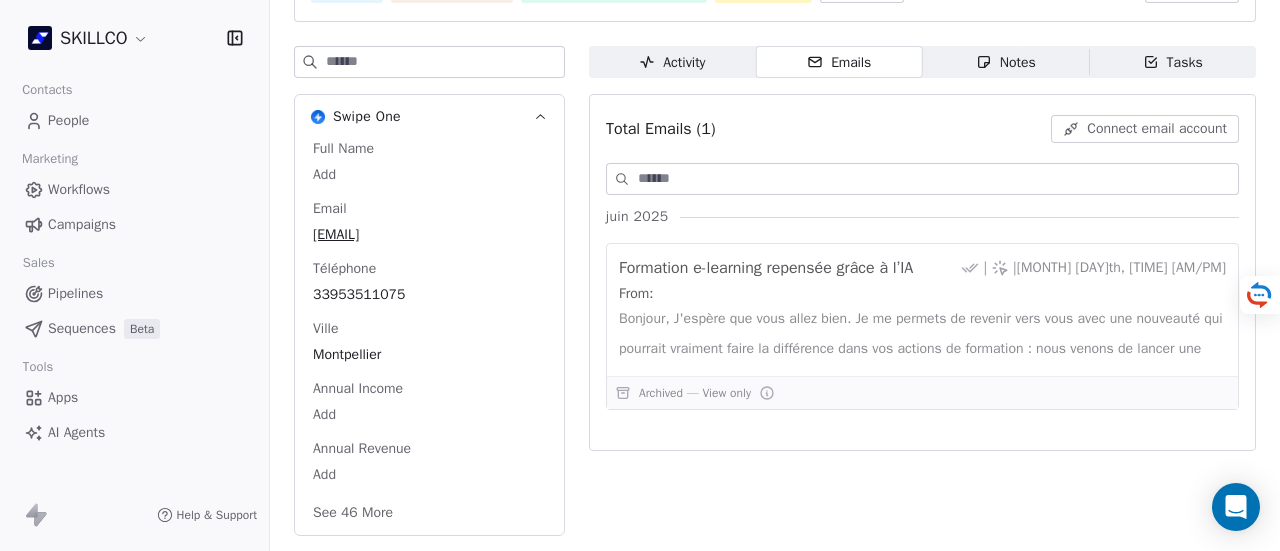 click on "Notes   Notes" at bounding box center (1006, 62) 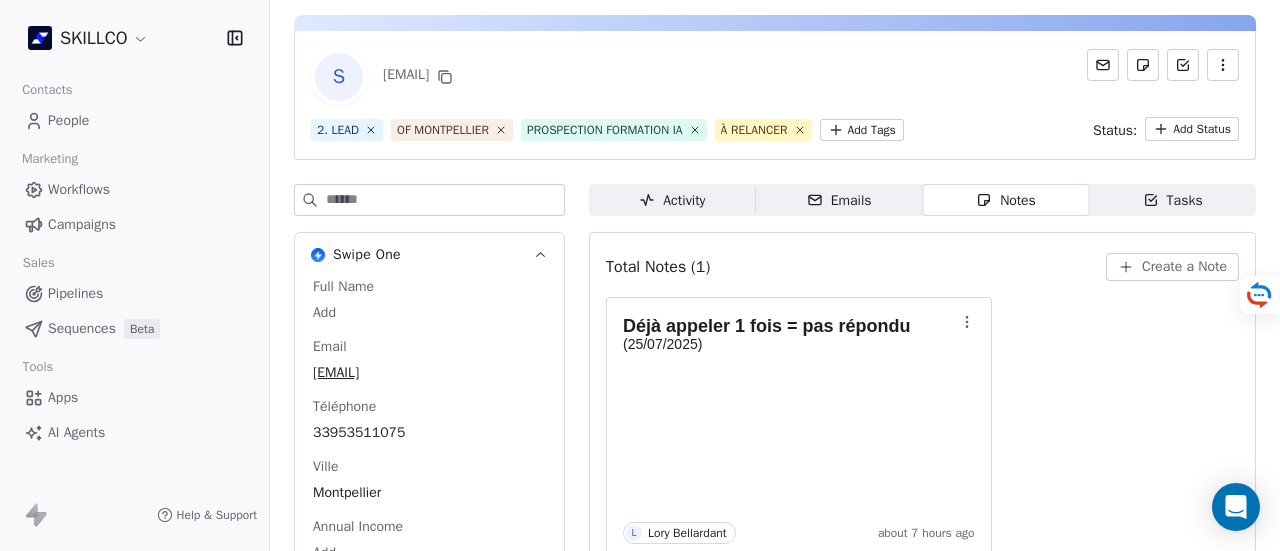 scroll, scrollTop: 0, scrollLeft: 0, axis: both 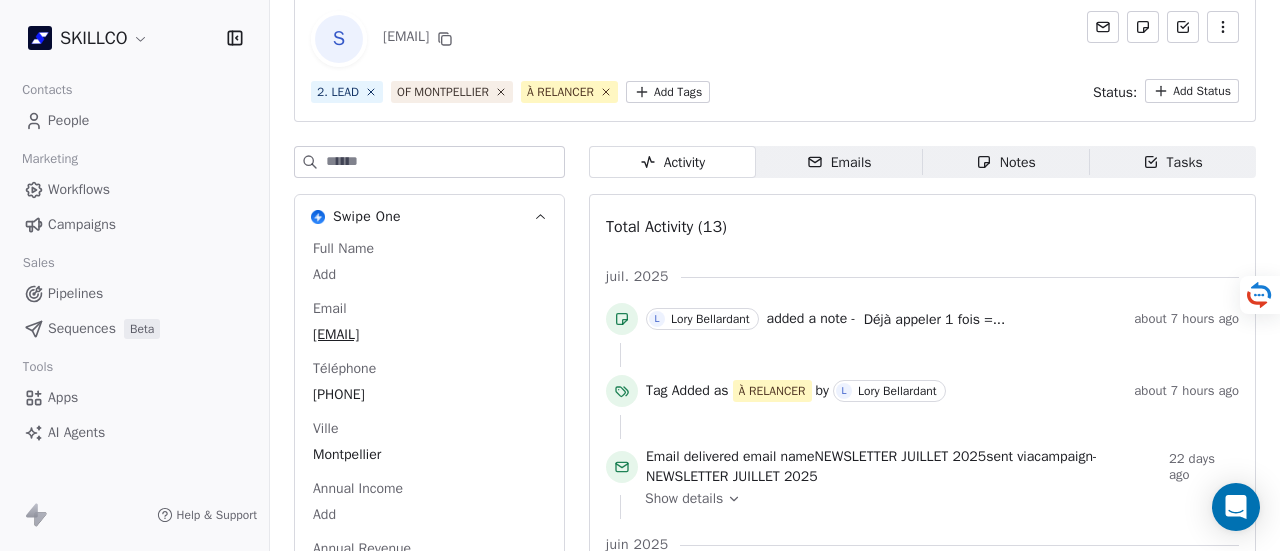 click on "Notes" at bounding box center [1006, 162] 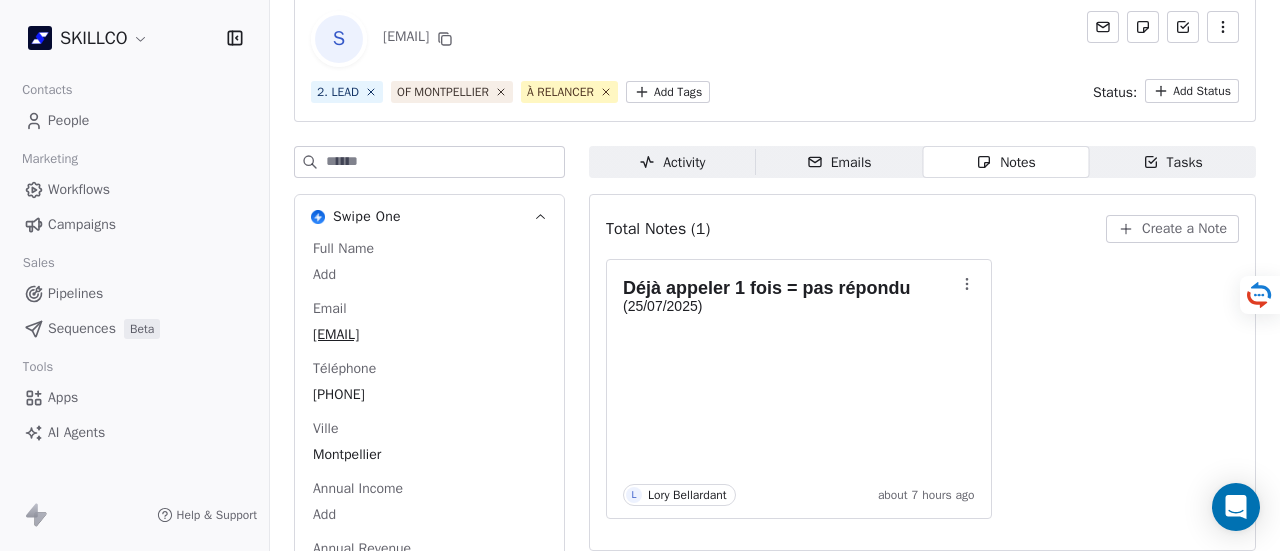 click on "Emails" at bounding box center [839, 162] 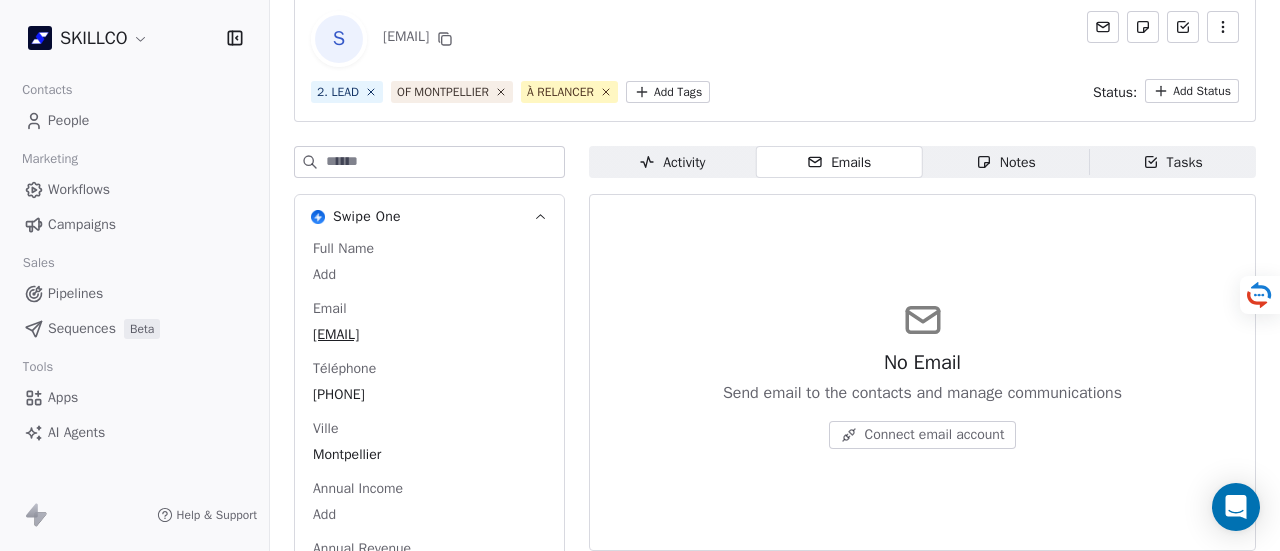 click on "Tasks Tasks" at bounding box center (1172, 162) 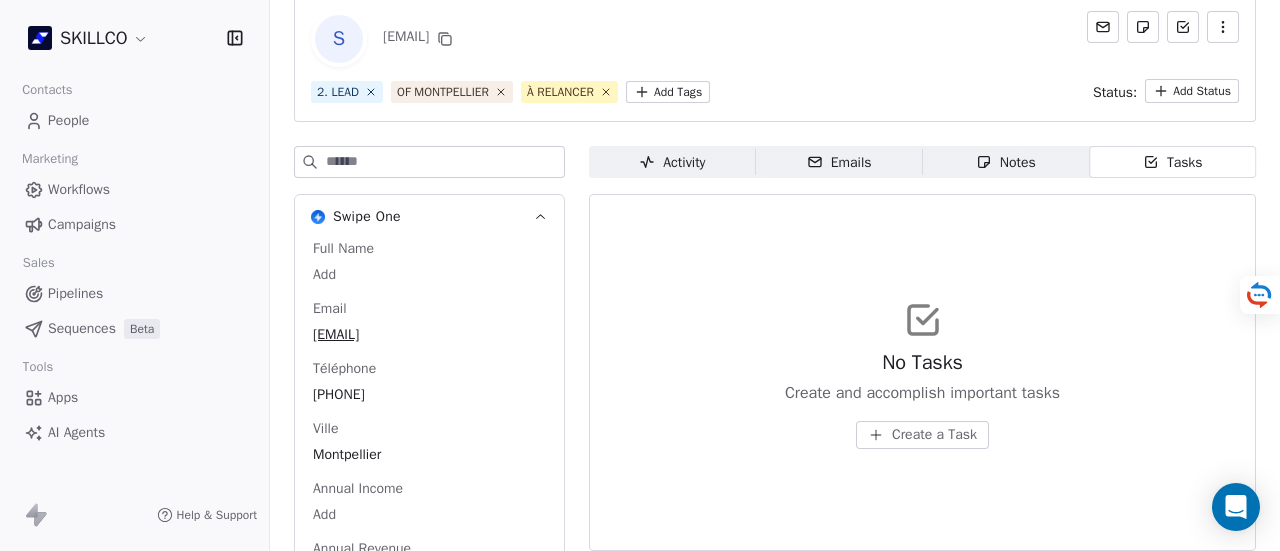 click on "Activity Activity" at bounding box center [672, 162] 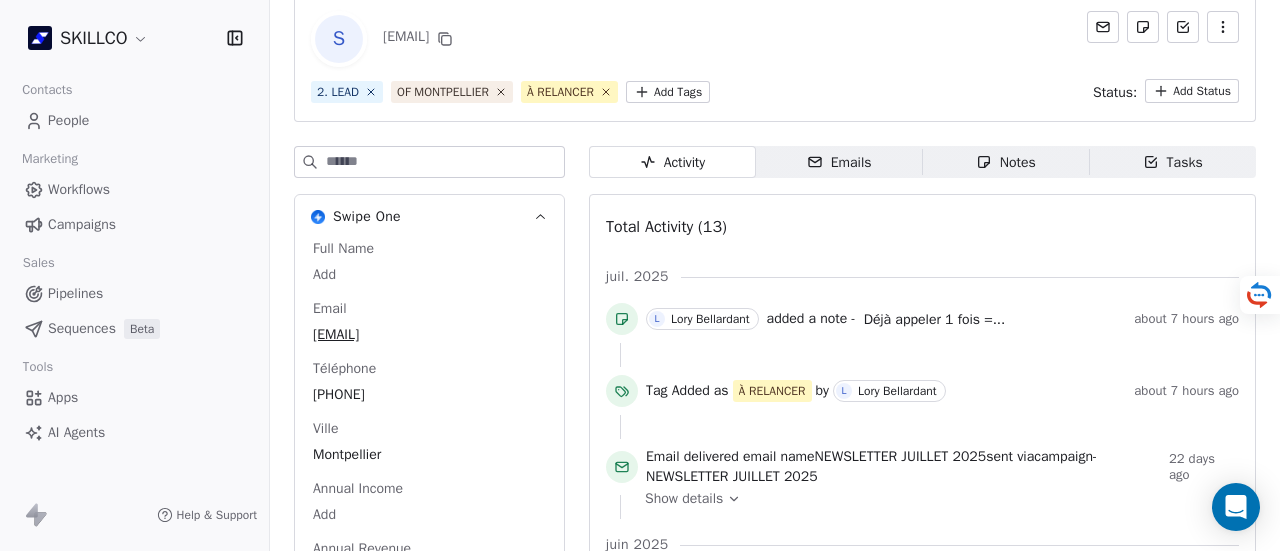 click on "[PHONE] L Lory Bellardant added a note - Déjà appeler 1 fois =... about 7 hours ago Tag Added as À RELANCER by L Lory Bellardant about 7 hours ago Email delivered email name NEWSLETTER JUILLET 2025 sent via campaign - NEWSLETTER JUILLET 2025 22 days ago Show details" at bounding box center [922, 393] 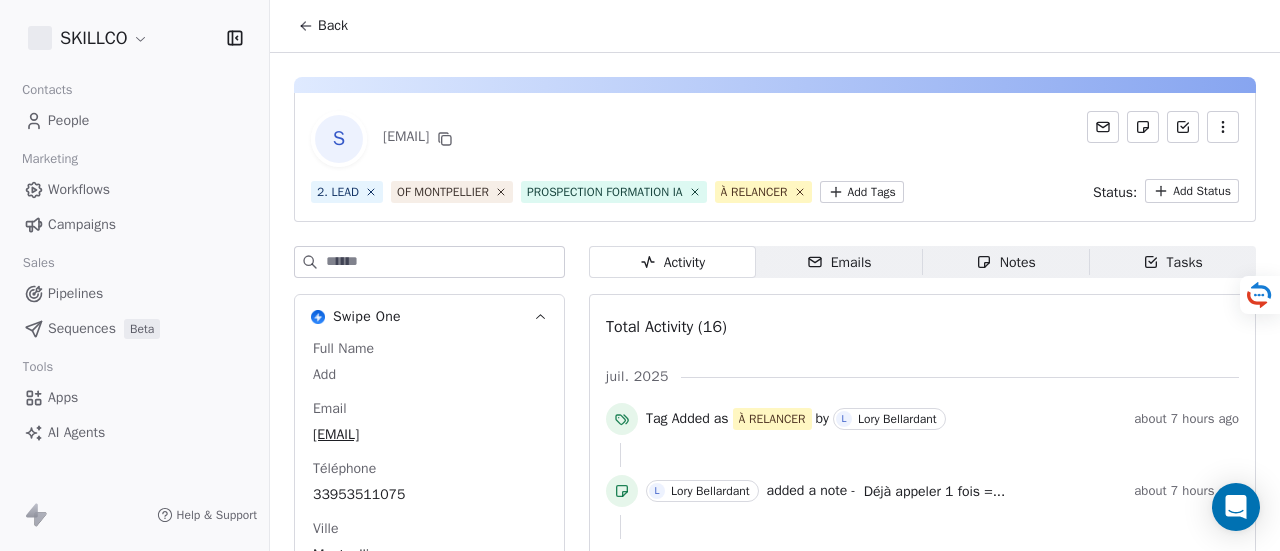 scroll, scrollTop: 0, scrollLeft: 0, axis: both 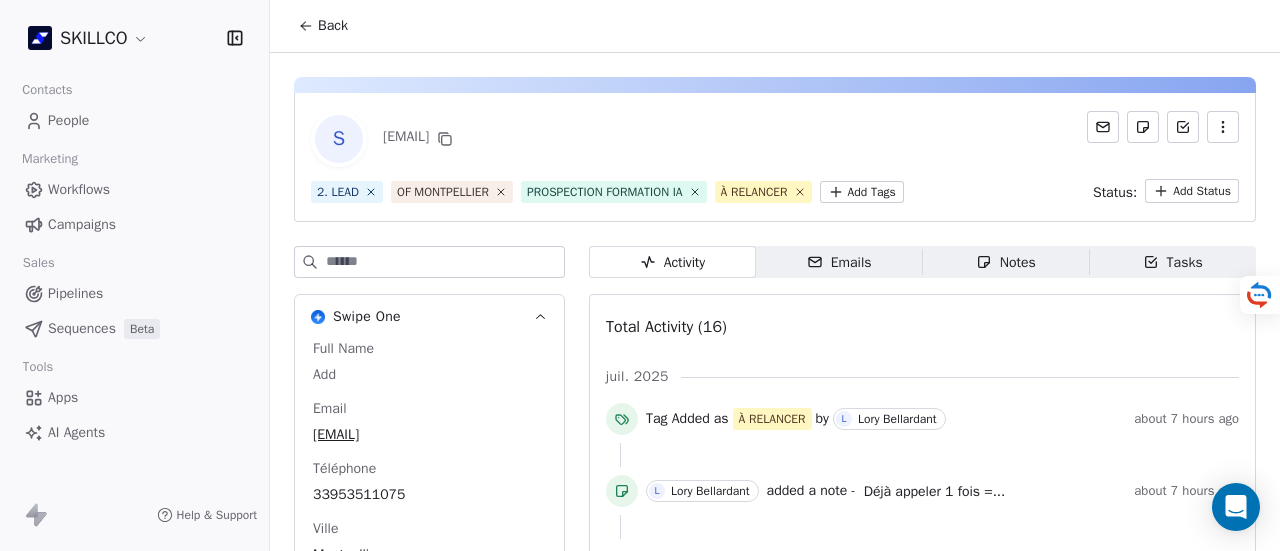 click on "Emails Emails" at bounding box center (839, 262) 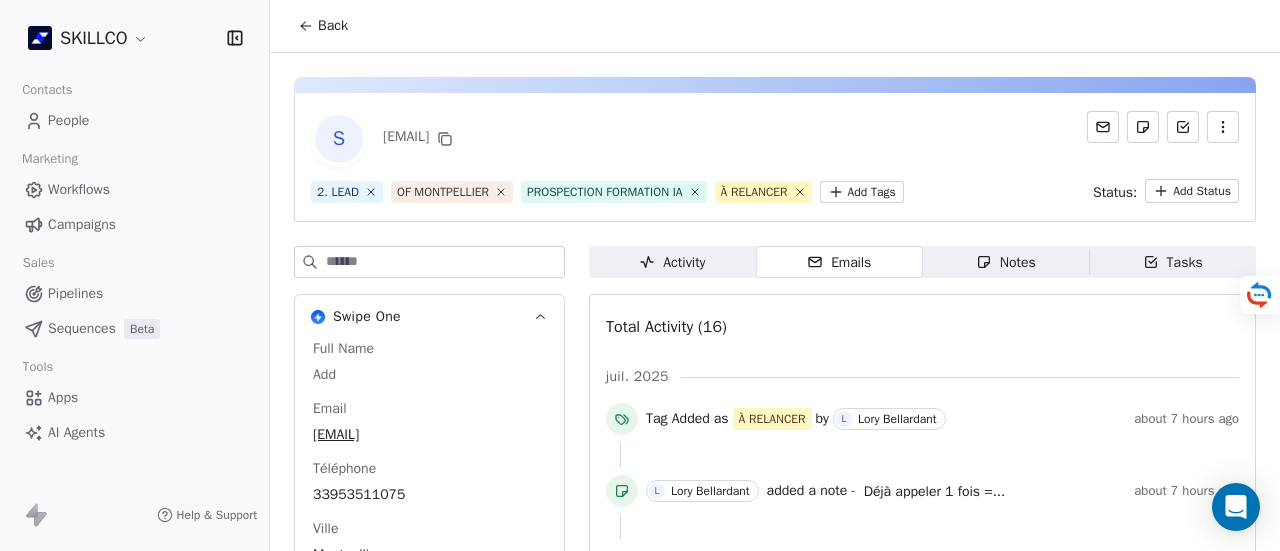 click 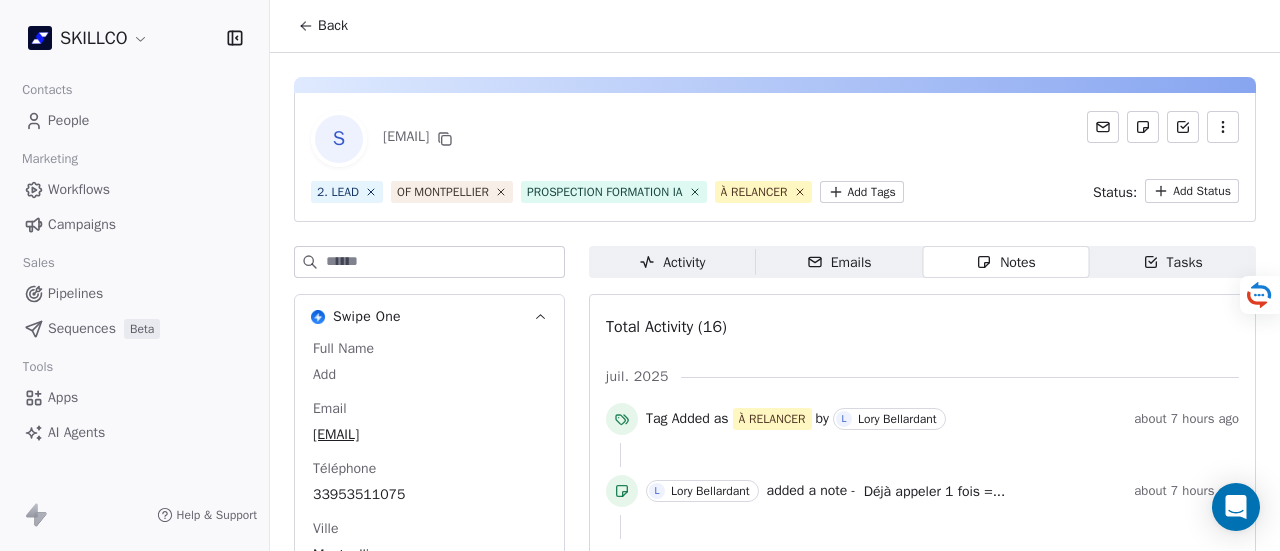 click on "Notes" at bounding box center [1006, 262] 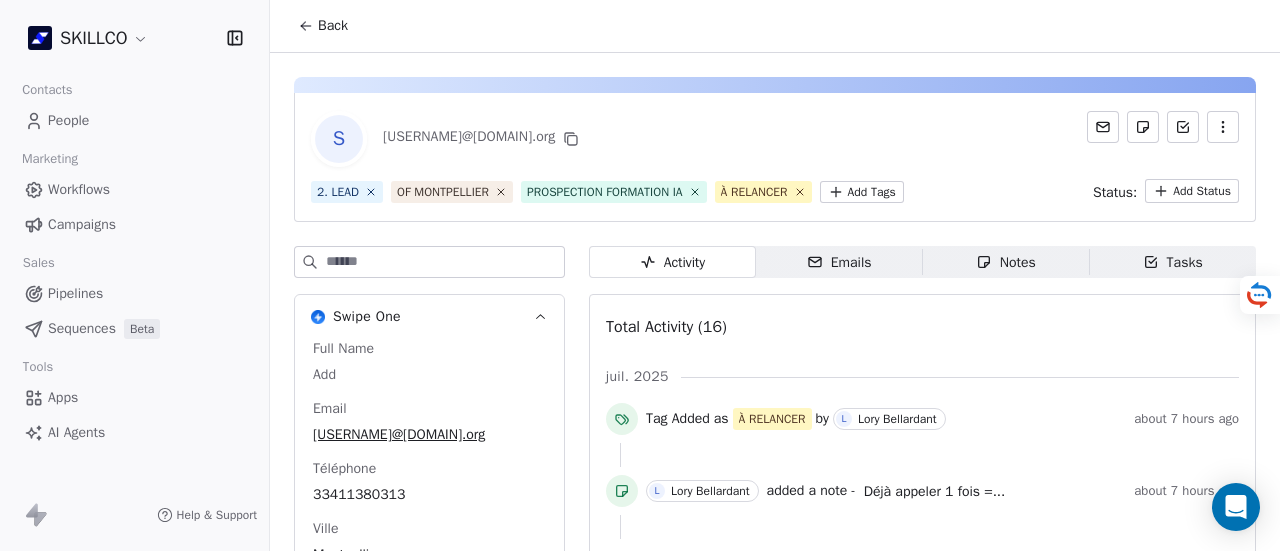 scroll, scrollTop: 0, scrollLeft: 0, axis: both 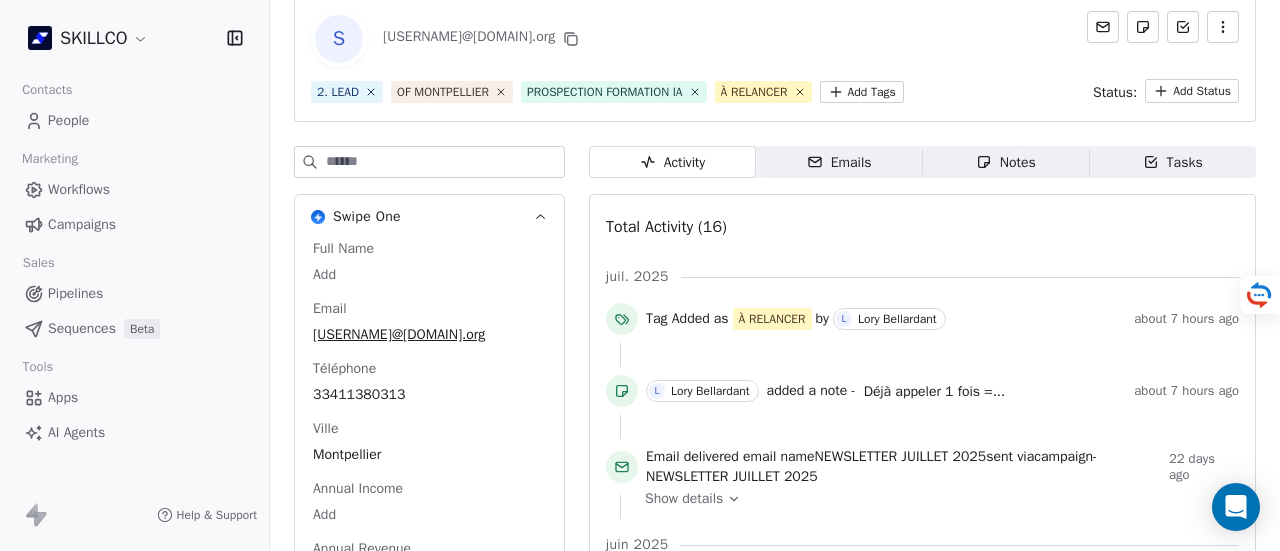 click on "Emails" at bounding box center (839, 162) 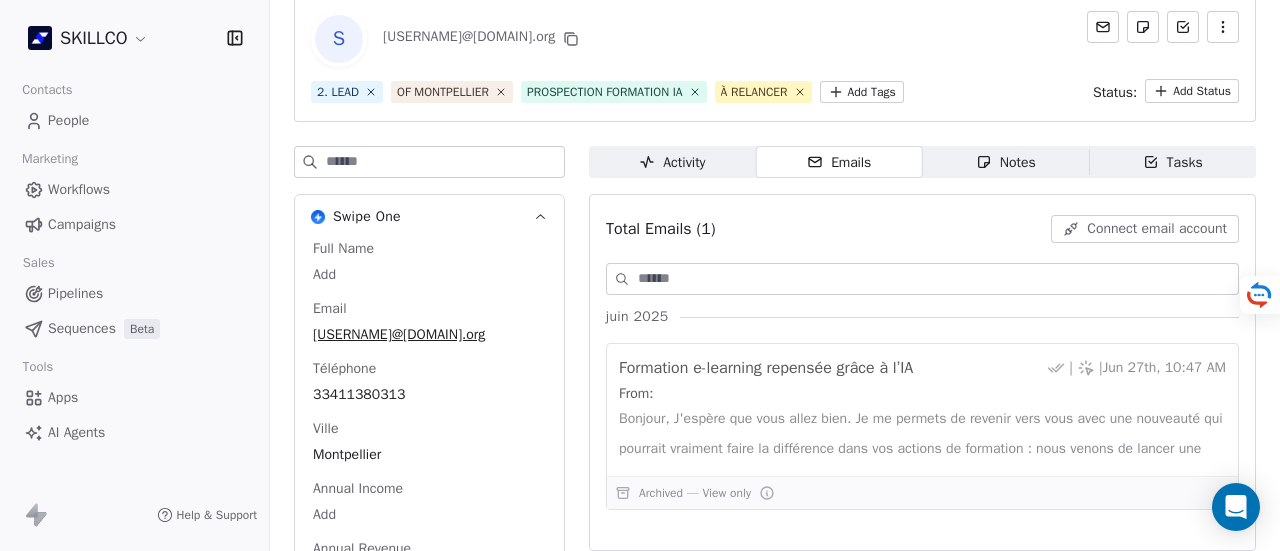 click on "Notes" at bounding box center (1006, 162) 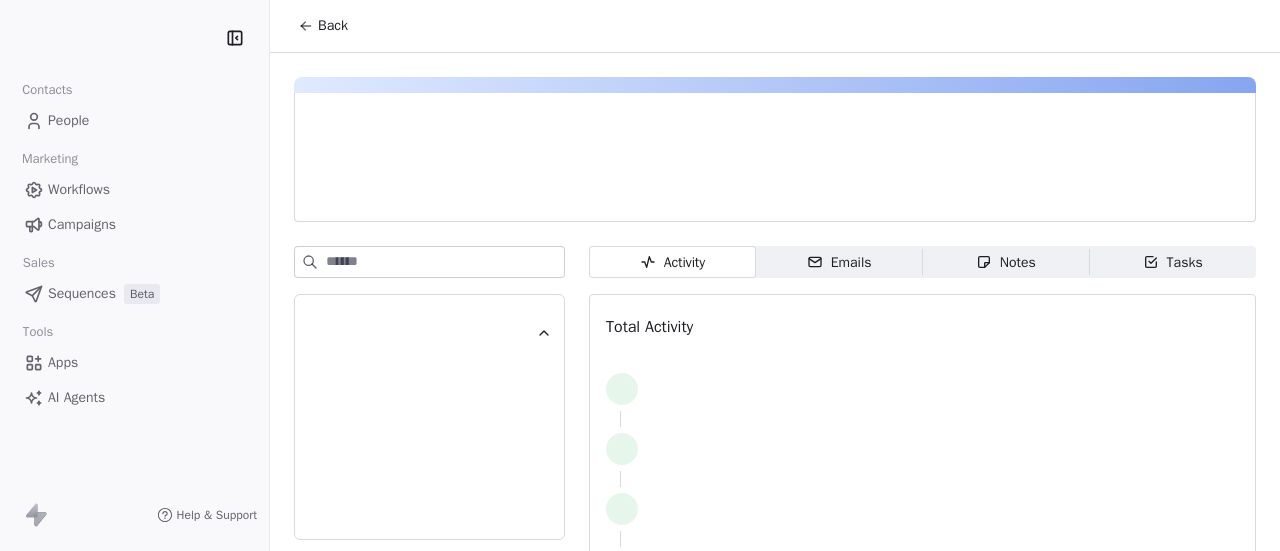 scroll, scrollTop: 0, scrollLeft: 0, axis: both 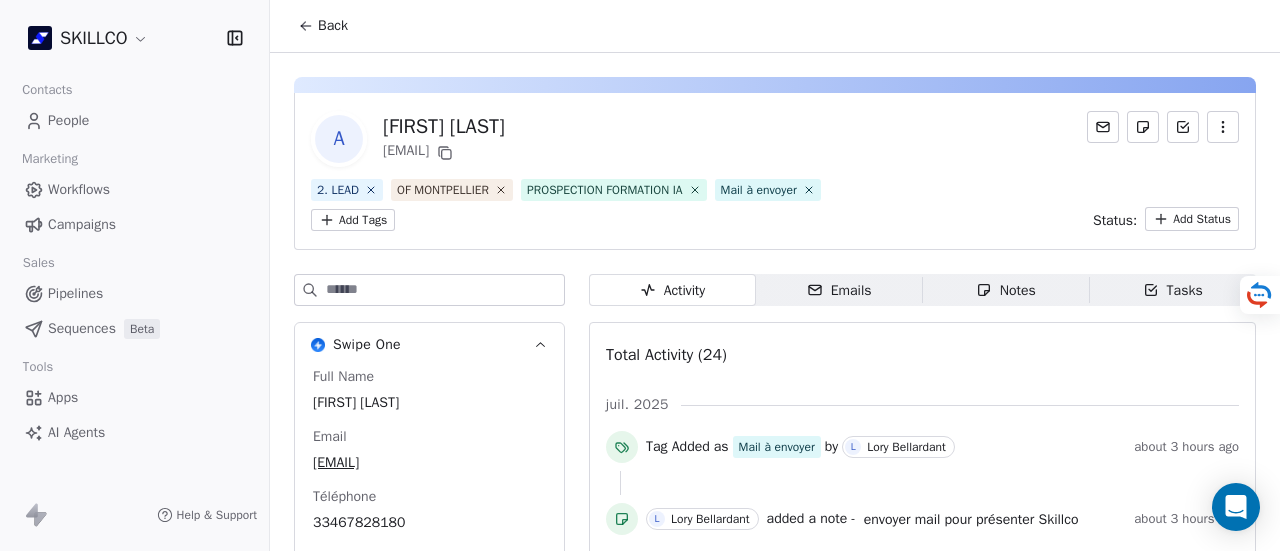 drag, startPoint x: 1011, startPoint y: 300, endPoint x: 974, endPoint y: 309, distance: 38.078865 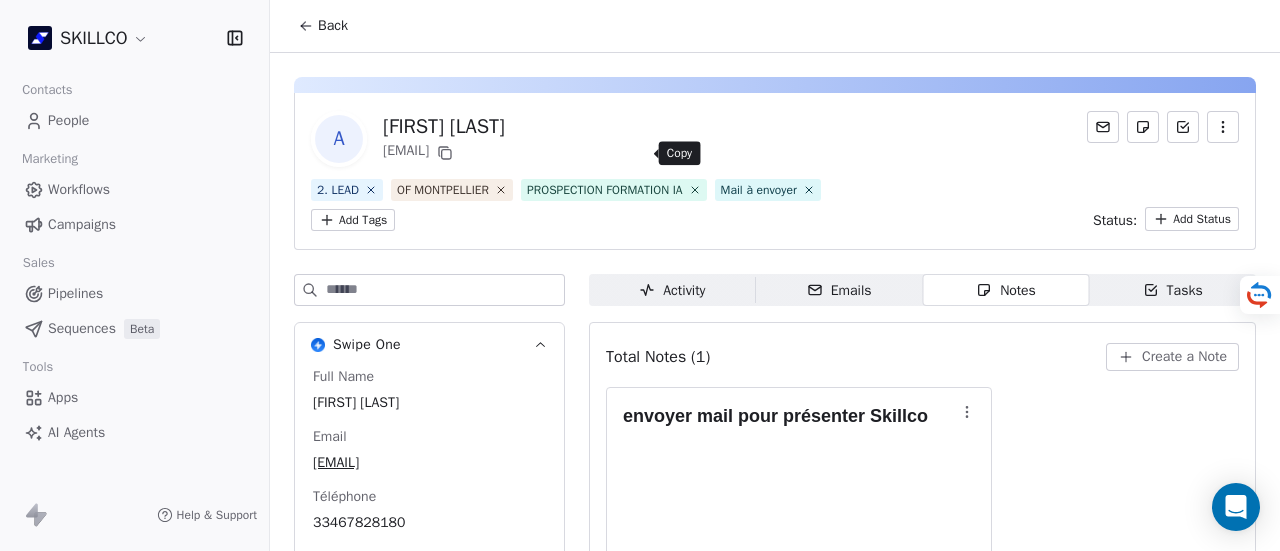 click 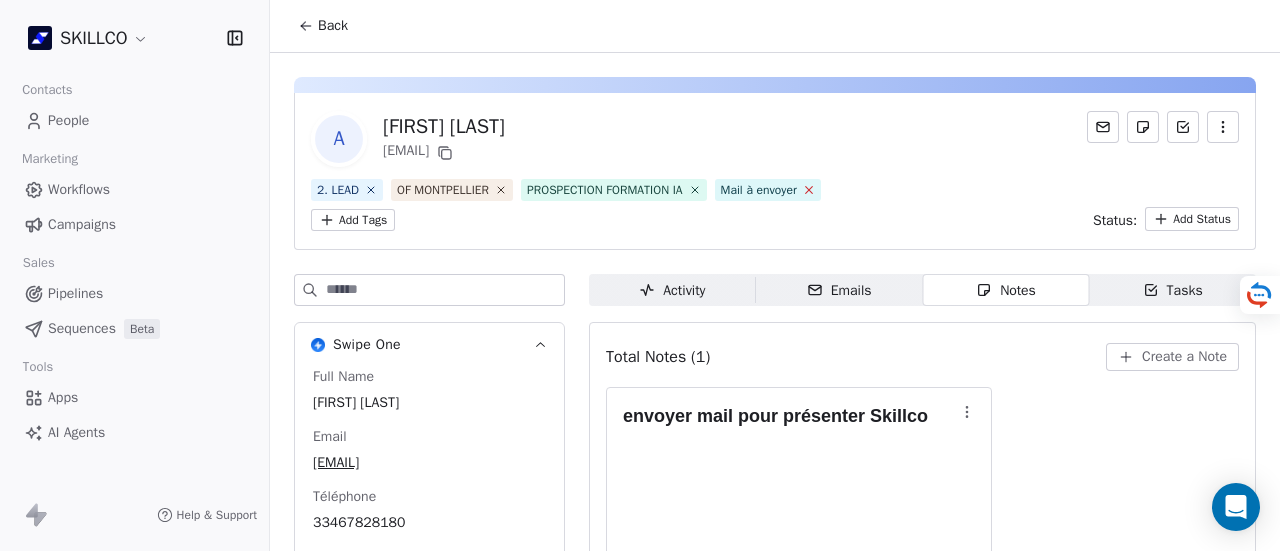 click 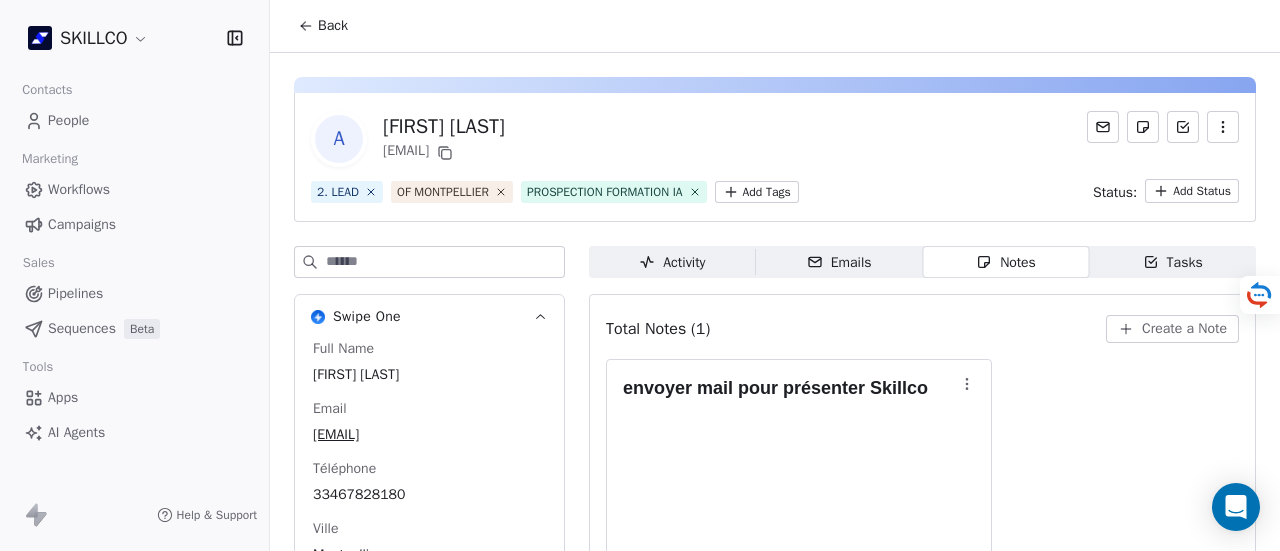 click on "2. LEAD OF MONTPELLIER PROSPECTION FORMATION IA  Add Tags Status:   Add Status" at bounding box center (775, 191) 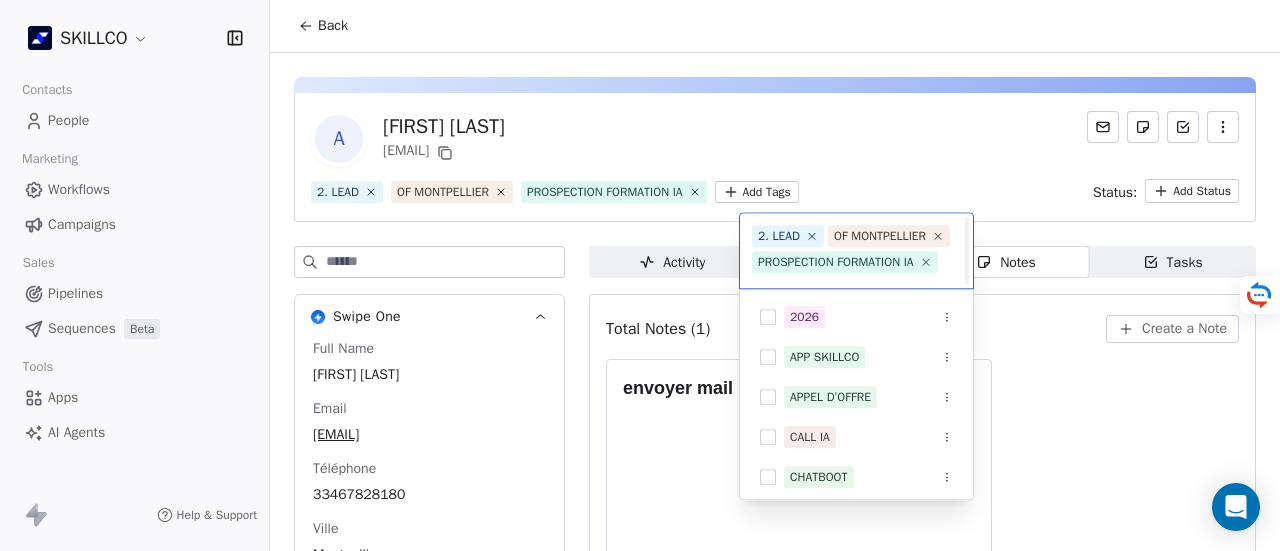 scroll, scrollTop: 22, scrollLeft: 0, axis: vertical 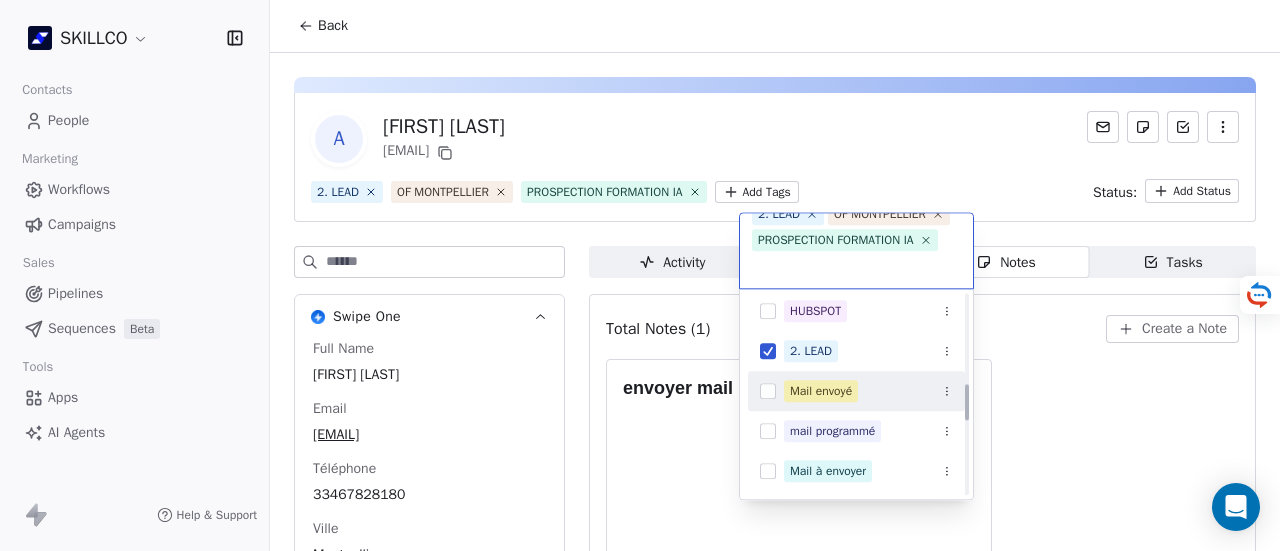 click on "Mail envoyé" at bounding box center [821, 391] 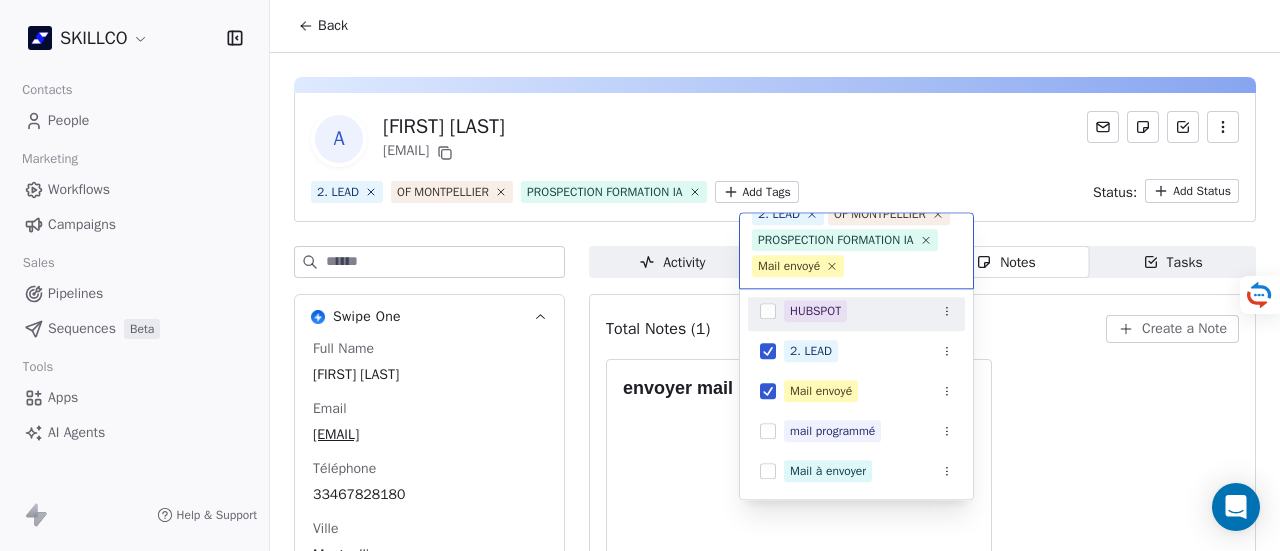 click on "SKILLCO Contacts People Marketing Workflows Campaigns Sales Pipelines Sequences Beta Tools Apps AI Agents Help & Support Back A [FIRST] [LAST] [EMAIL] 2. LEAD OF MONTPELLIER PROSPECTION FORMATION IA Add Tags Status: Add Status Swipe One Full Name [FIRST] [LAST] Email [EMAIL] Téléphone [PHONE] Ville [CITY] Annual Income Add Annual Revenue Add See 46 More Calendly Activity Activity Emails Emails Notes Notes Tasks Tasks Total Notes (1) Create a Note envoyer mail pour présenter Skillco L [LAST] [LAST] about 3 hours ago
2. LEAD OF MONTPELLIER PROSPECTION FORMATION IA Mail envoyé Contacté sur Linkedin CLIENT DÉCIDEUR FILLOUT SOLUTIONS IA HUBSPOT 2. LEAD Mail envoyé mail programmé Mail à envoyer OF MONTPELLIER 1. NOUVEAU PROSPECTION FORMATION IA RECAP VISIO SITE" at bounding box center (640, 275) 